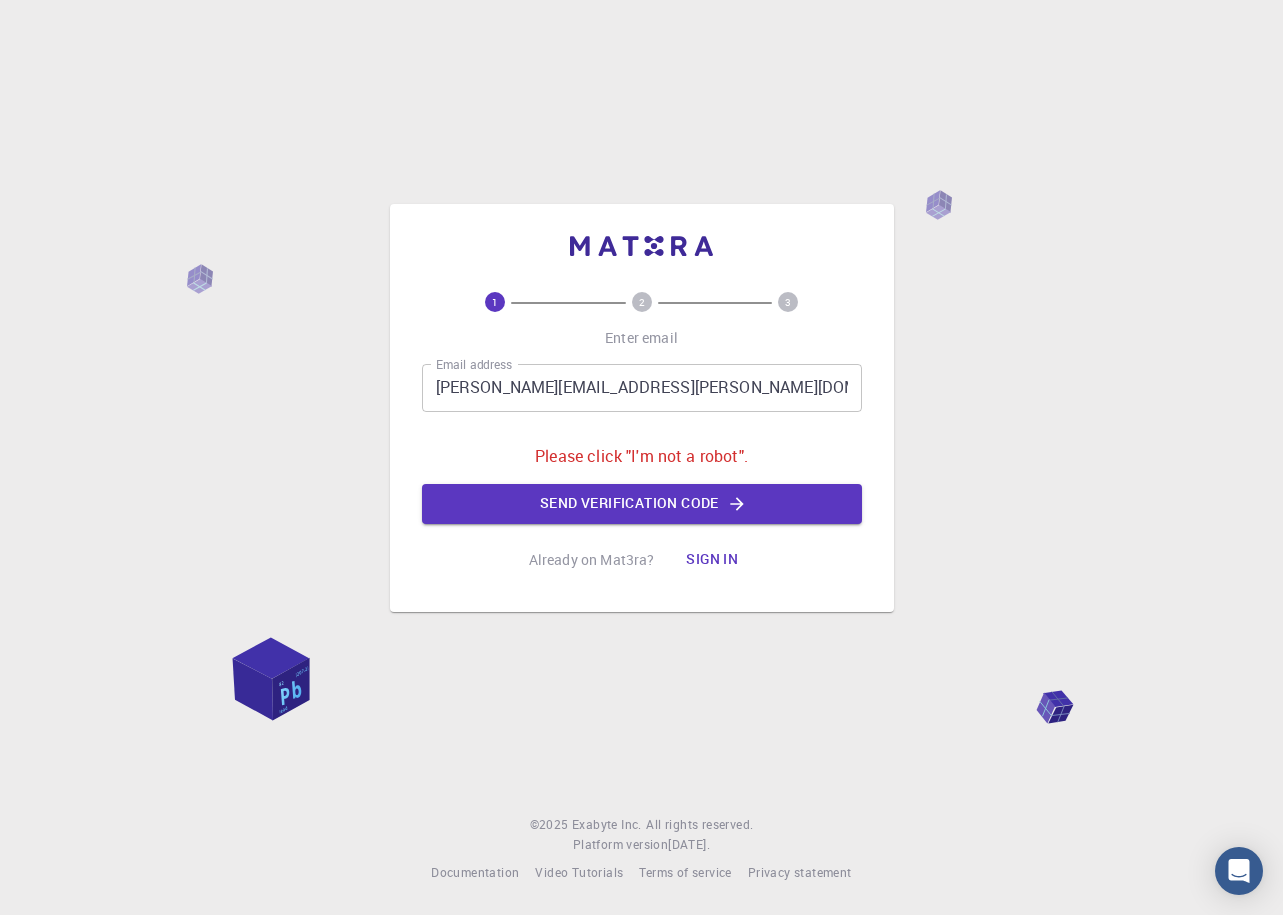 scroll, scrollTop: 0, scrollLeft: 0, axis: both 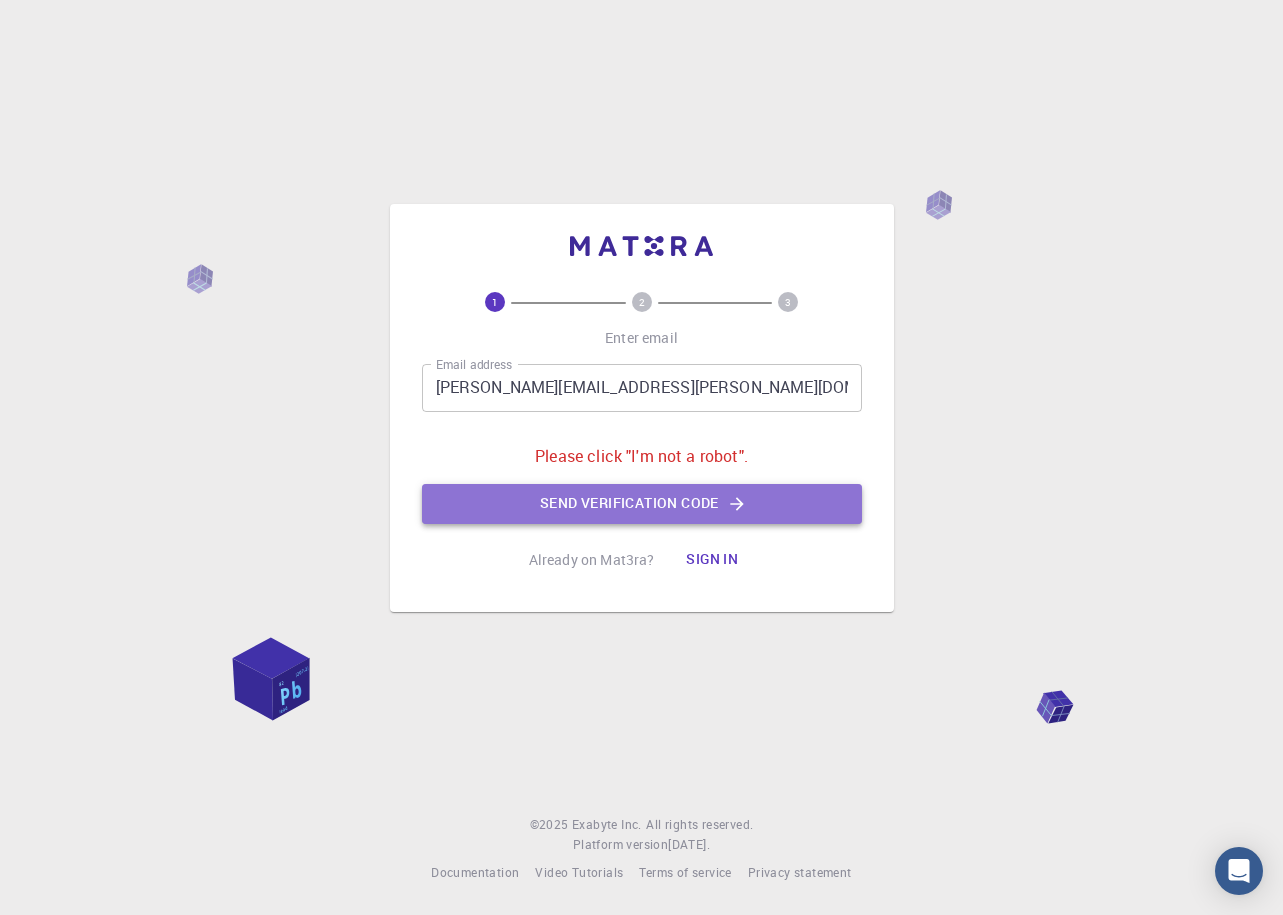 click on "Send verification code" at bounding box center [642, 504] 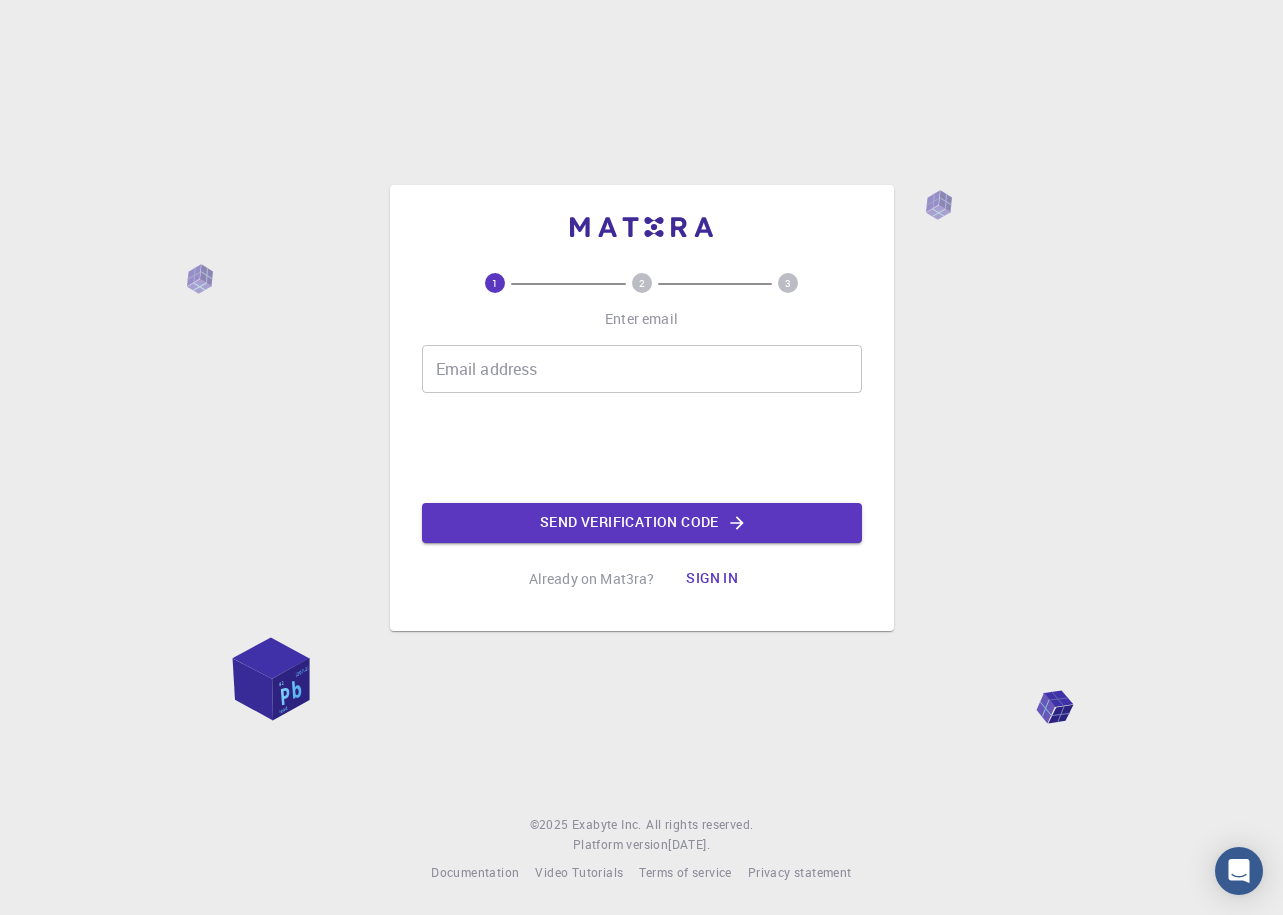 scroll, scrollTop: 0, scrollLeft: 0, axis: both 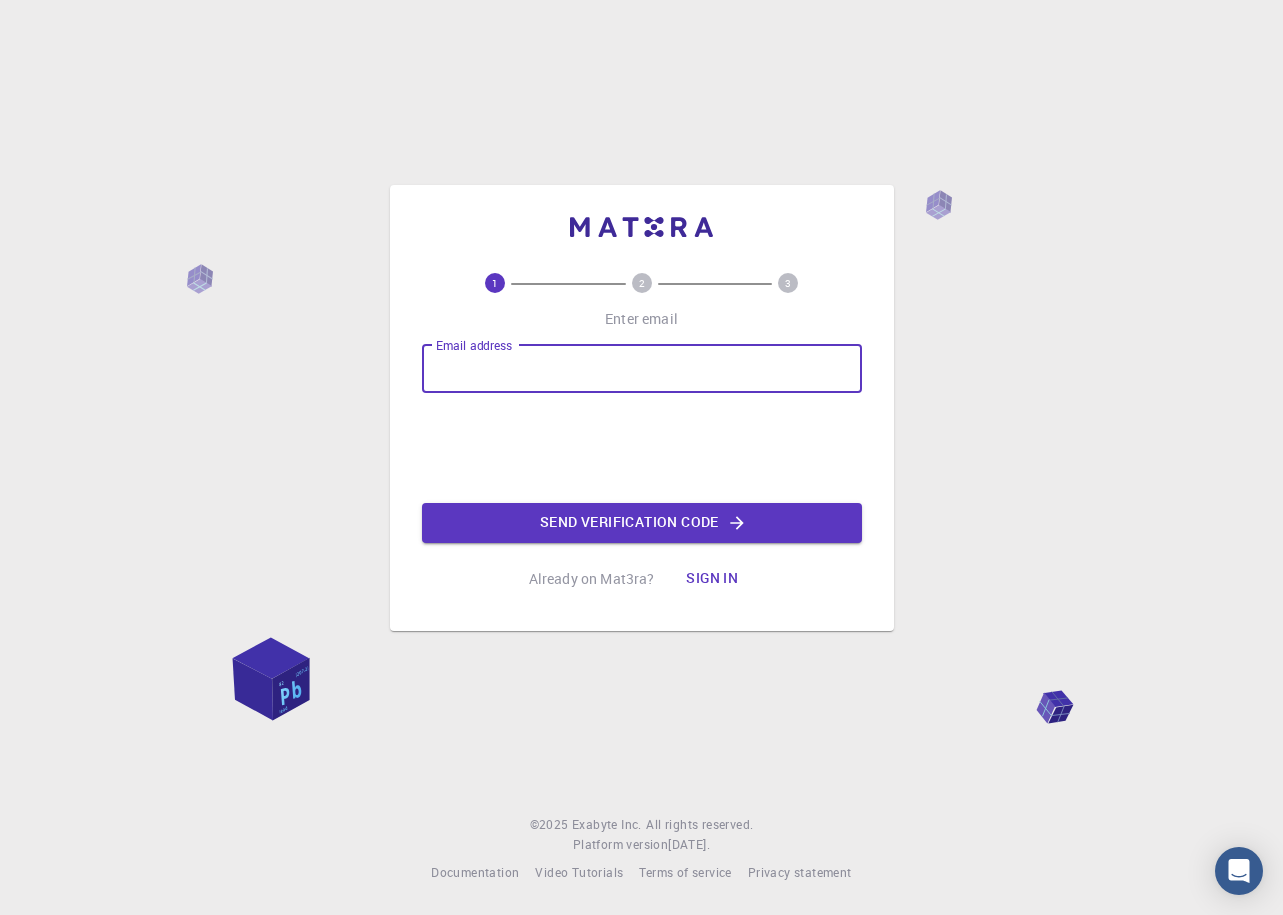 click on "Email address" at bounding box center [642, 369] 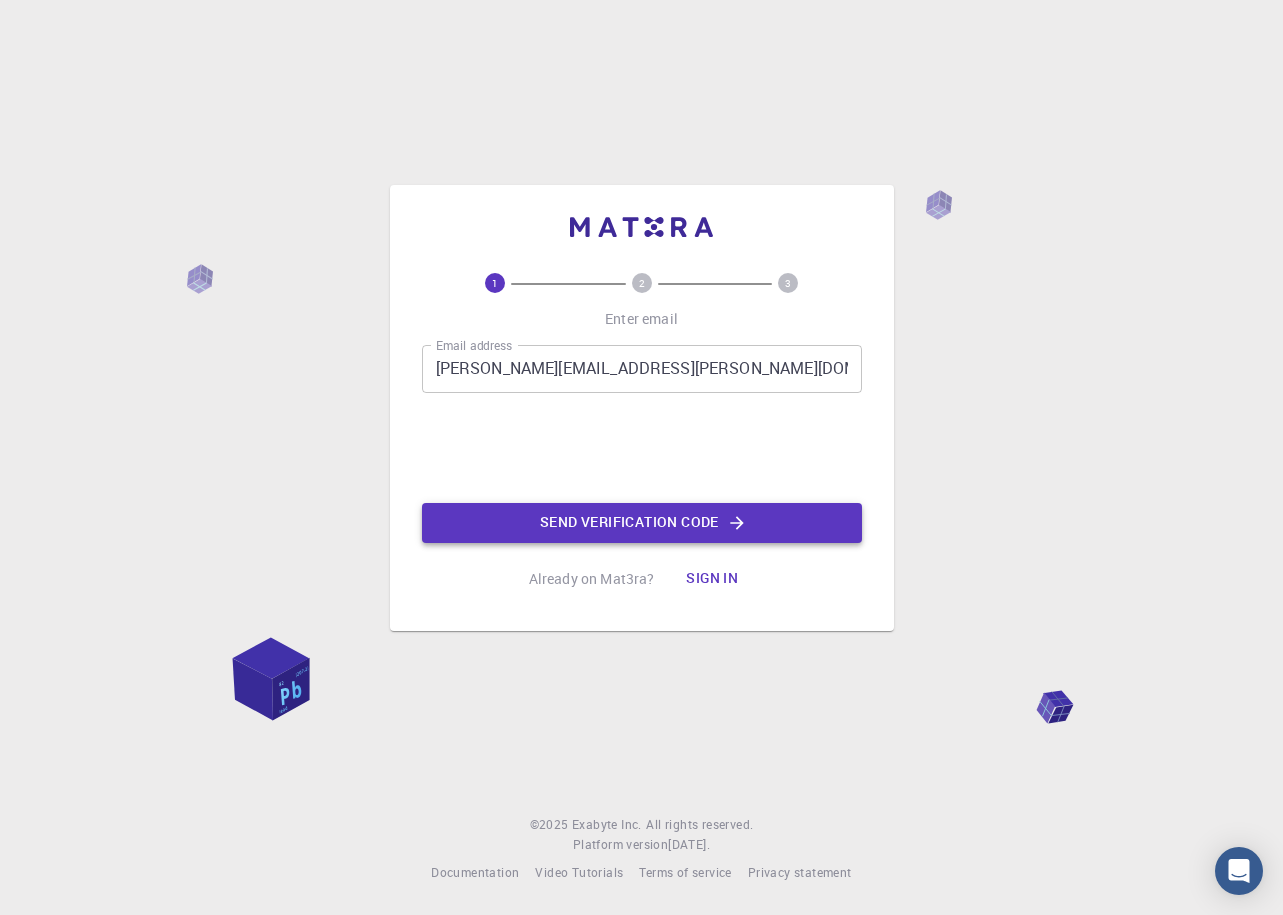 click on "Send verification code" 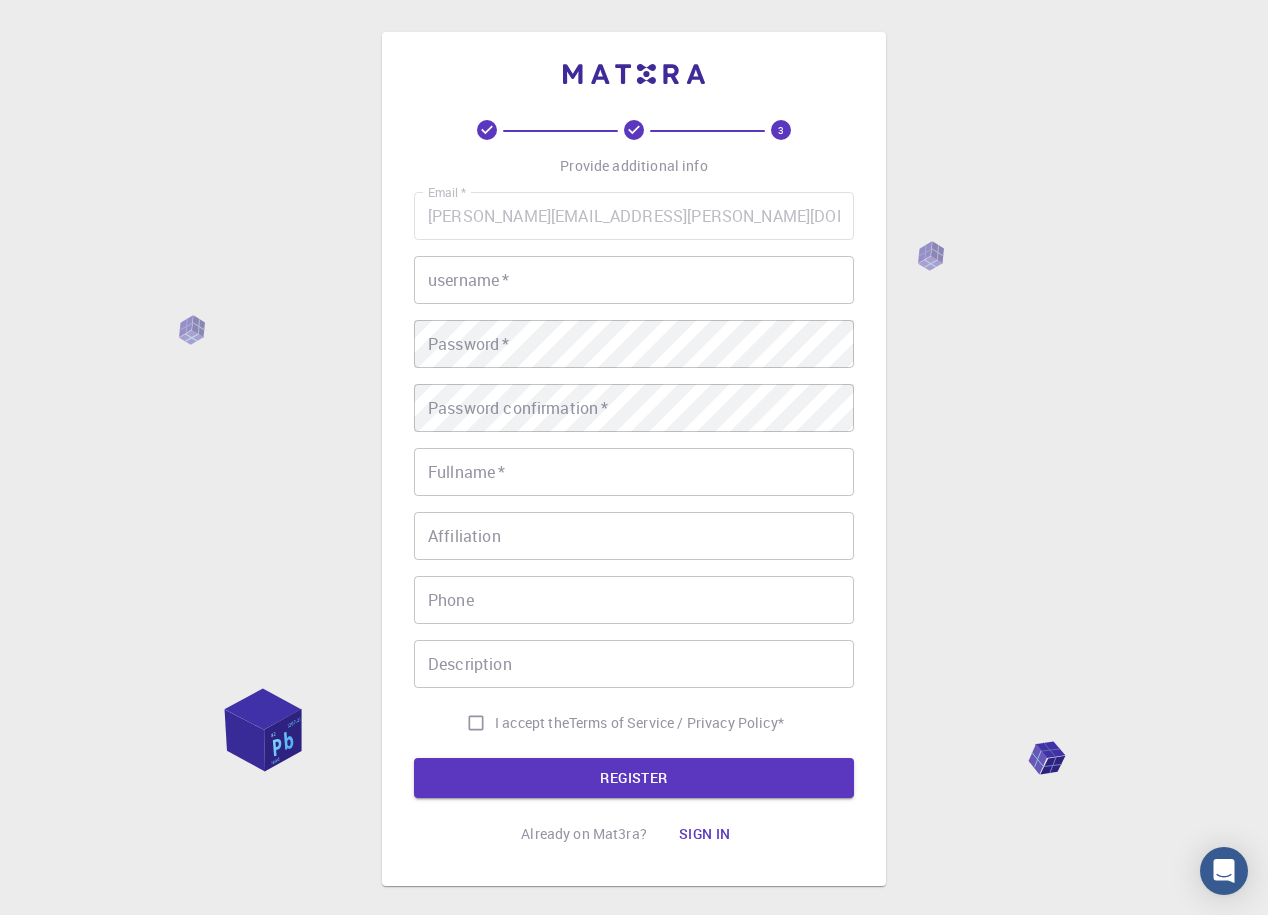 click on "username   *" at bounding box center (634, 280) 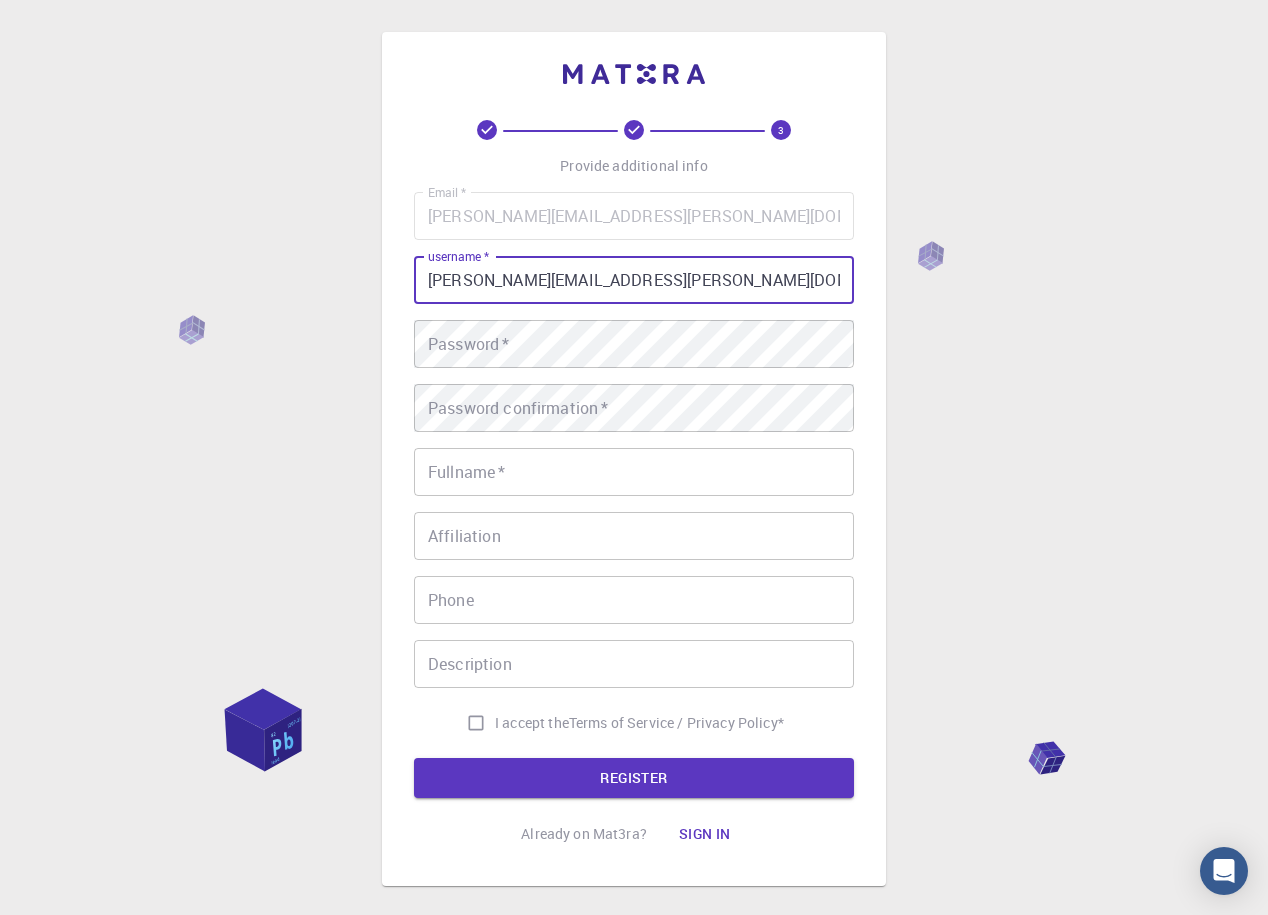 type on "[PERSON_NAME][EMAIL_ADDRESS][PERSON_NAME][DOMAIN_NAME]" 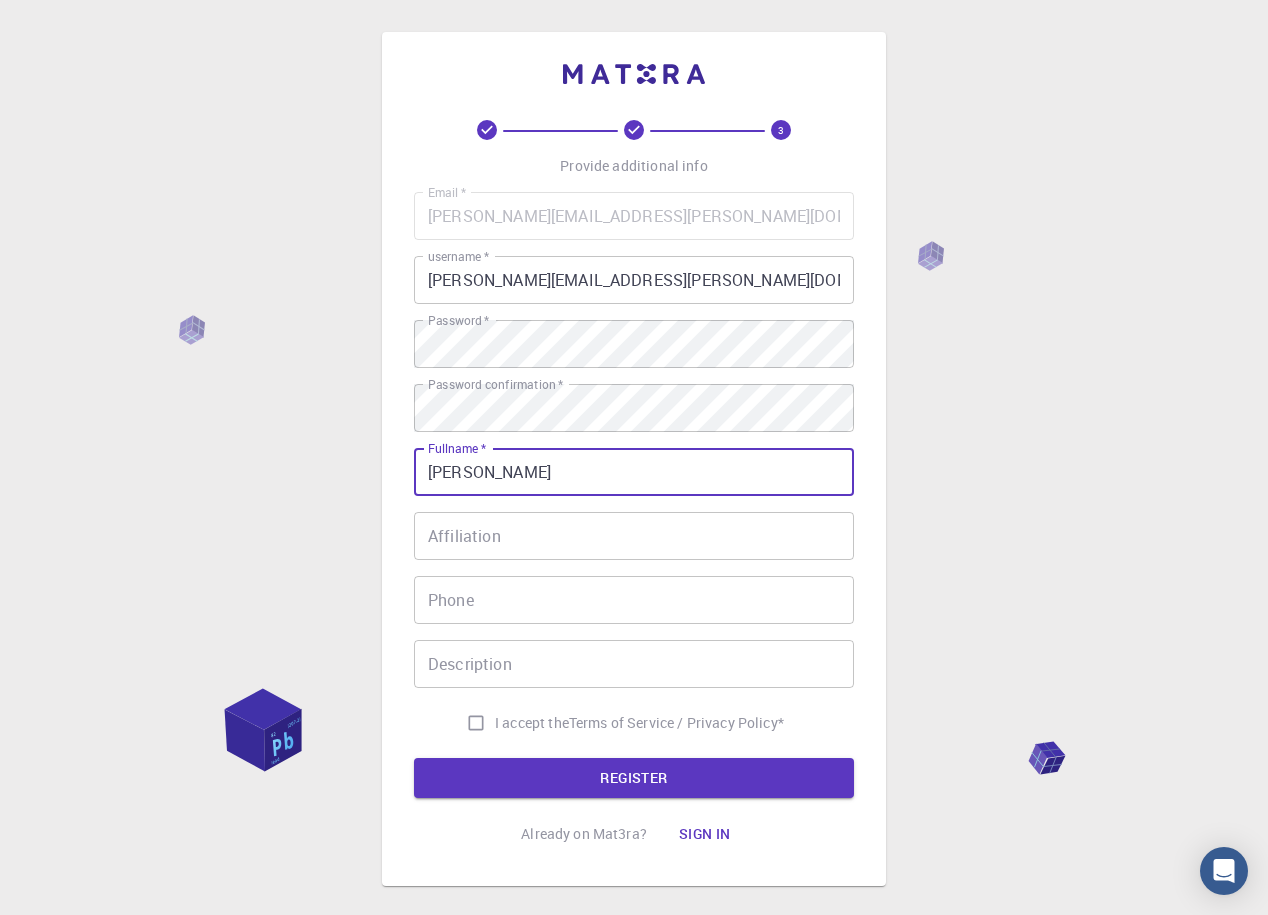 type on "[PERSON_NAME]" 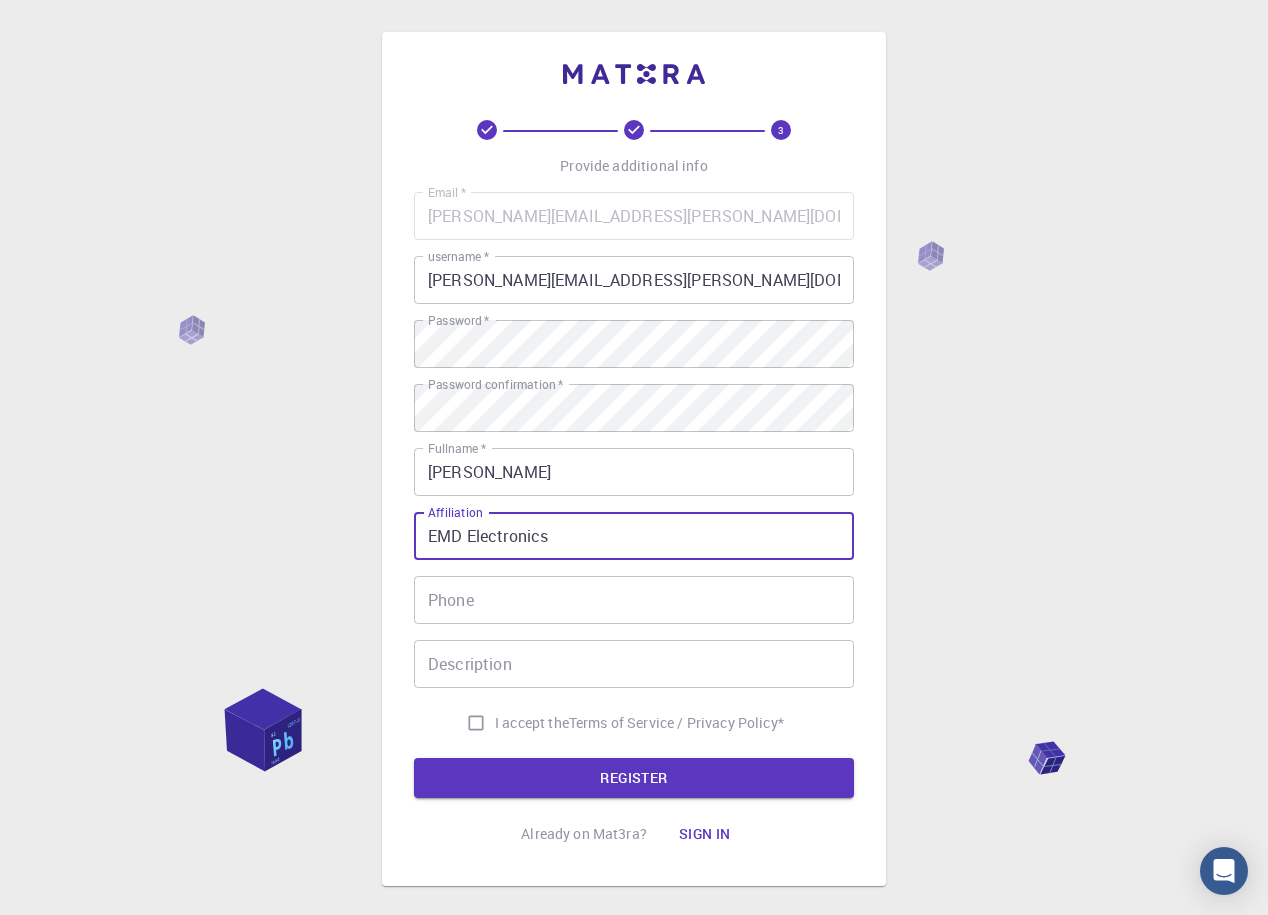 type on "EMD Electronics" 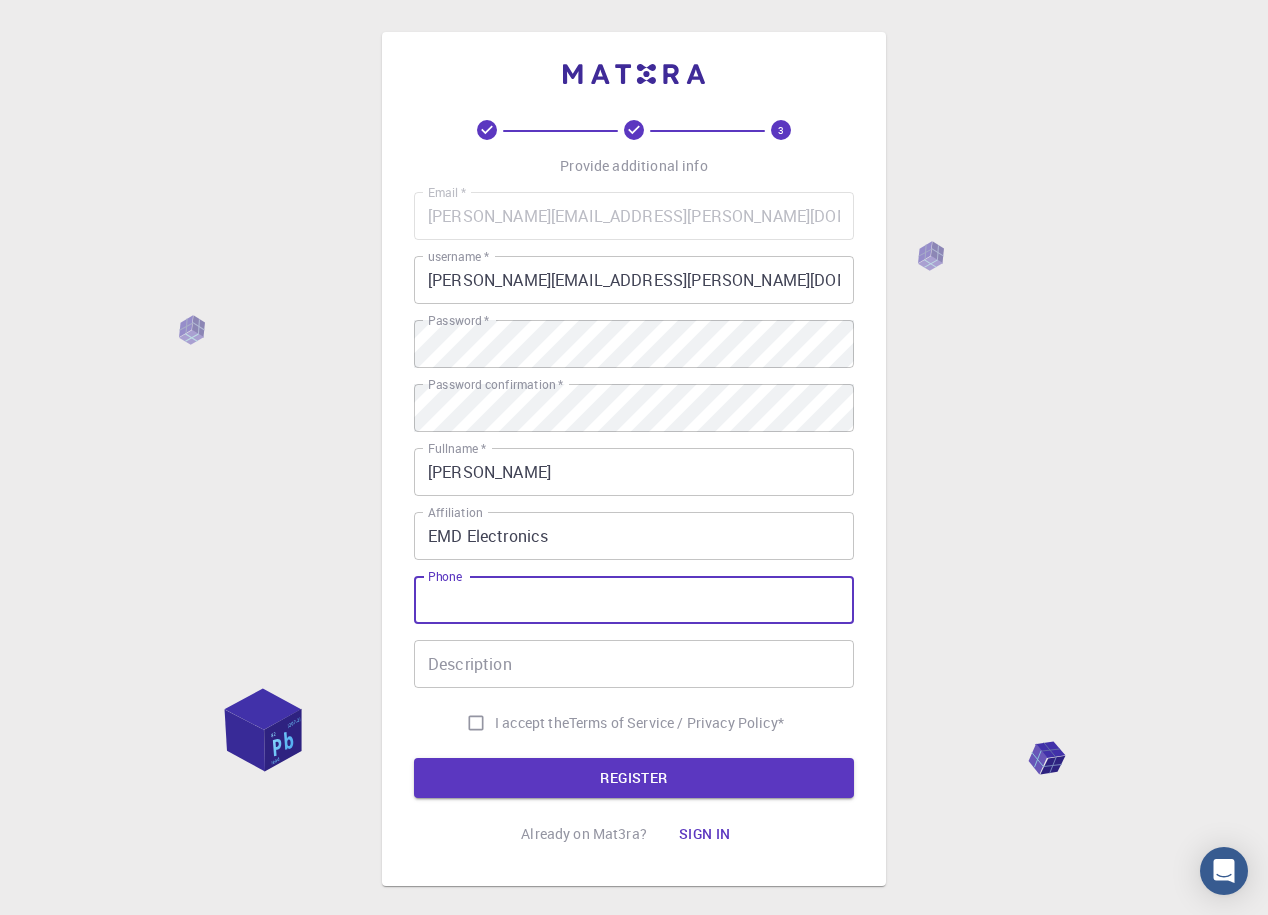 click on "I accept the  Terms of Service / Privacy Policy  *" at bounding box center (476, 723) 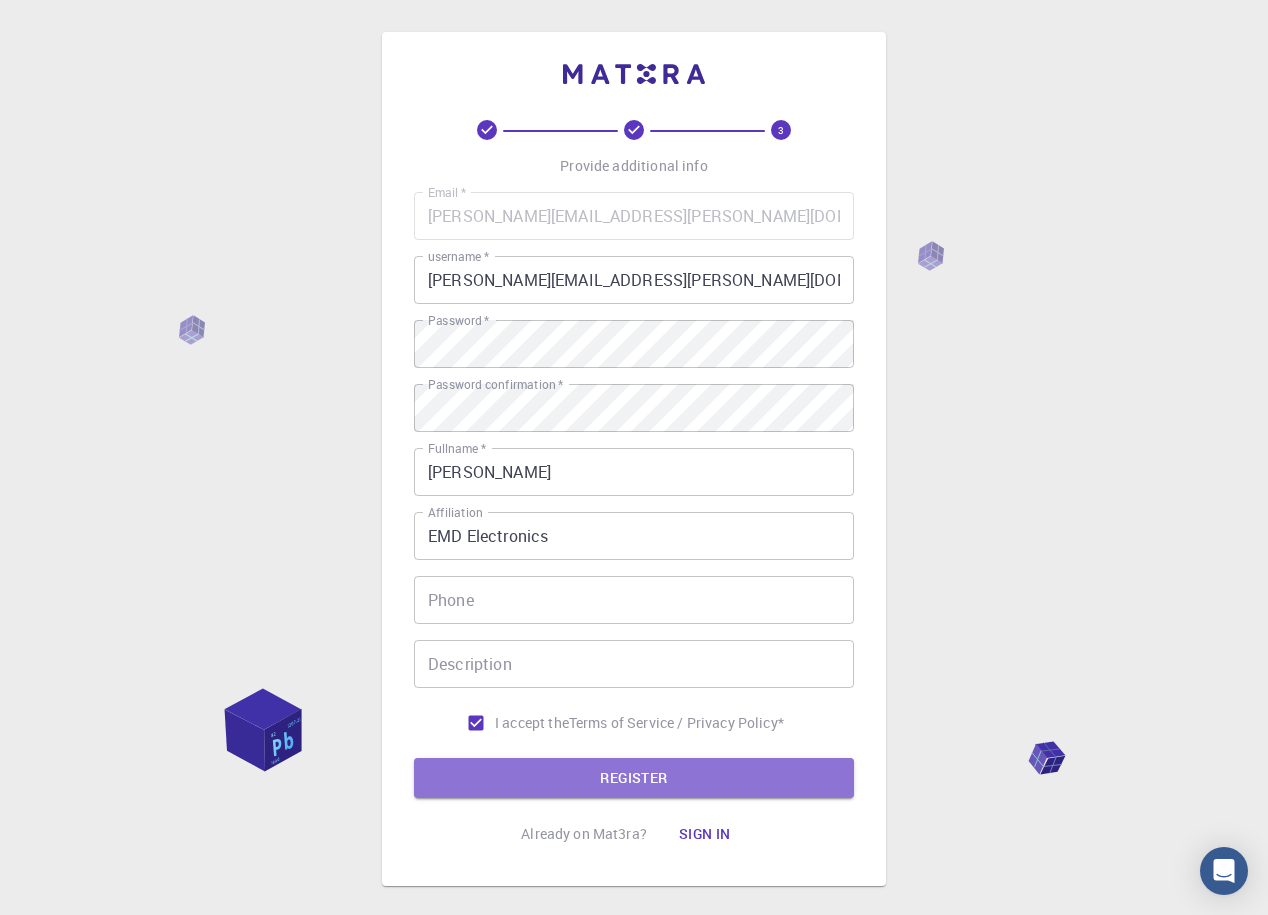 click on "REGISTER" at bounding box center [634, 778] 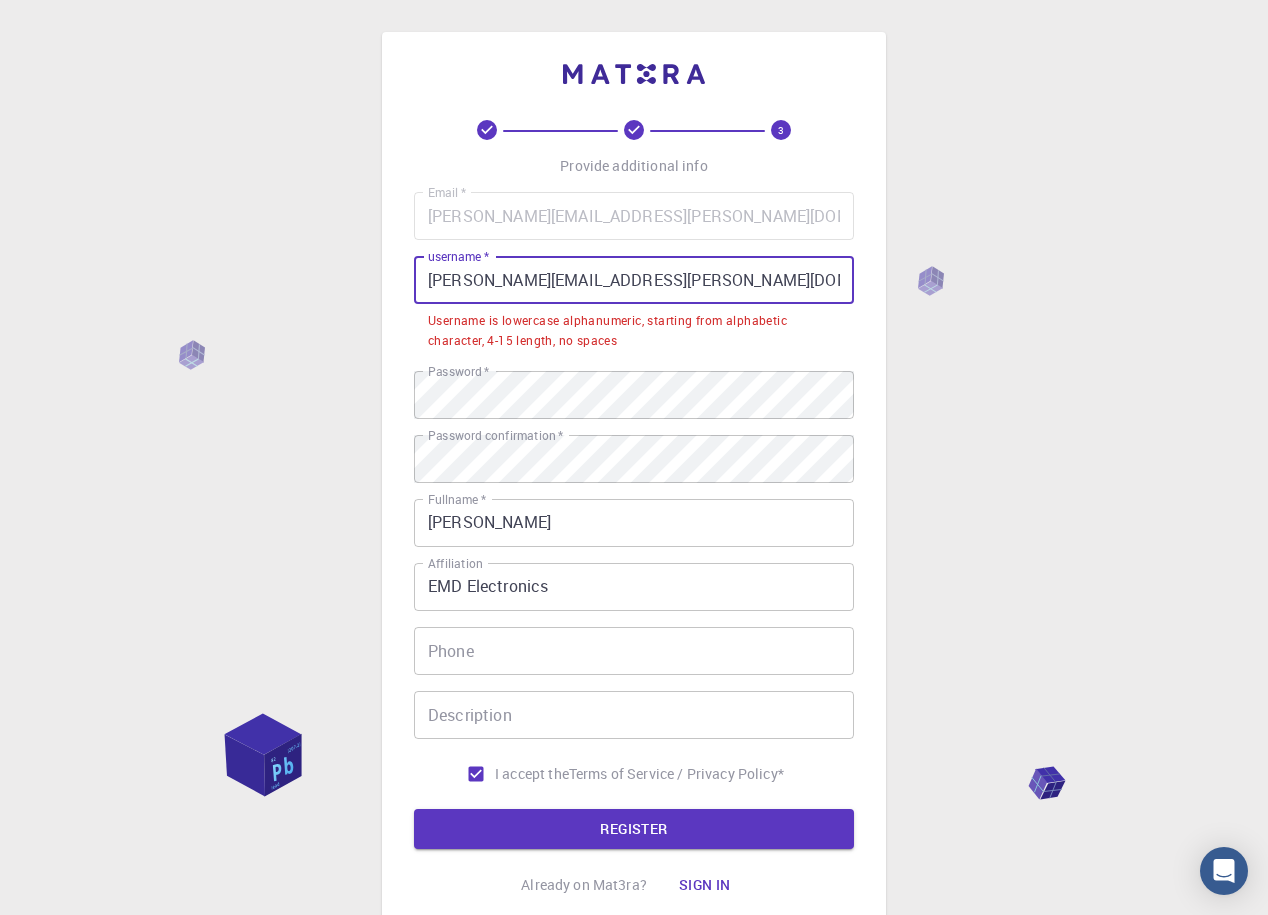 drag, startPoint x: 785, startPoint y: 280, endPoint x: 318, endPoint y: 238, distance: 468.88486 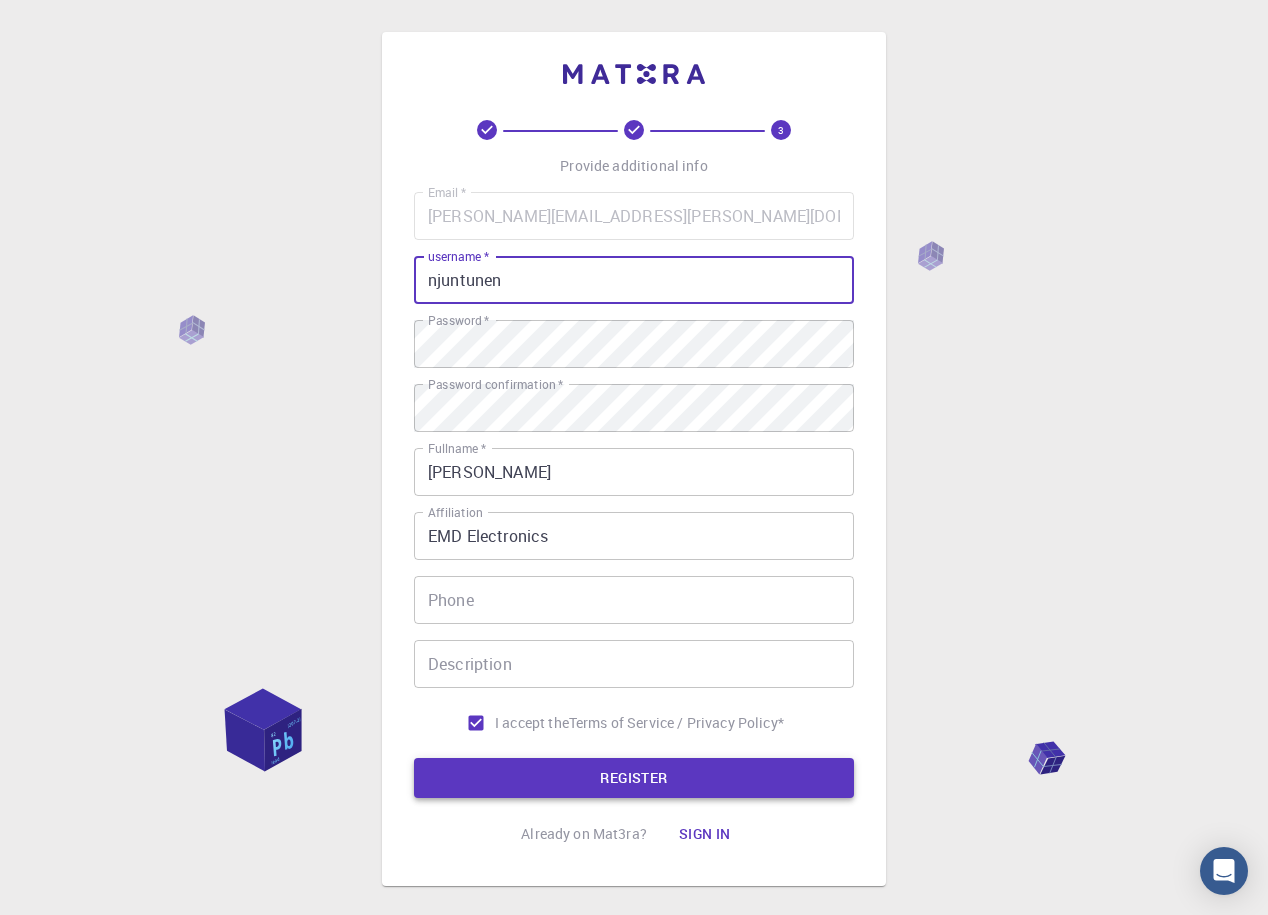 type on "njuntunen" 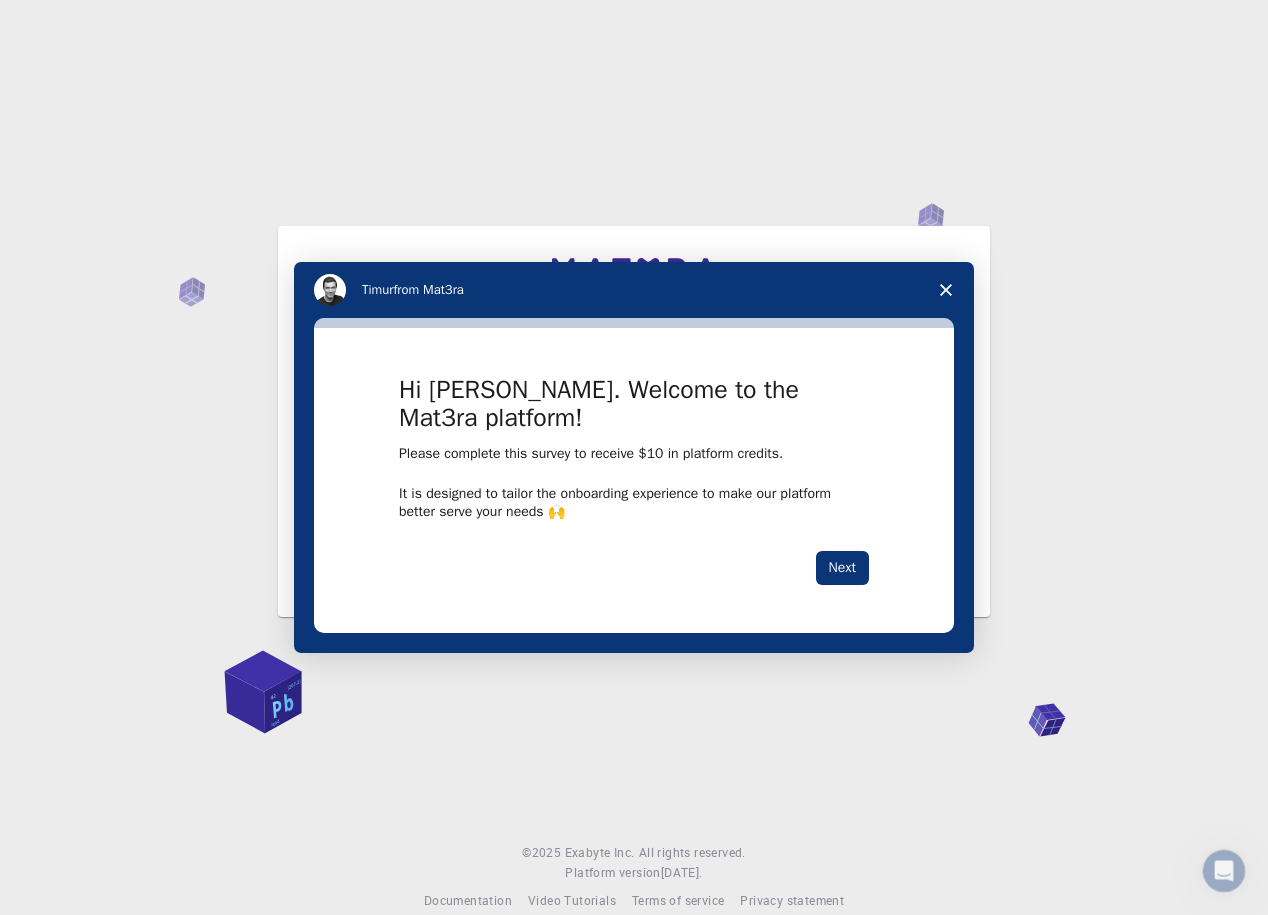 scroll, scrollTop: 0, scrollLeft: 0, axis: both 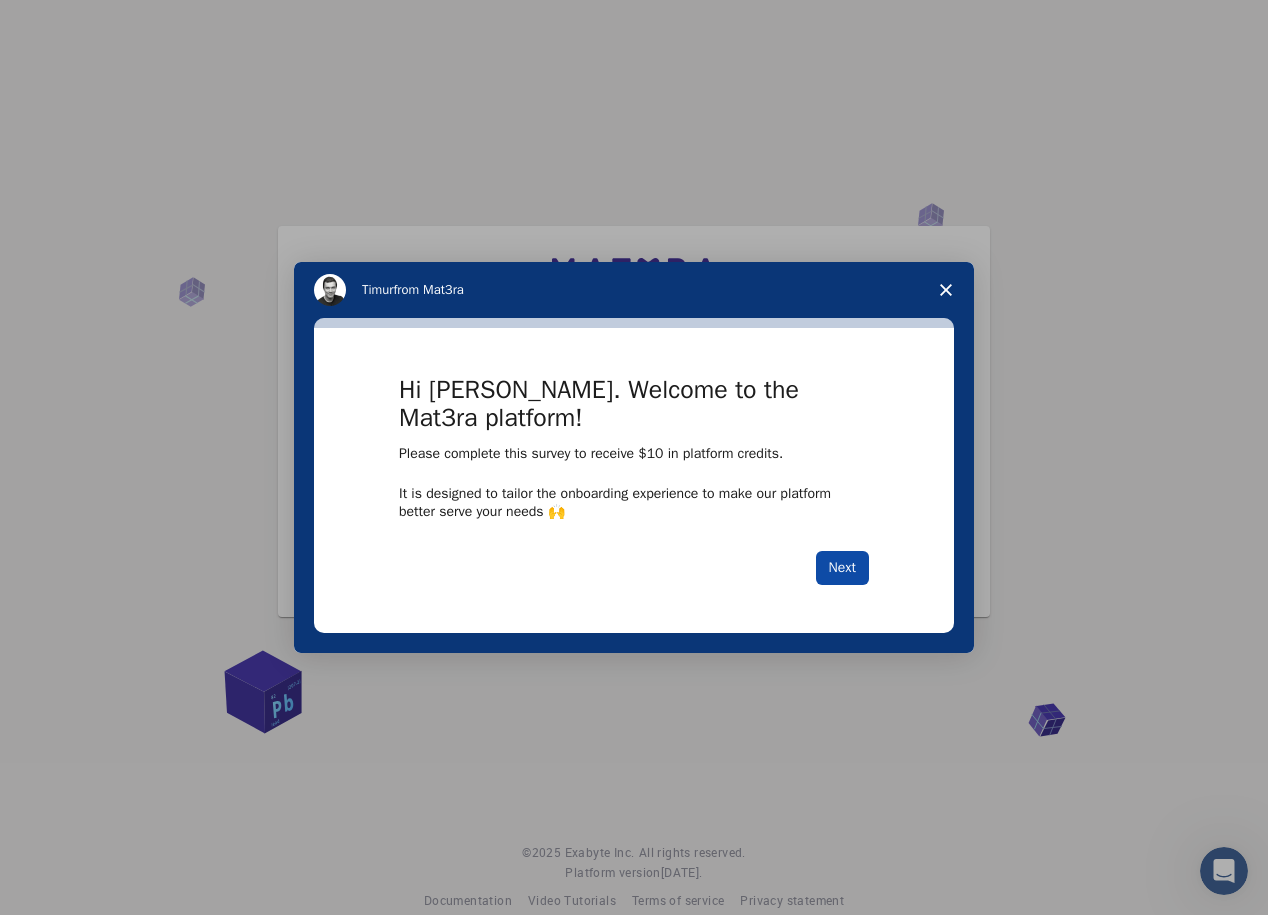 click on "Next" at bounding box center [842, 568] 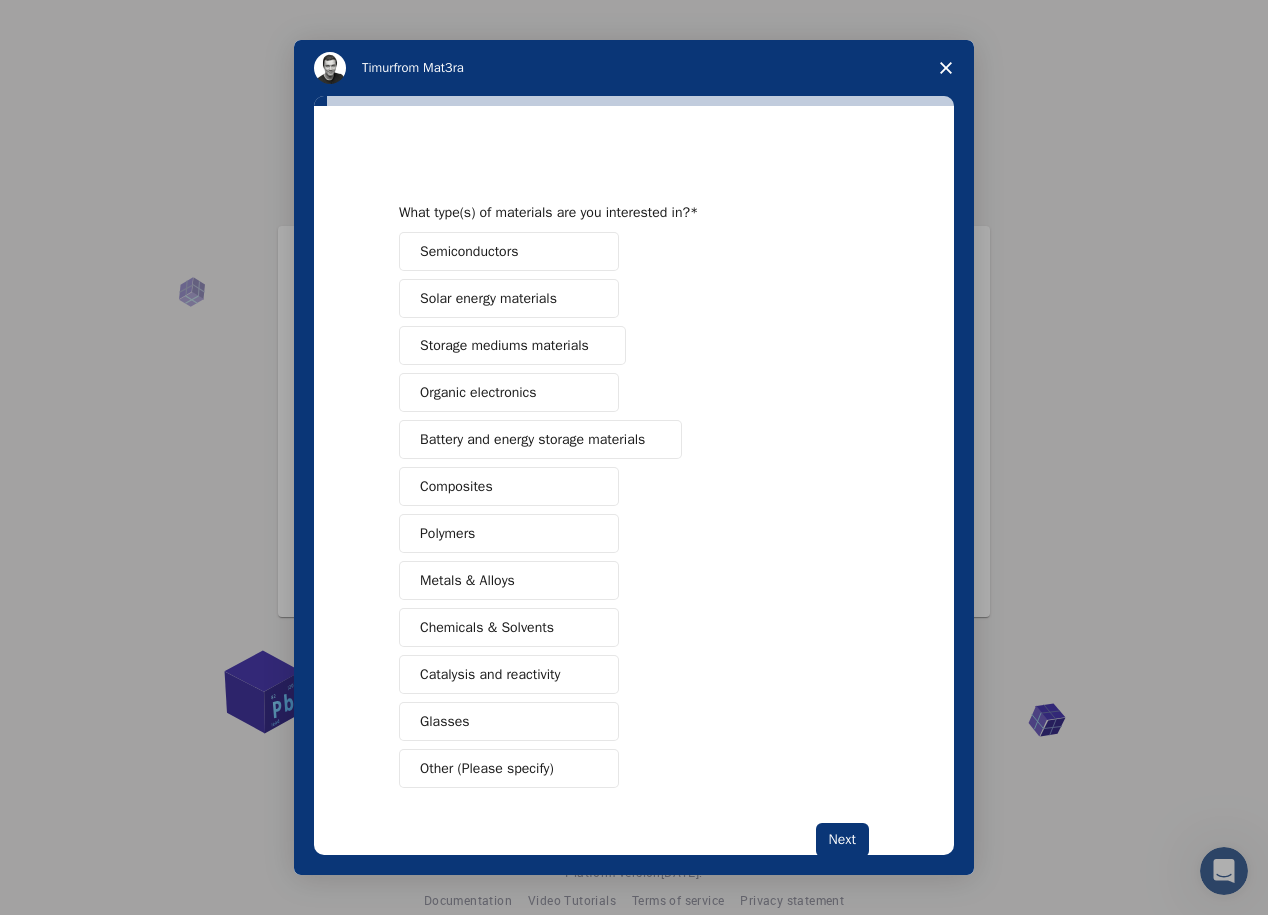 click on "Semiconductors" at bounding box center [469, 251] 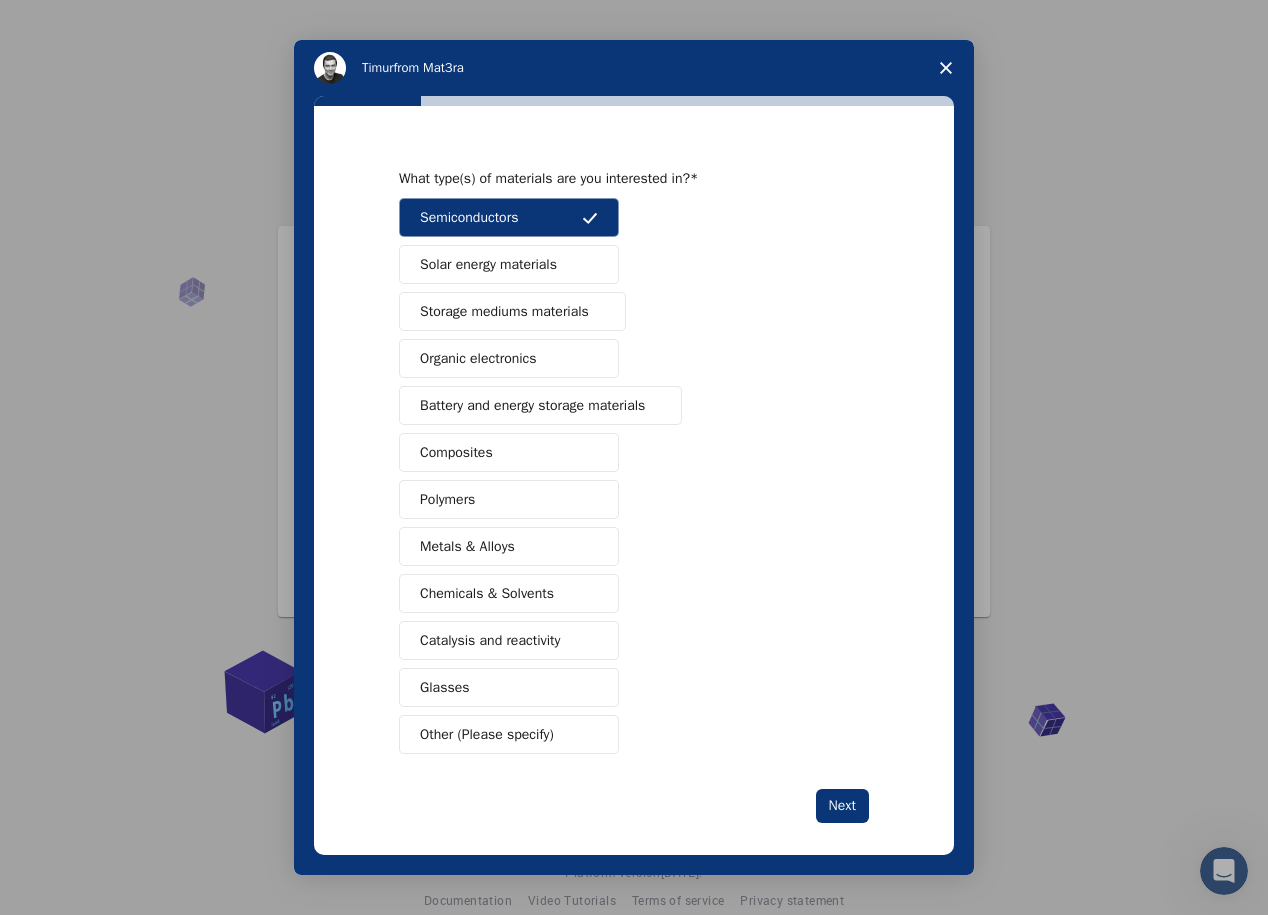 scroll, scrollTop: 50, scrollLeft: 0, axis: vertical 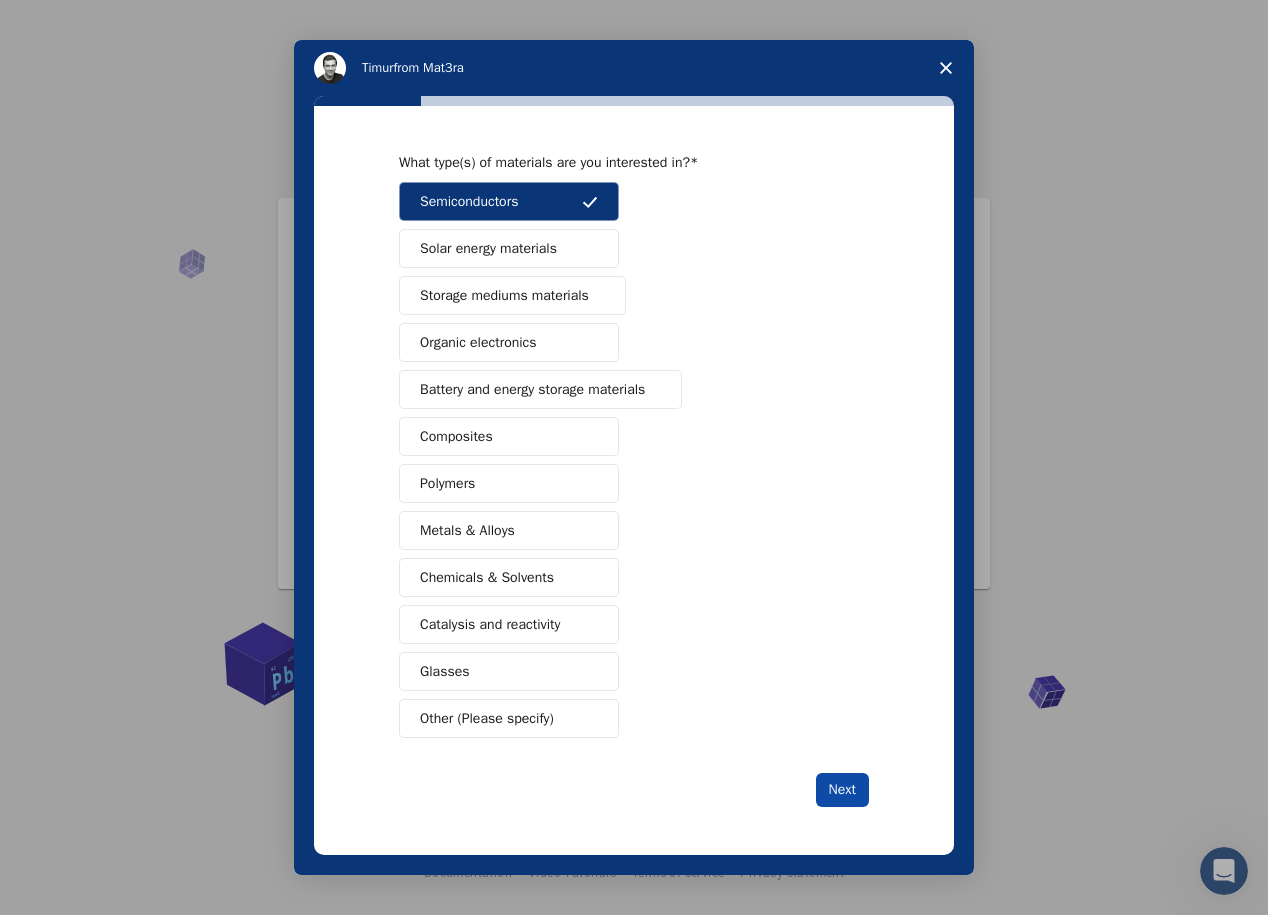click on "Next" at bounding box center [842, 790] 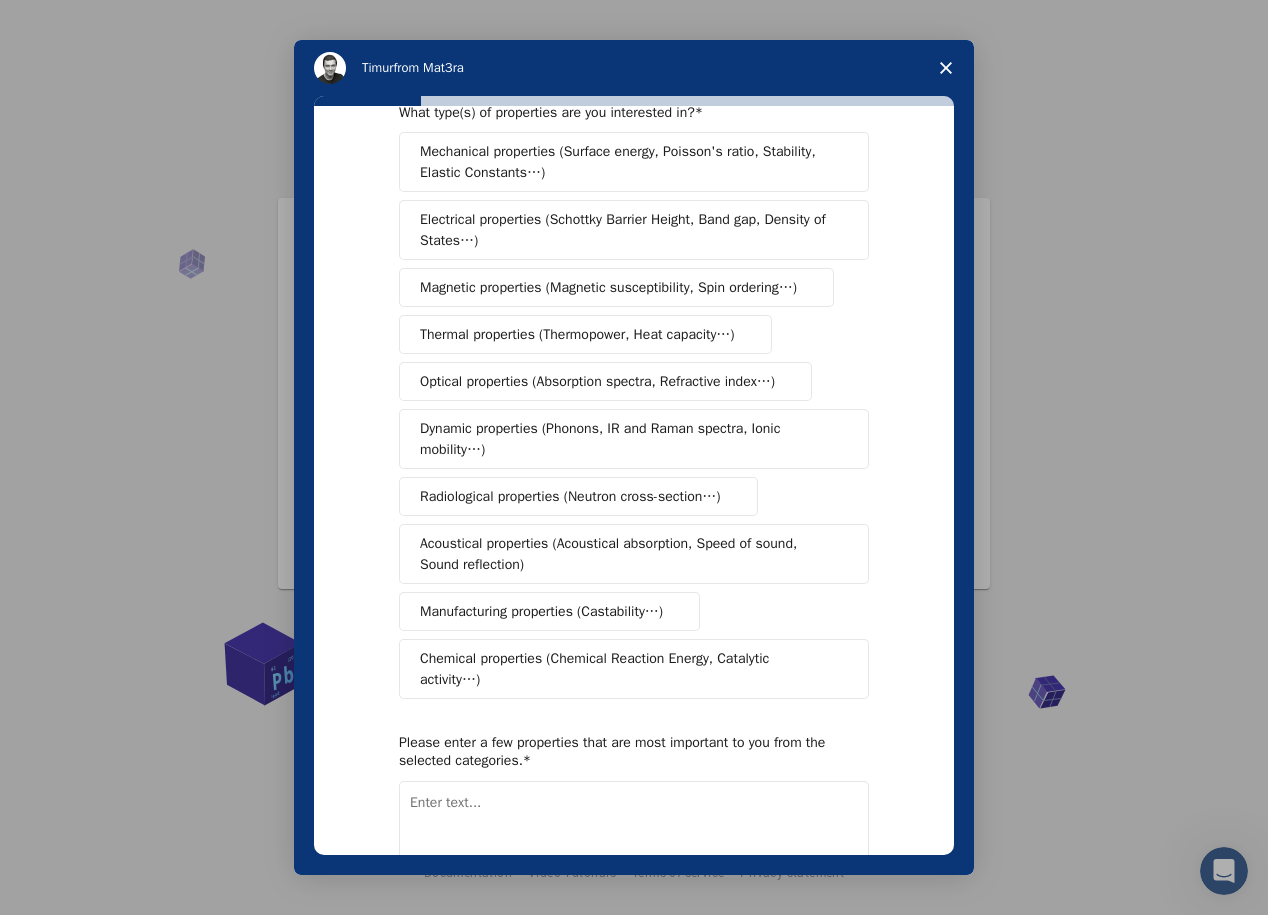 scroll, scrollTop: 0, scrollLeft: 0, axis: both 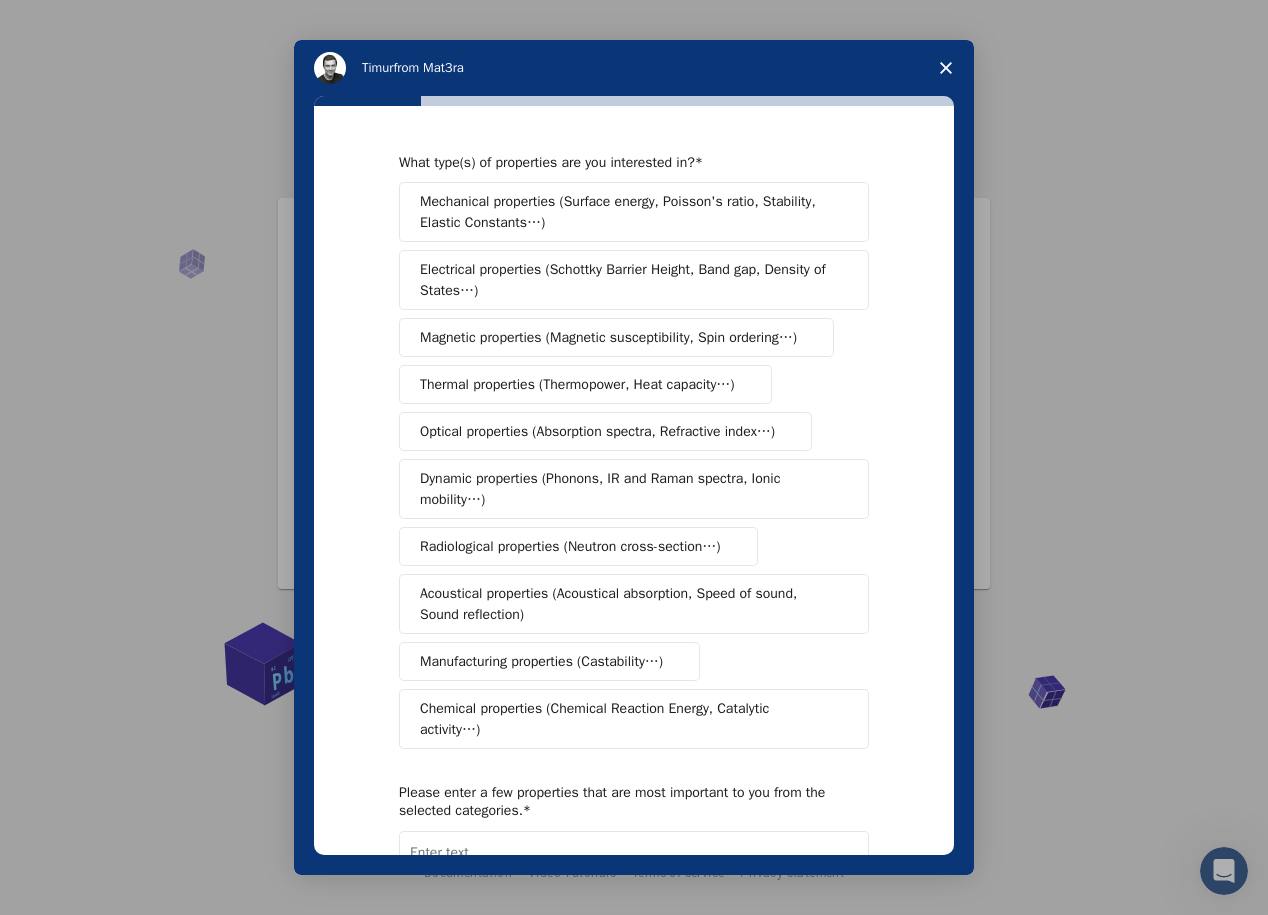 click on "Electrical properties (Schottky Barrier Height, Band gap, Density of States…)" at bounding box center (627, 280) 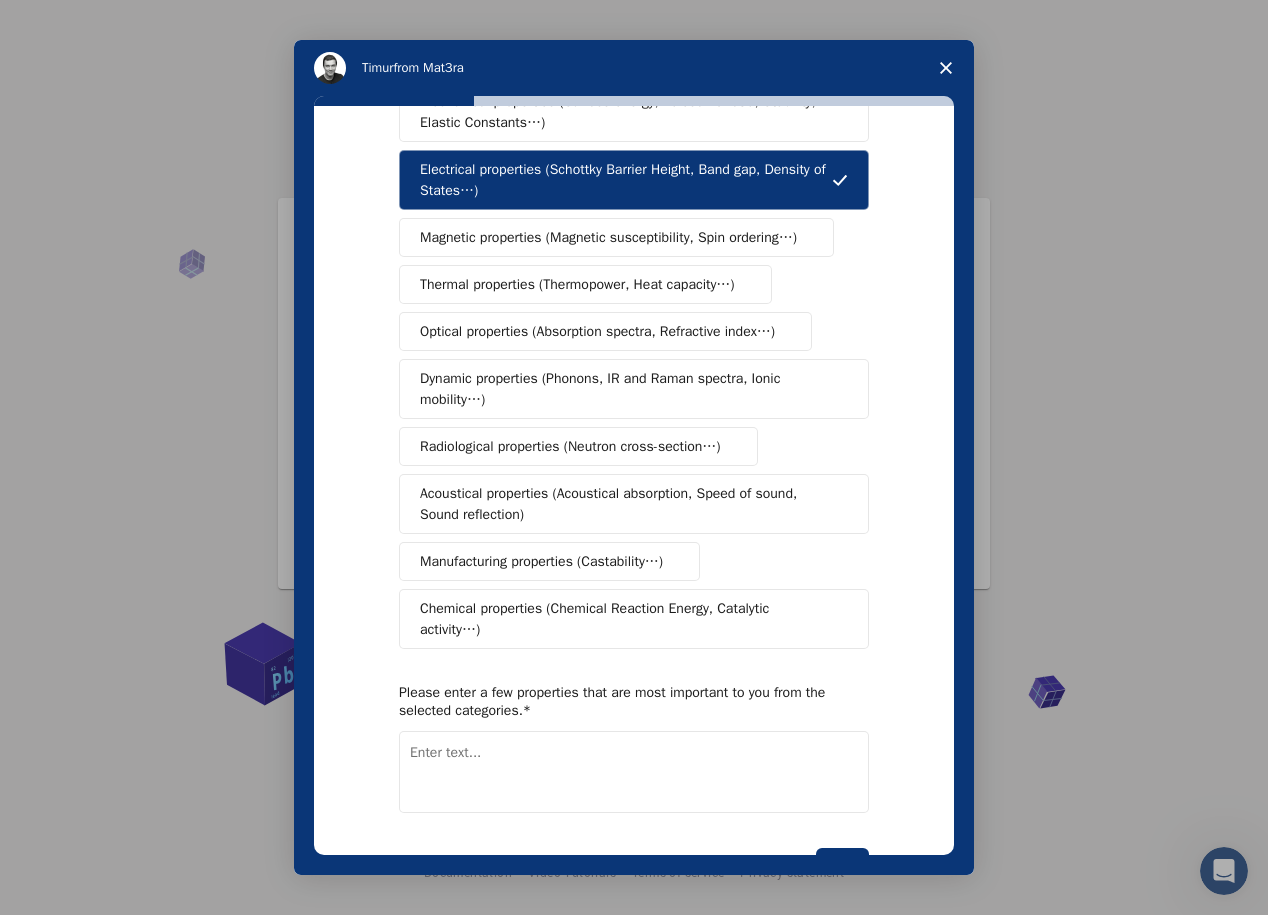 scroll, scrollTop: 154, scrollLeft: 0, axis: vertical 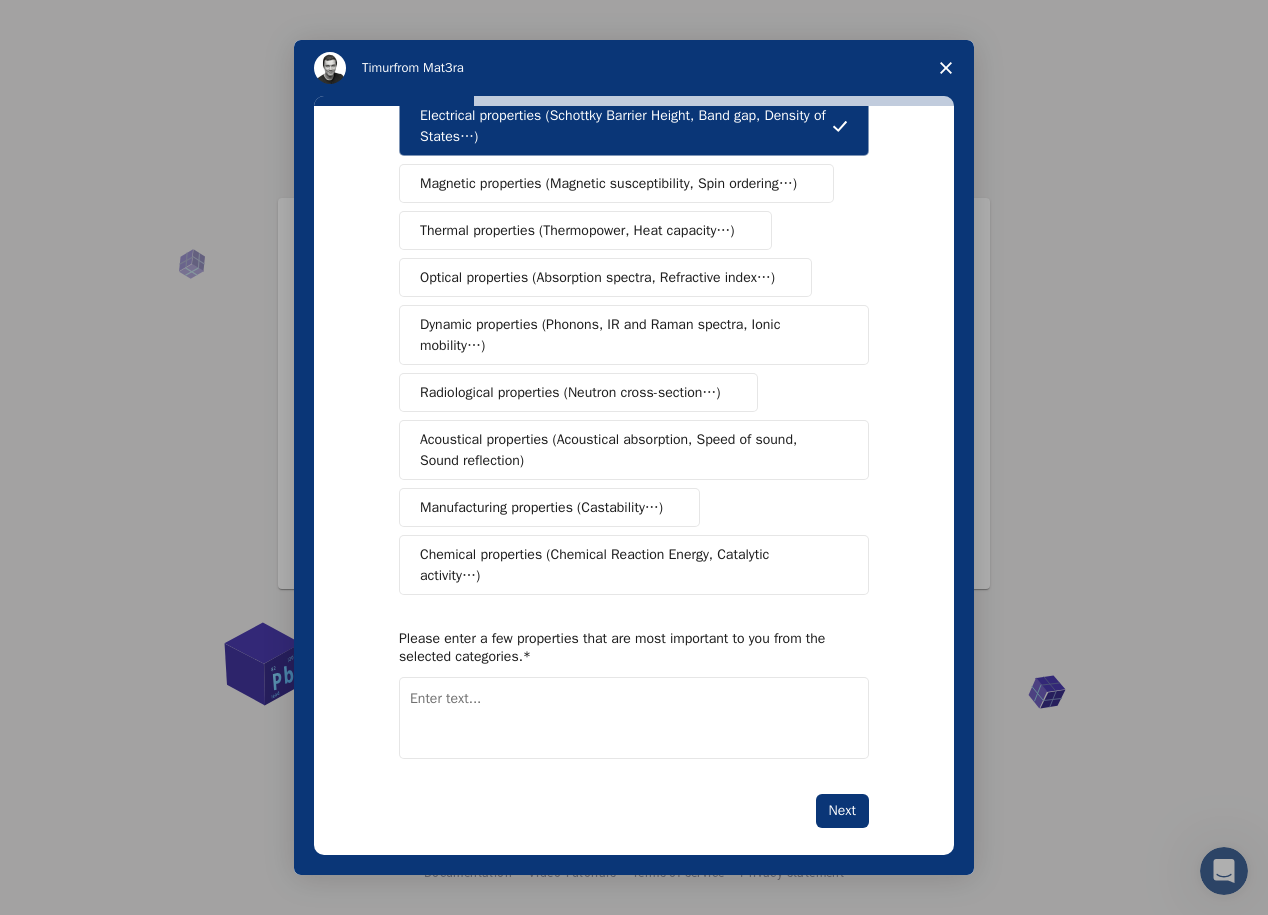 click on "What type(s) of properties are you interested in? Mechanical properties (Surface energy, Poisson's ratio, Stability, Elastic Constants…) Electrical properties (Schottky Barrier Height, Band gap, Density of States…) Magnetic properties (Magnetic susceptibility, Spin ordering…) Thermal properties (Thermopower, Heat capacity…) Optical properties (Absorption spectra, Refractive index…) Dynamic properties (Phonons, IR and Raman spectra, Ionic mobility…) Radiological properties (Neutron cross-section…) Acoustical properties (Acoustical absorption, Speed of sound, Sound reflection) Manufacturing properties (Castability…) Chemical properties (Chemical Reaction Energy, Catalytic activity…) Please enter a few properties that are most important to you from the selected categories. Next" at bounding box center (634, 414) 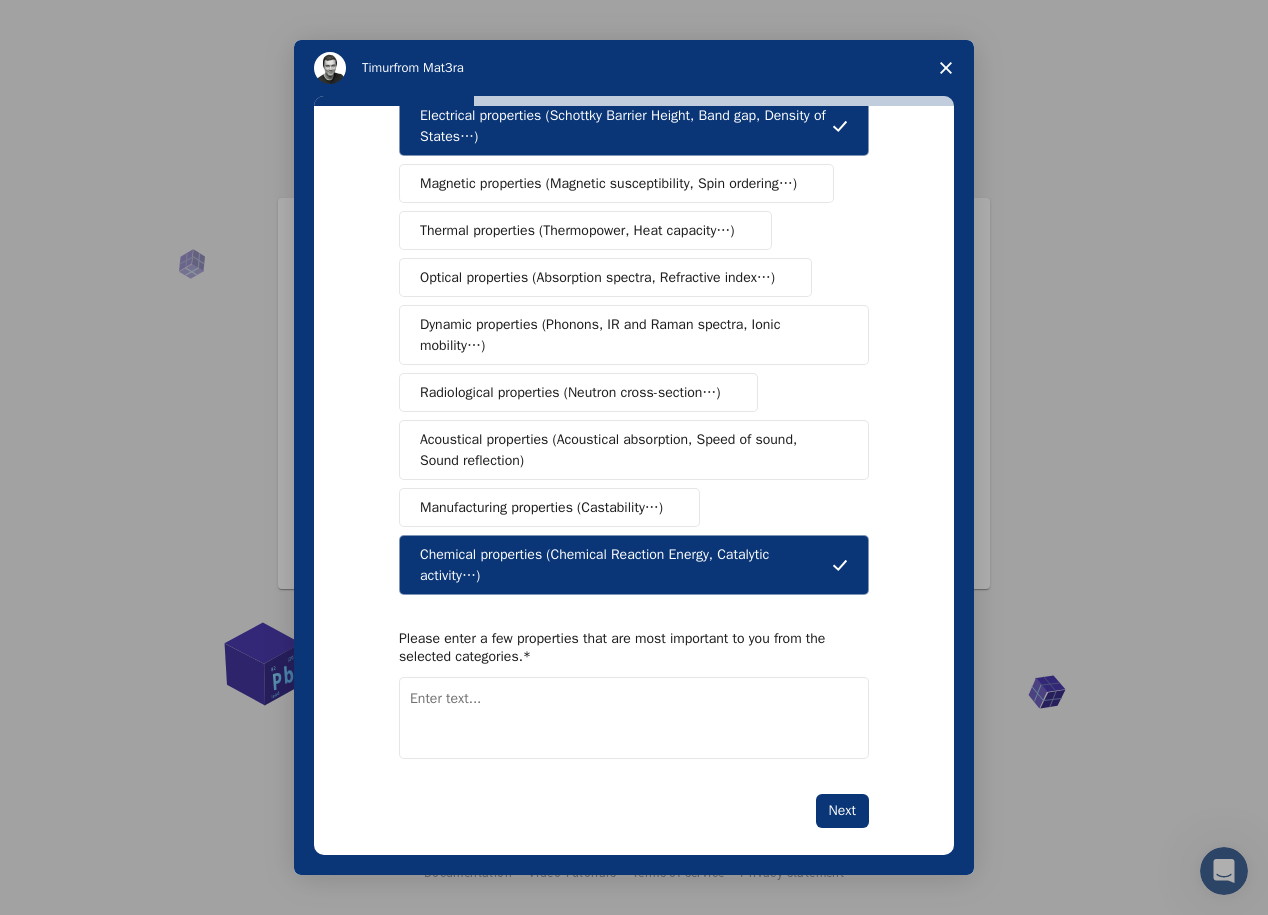click at bounding box center (634, 718) 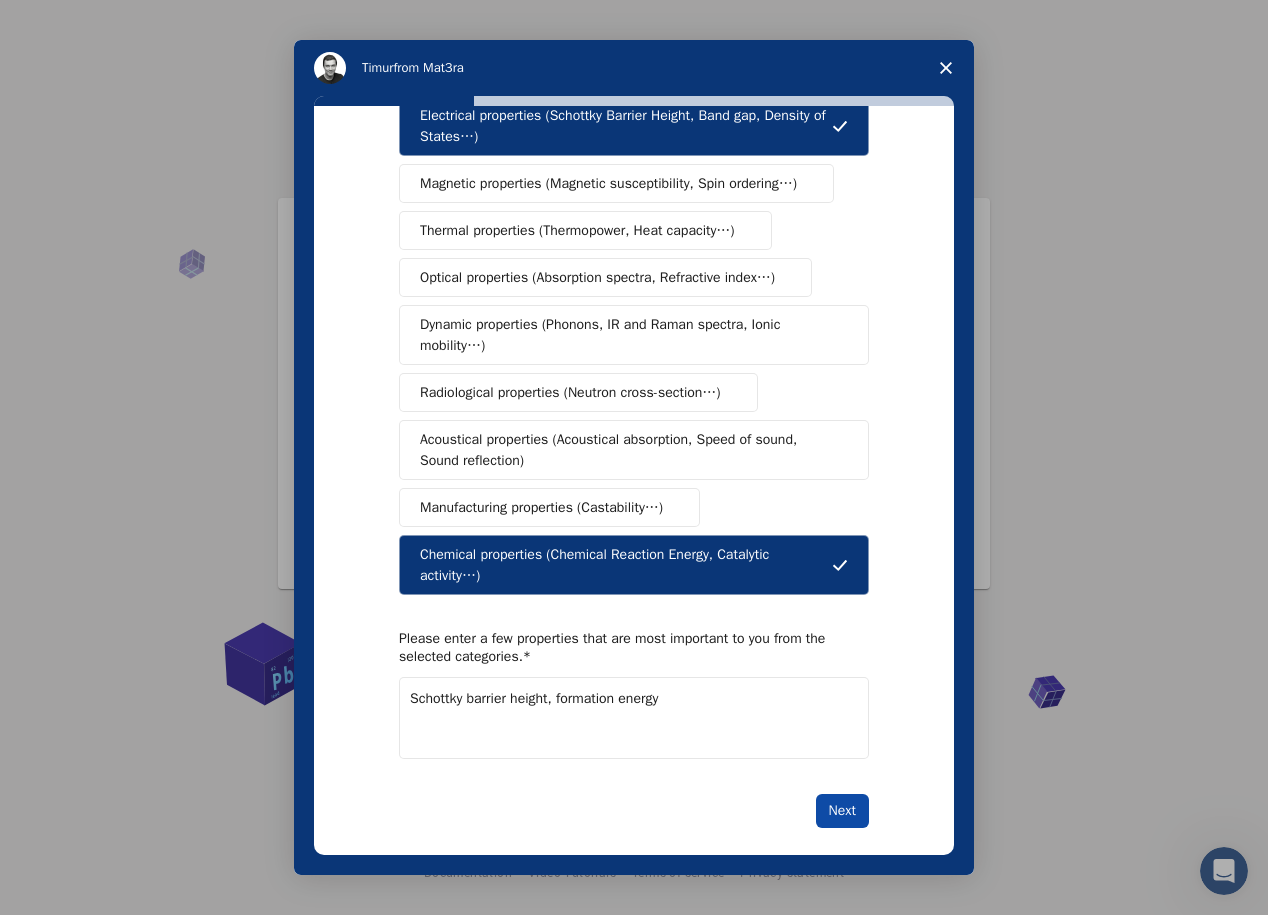type on "Schottky barrier height, formation energy" 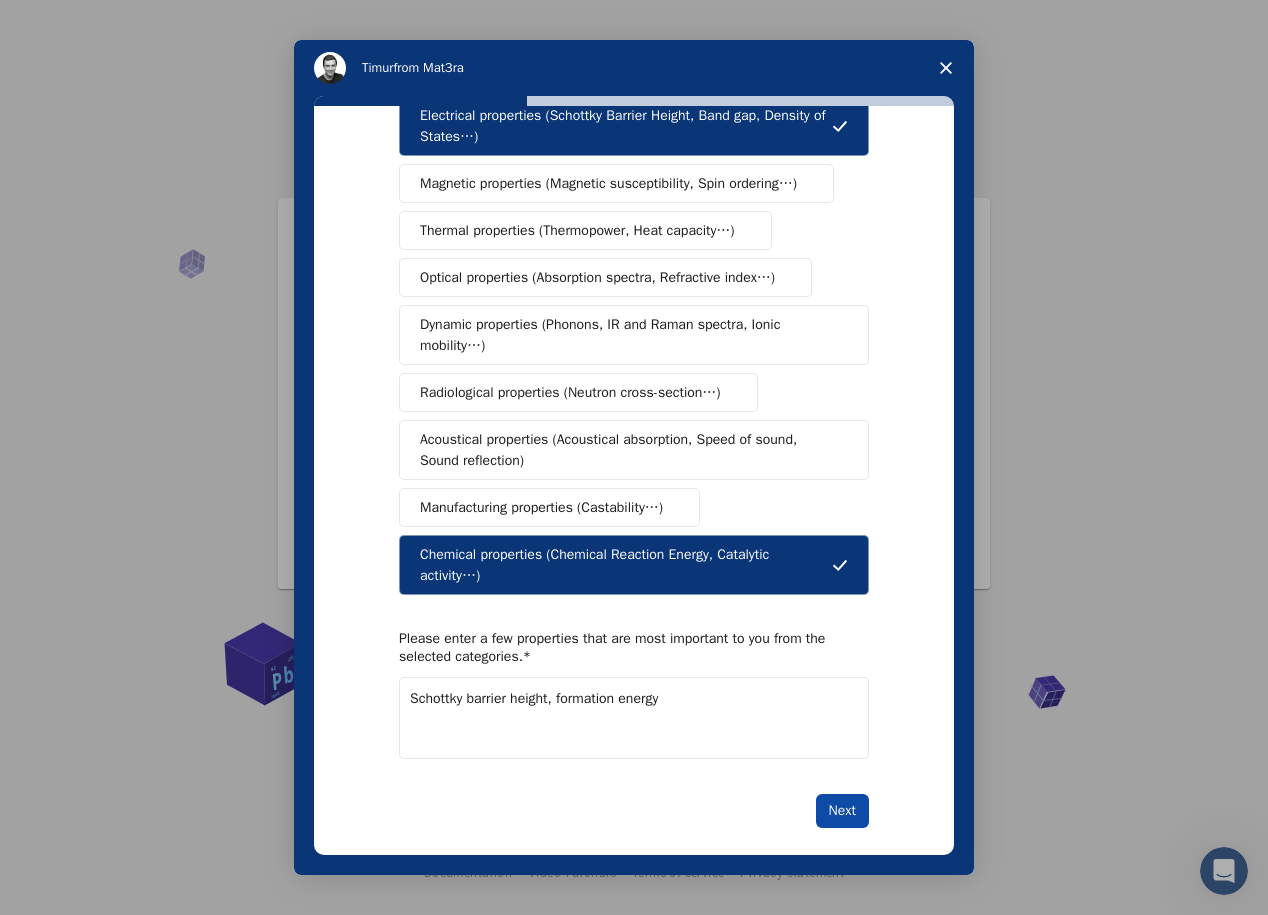 click on "Next" at bounding box center (842, 811) 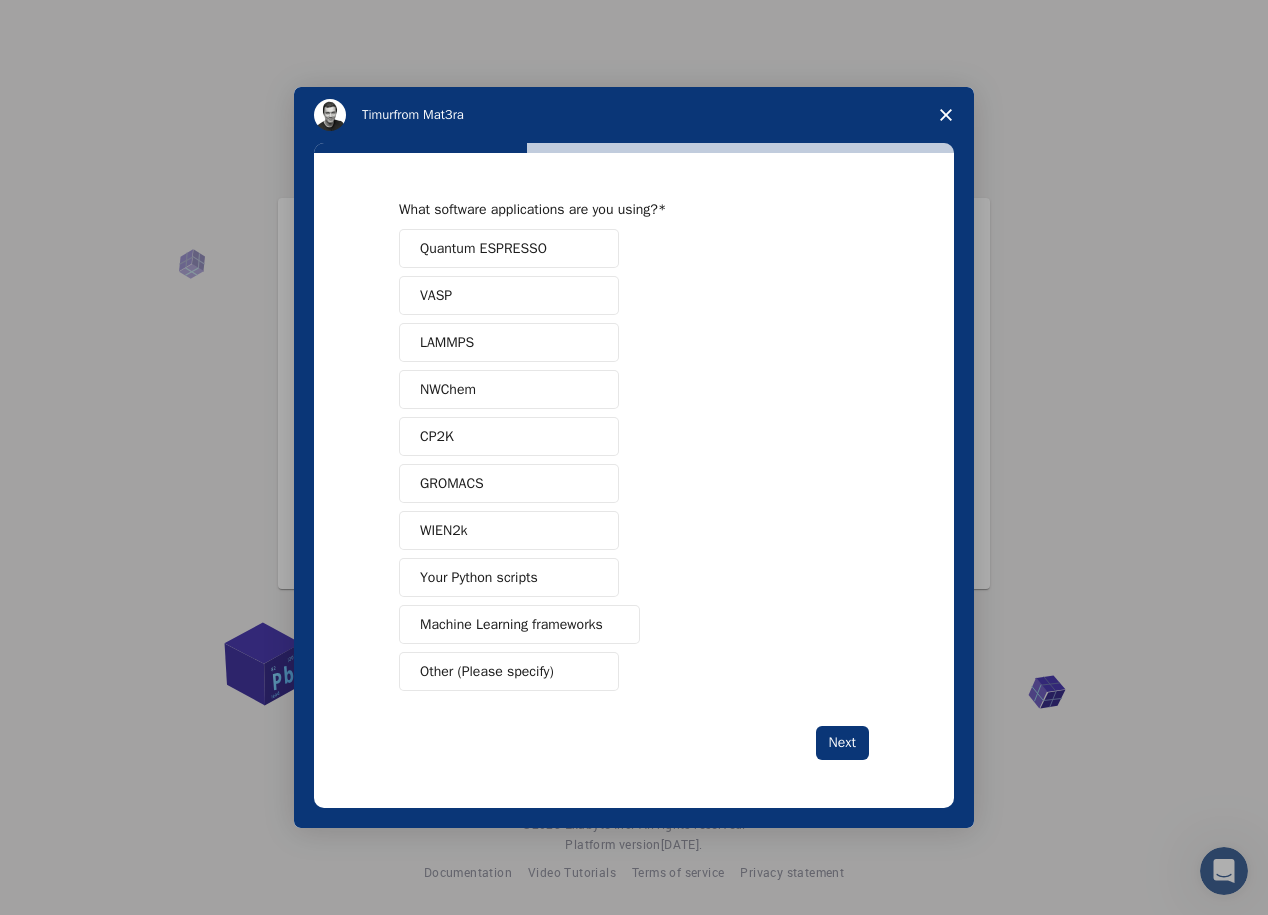 scroll, scrollTop: 0, scrollLeft: 0, axis: both 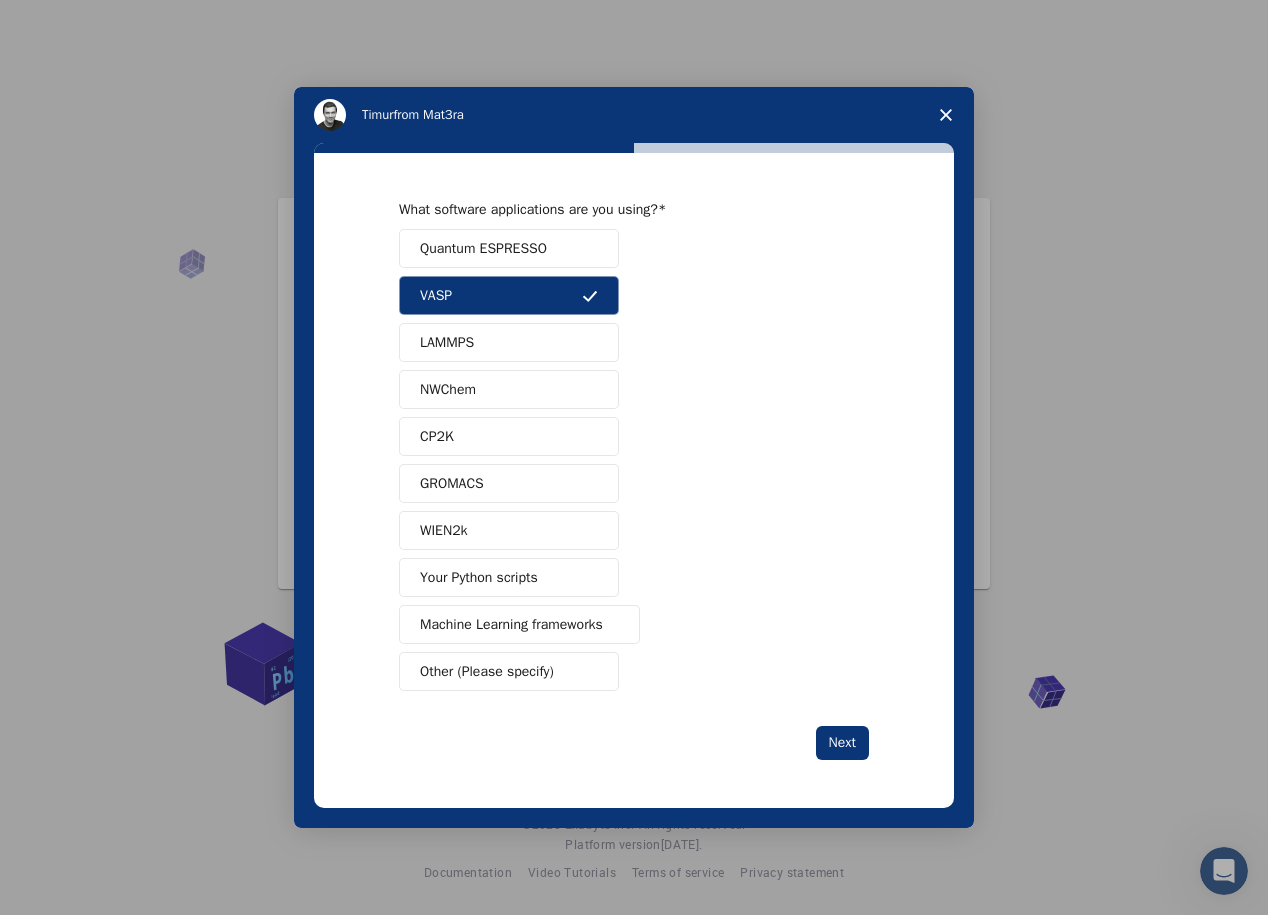 click on "Machine Learning frameworks" at bounding box center [511, 624] 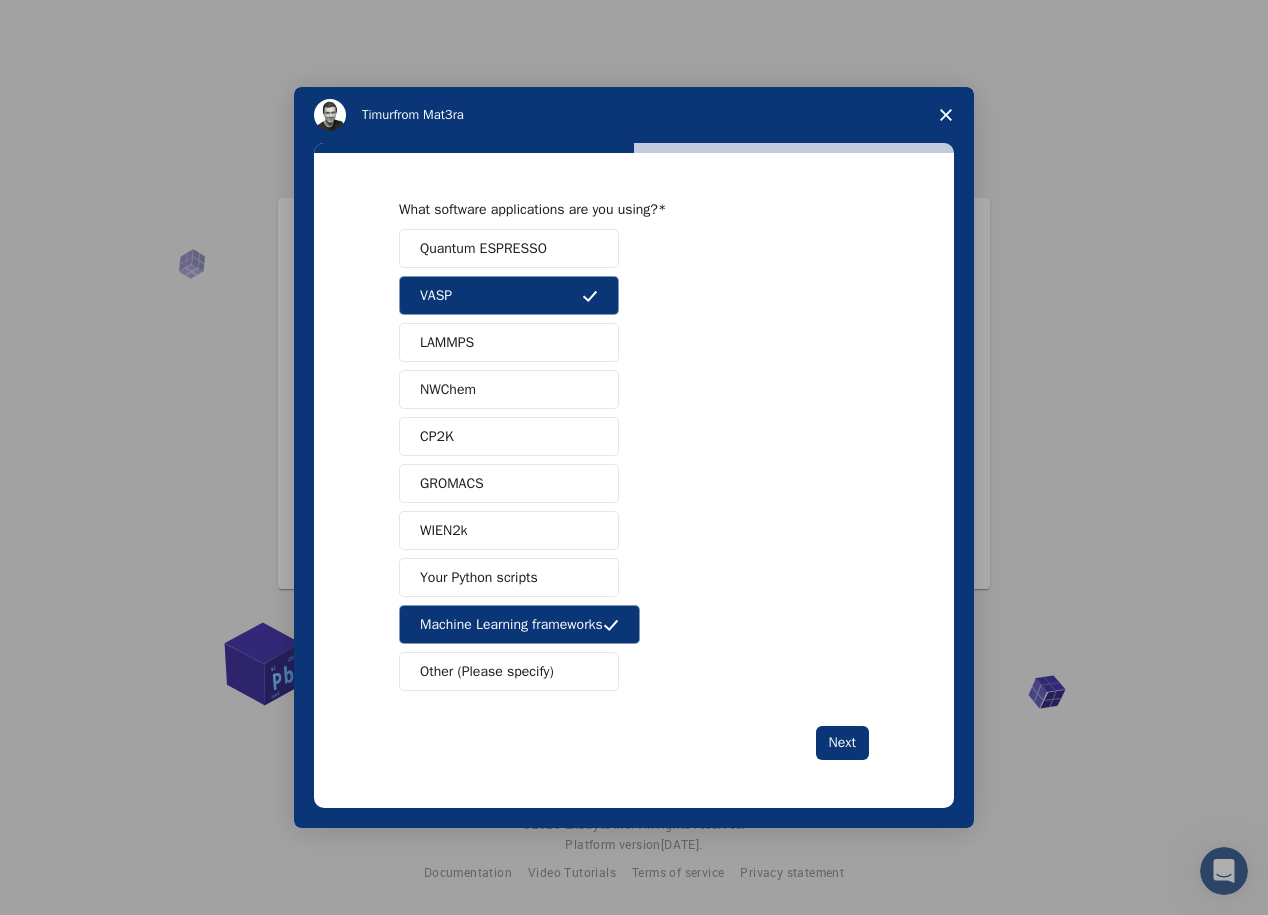 drag, startPoint x: 501, startPoint y: 589, endPoint x: 506, endPoint y: 599, distance: 11.18034 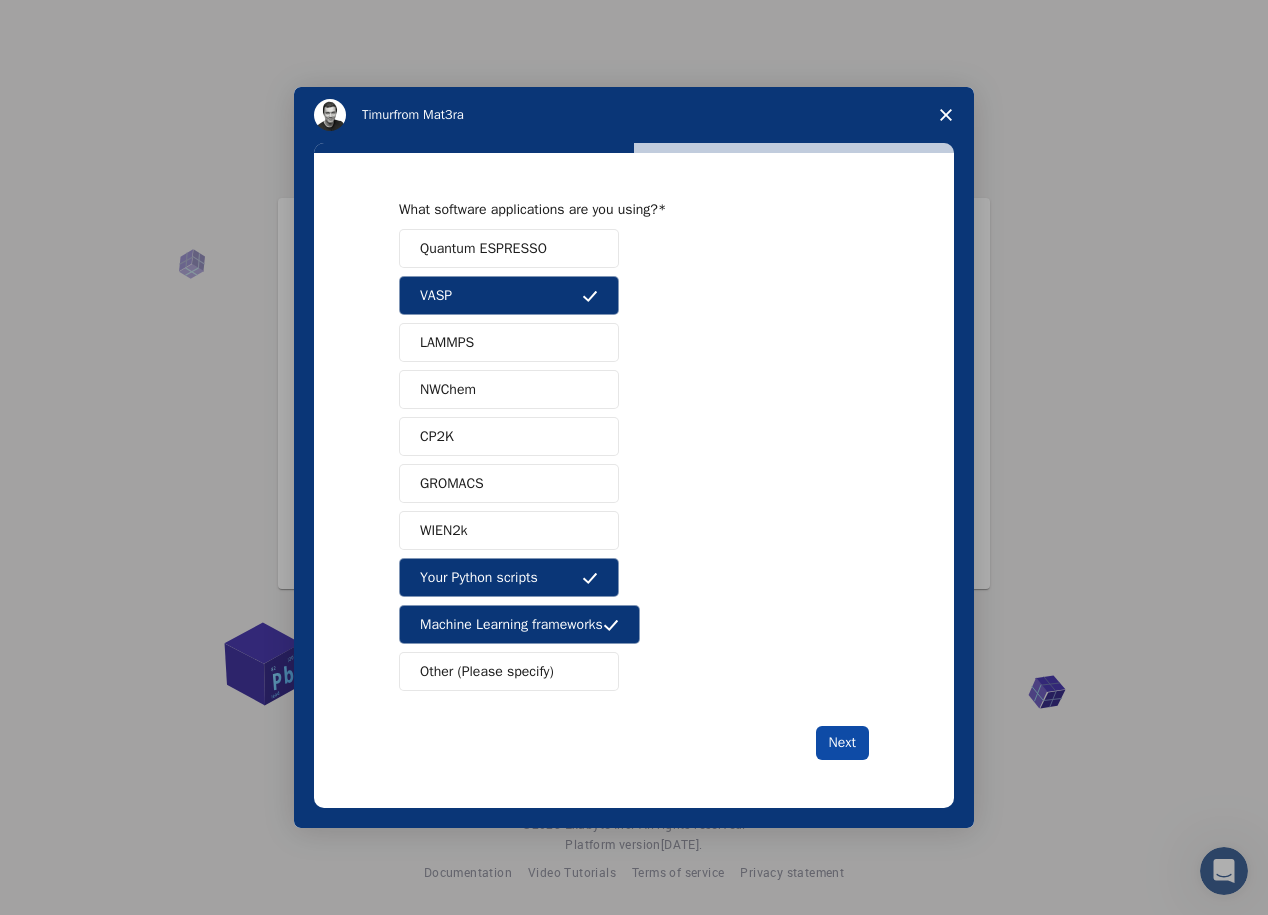 click on "Next" at bounding box center [842, 743] 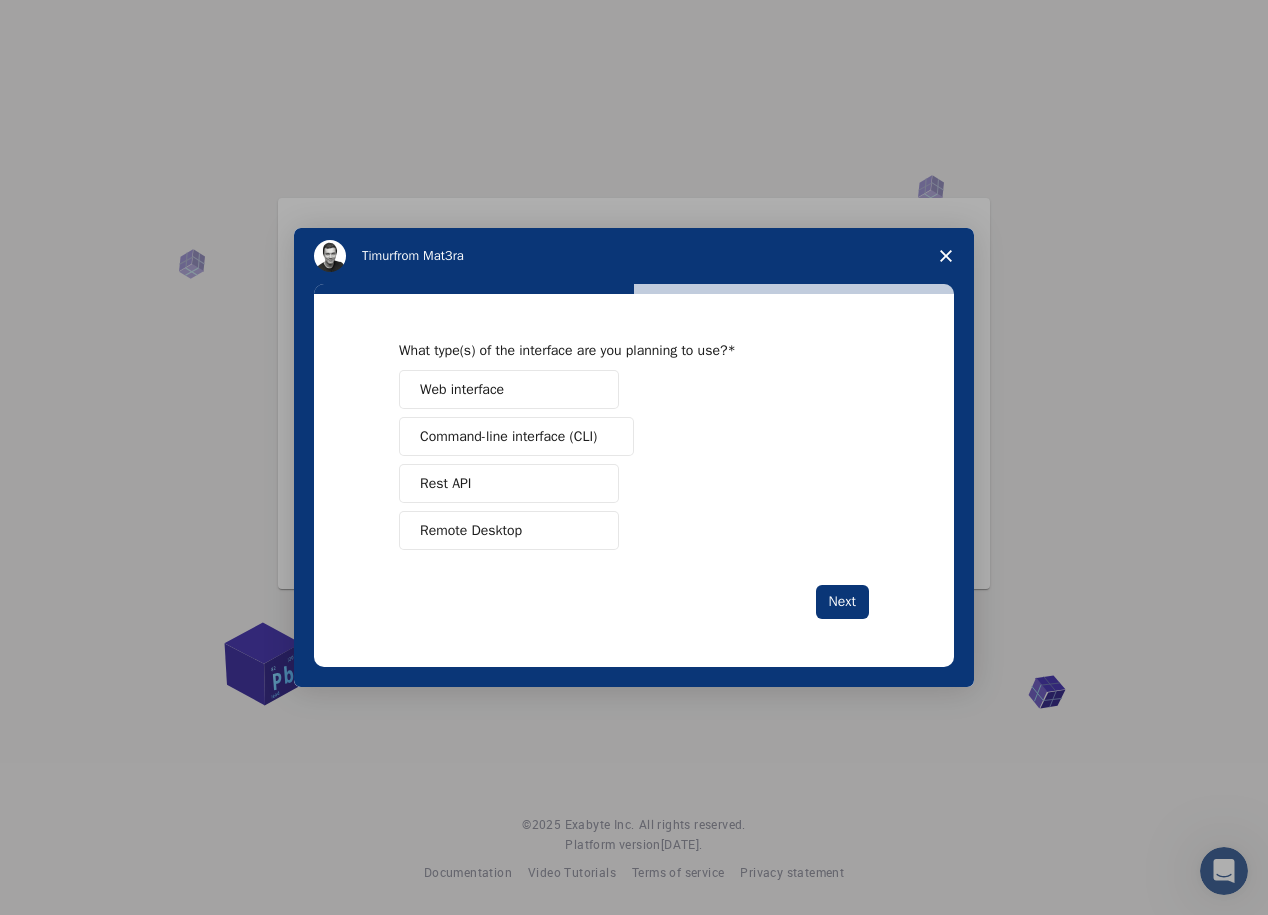 click on "Command-line interface (CLI)" at bounding box center [508, 436] 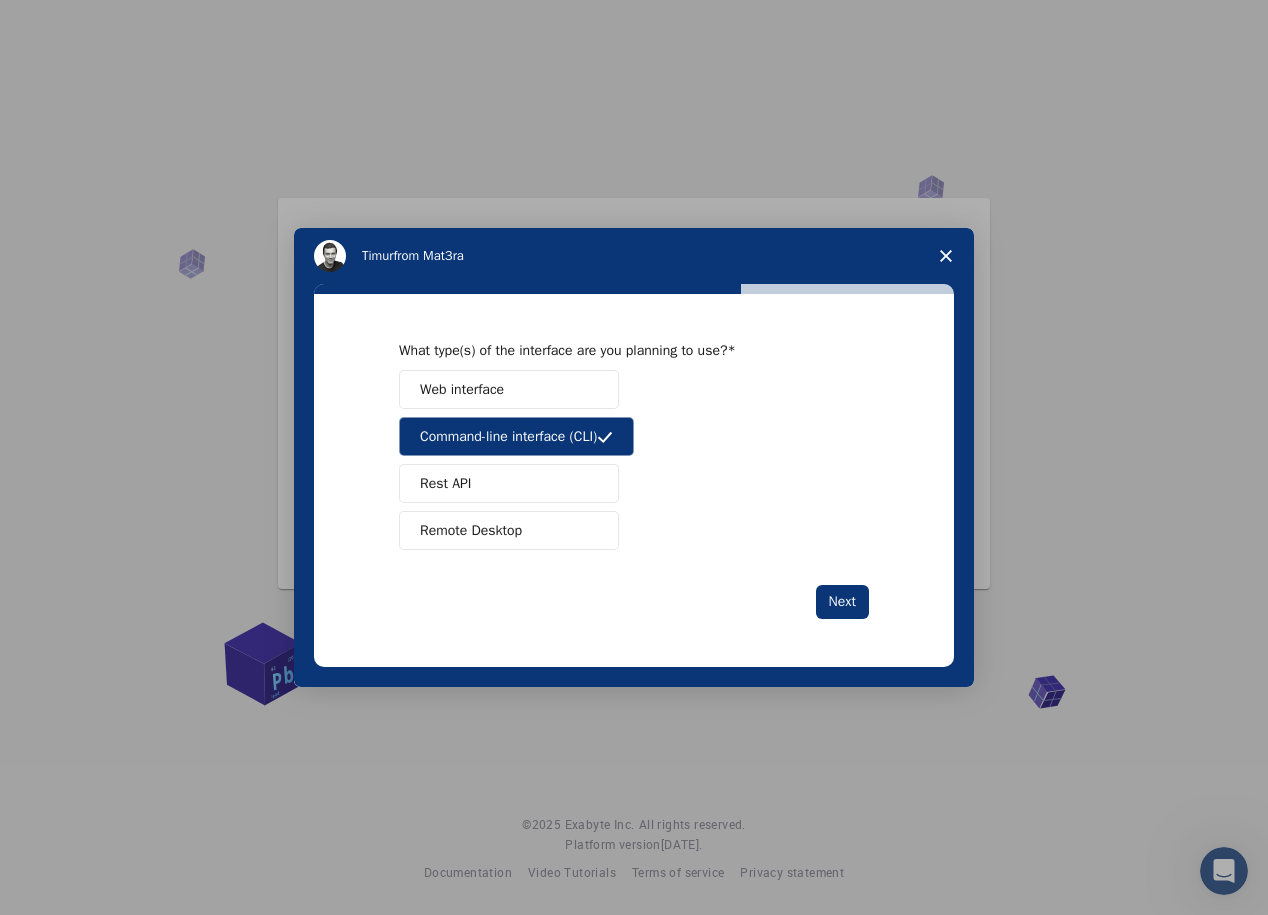 click on "Web interface Command-line interface (CLI) Rest API Remote Desktop" at bounding box center [634, 460] 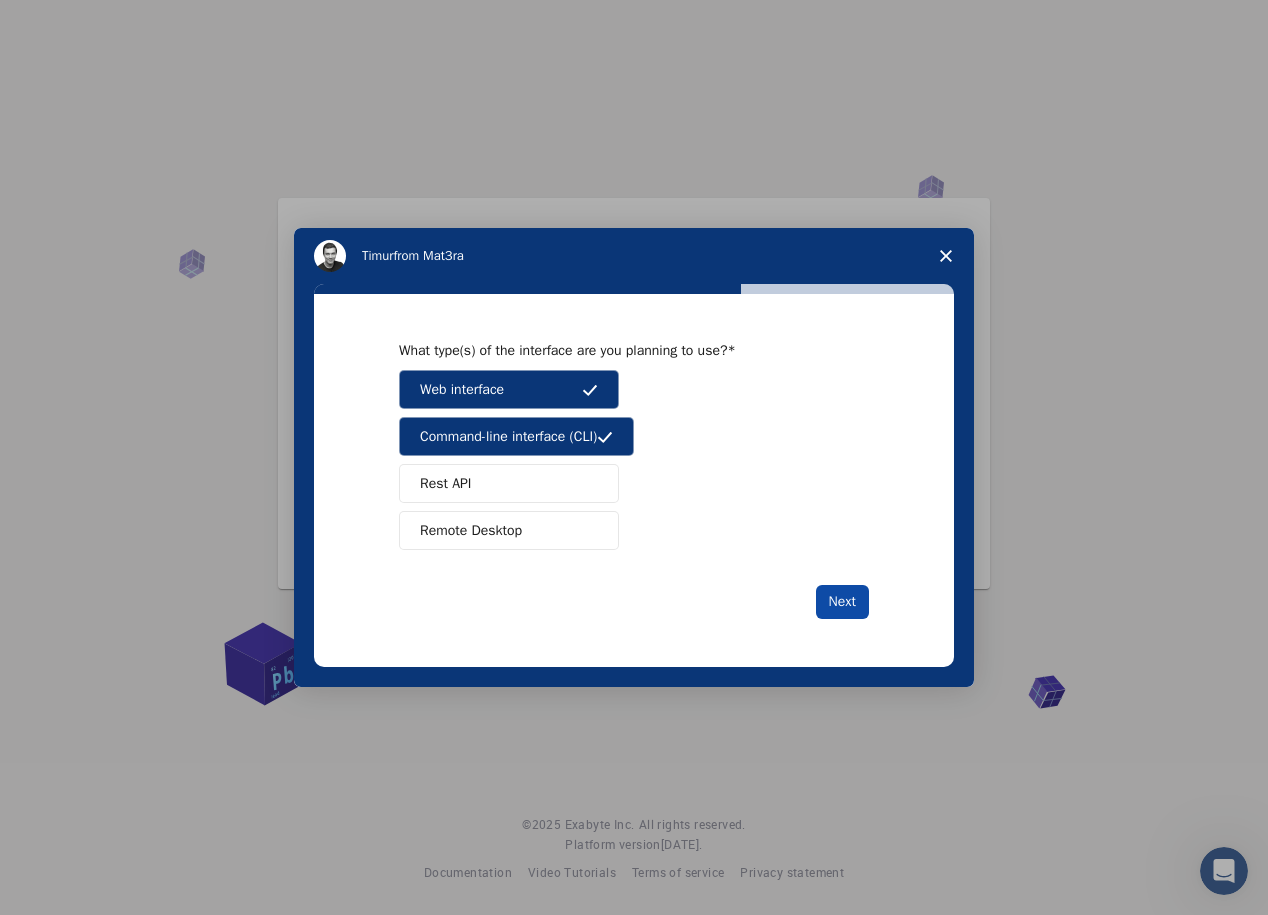 click on "Next" at bounding box center [842, 602] 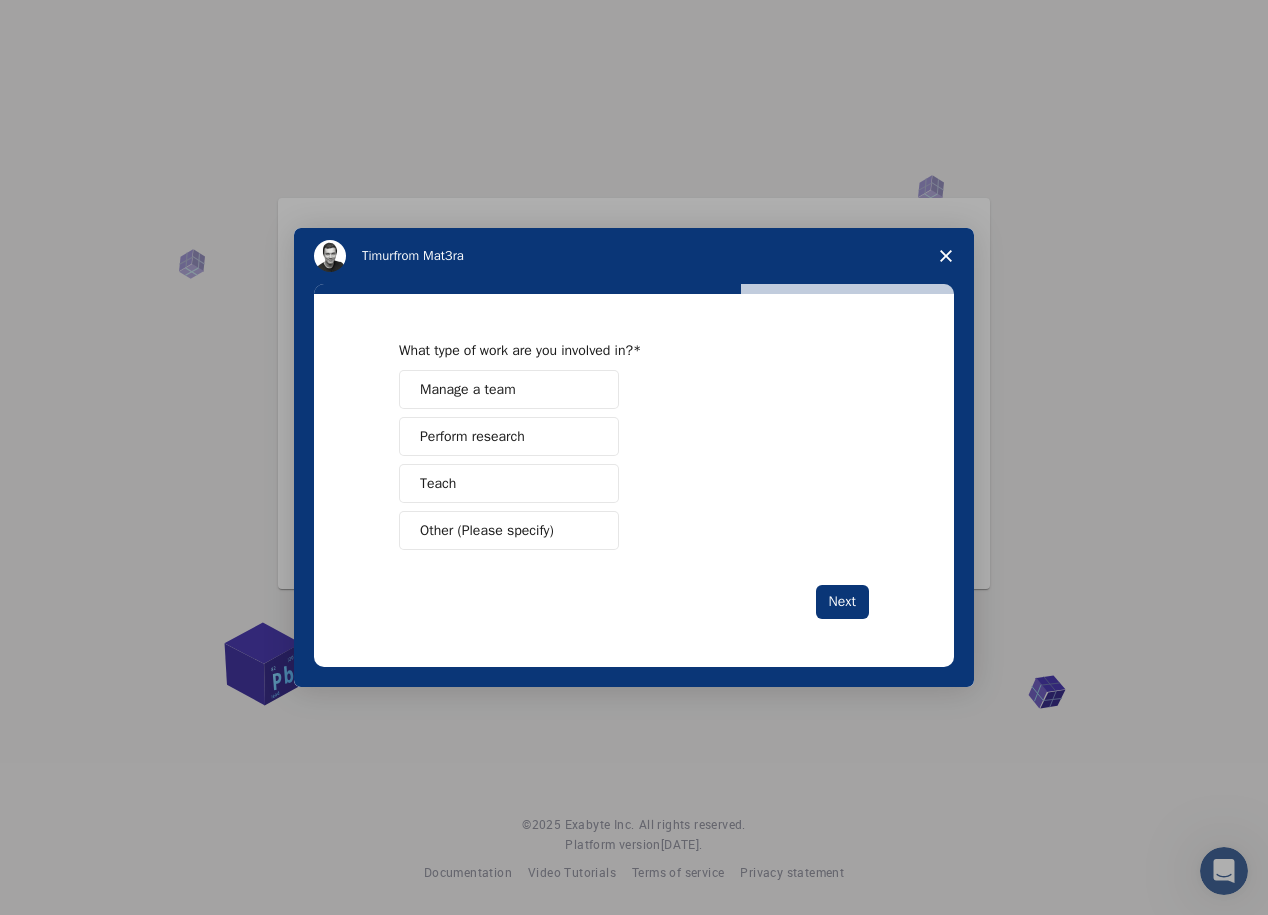 click on "Perform research" at bounding box center [509, 436] 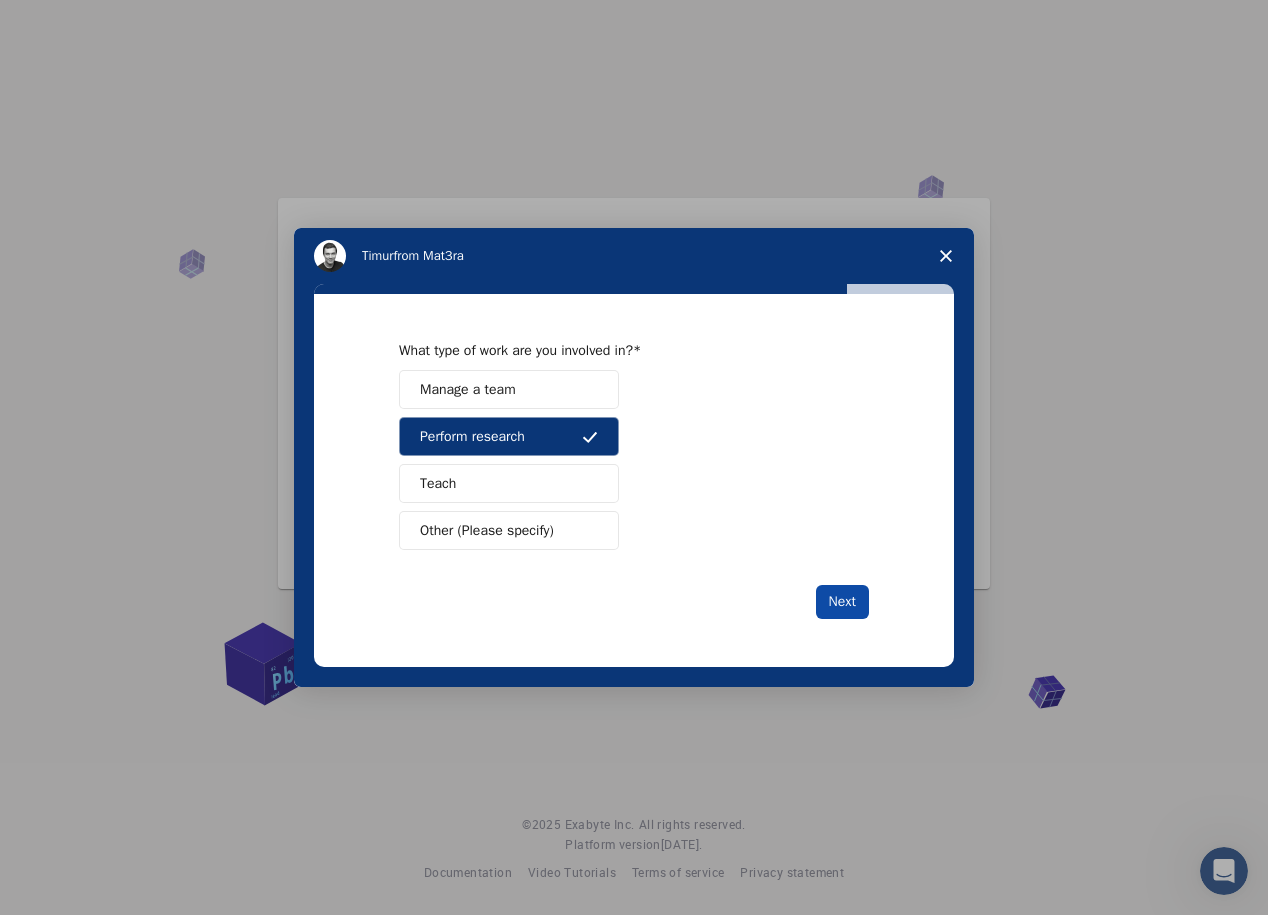 click on "Next" at bounding box center (842, 602) 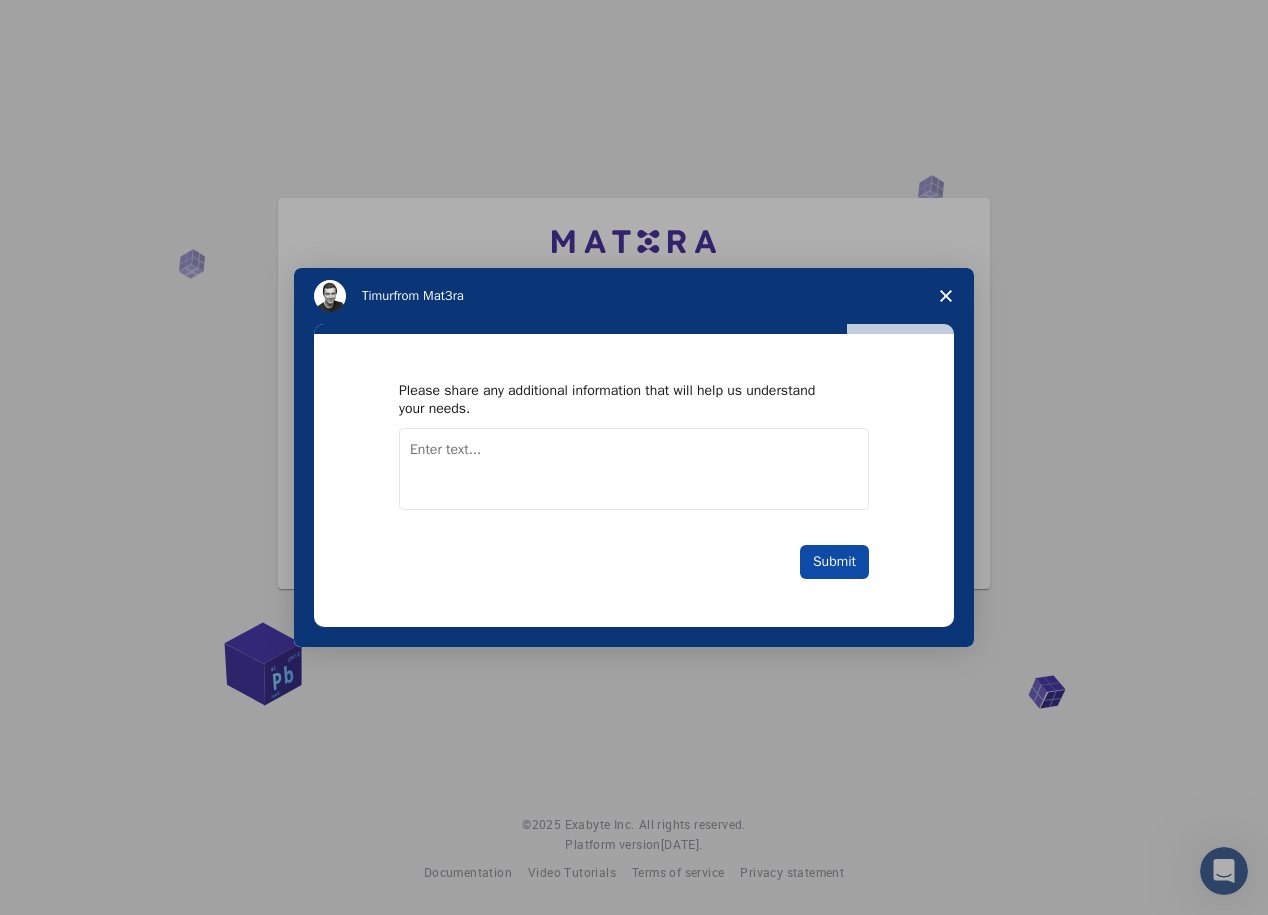 click on "Submit" at bounding box center [834, 562] 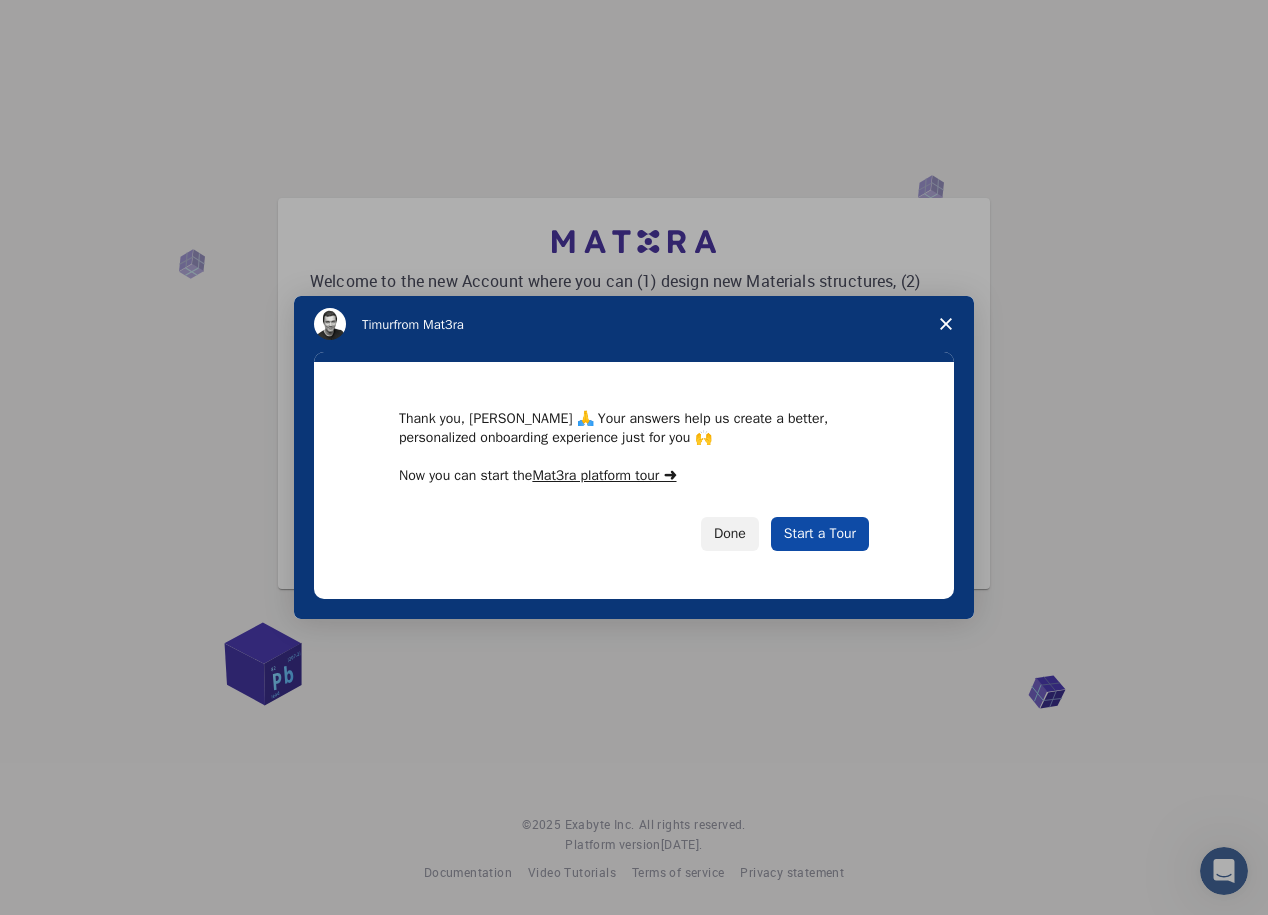 click on "Start a Tour" at bounding box center (820, 534) 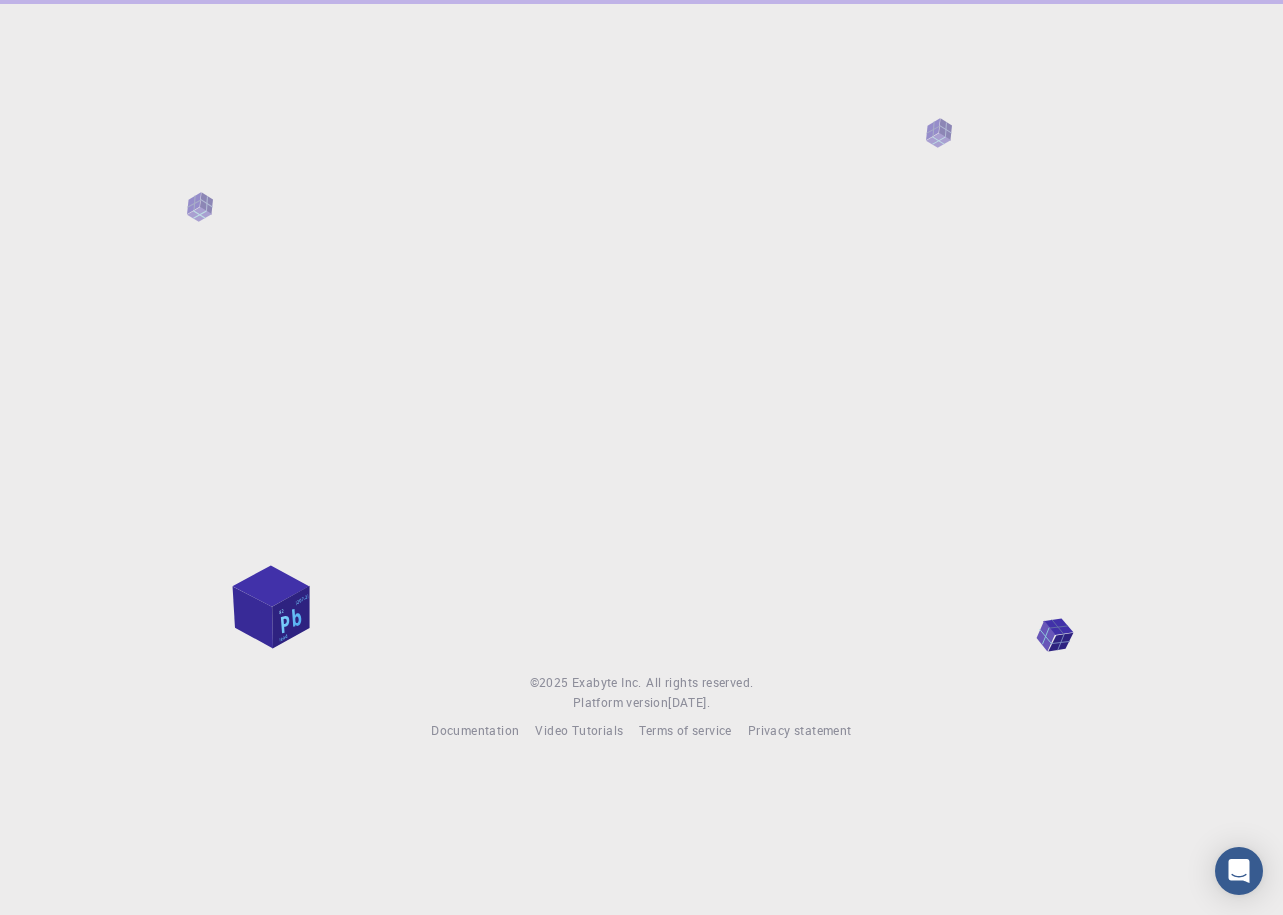 scroll, scrollTop: 0, scrollLeft: 0, axis: both 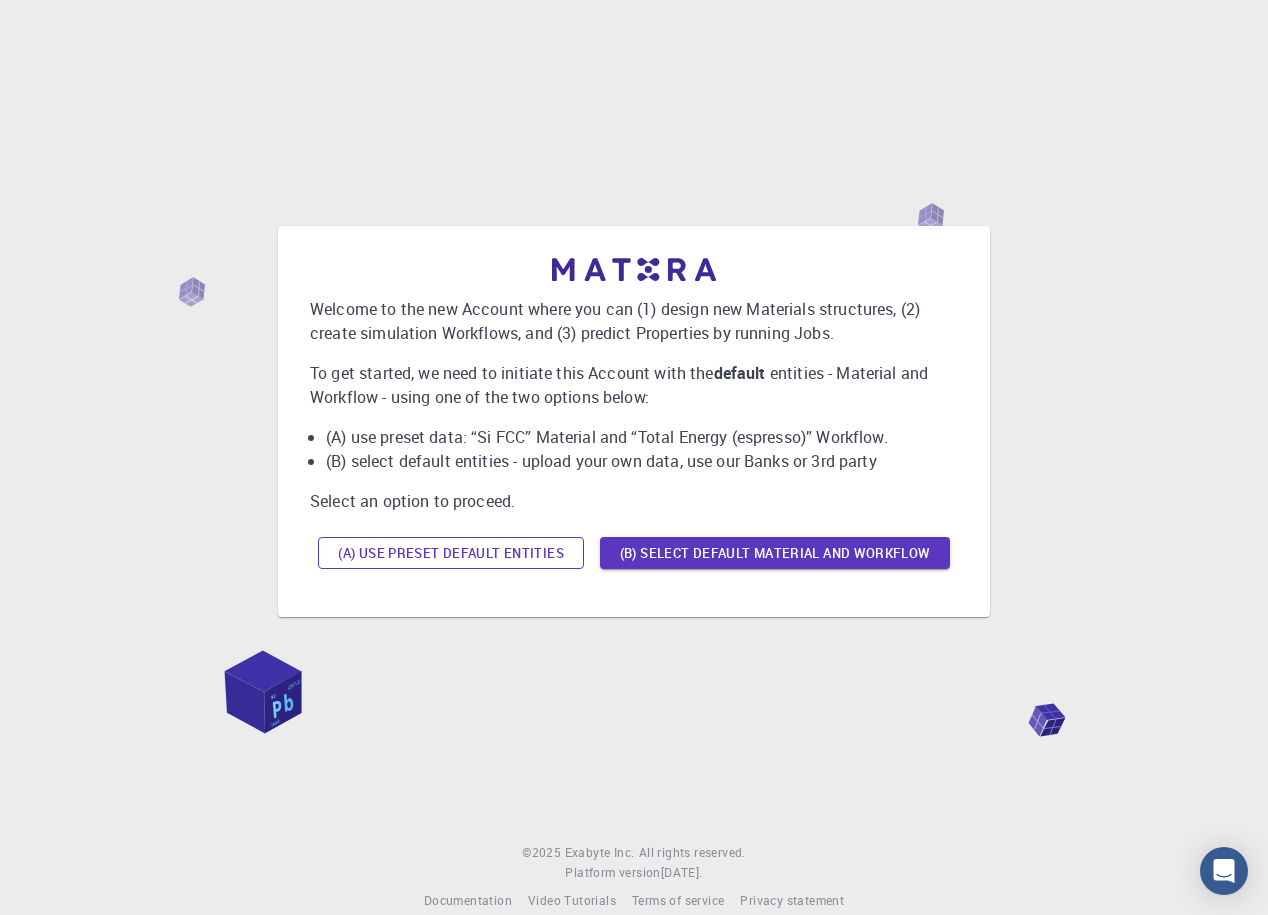click on "(A) Use preset default entities" at bounding box center (451, 553) 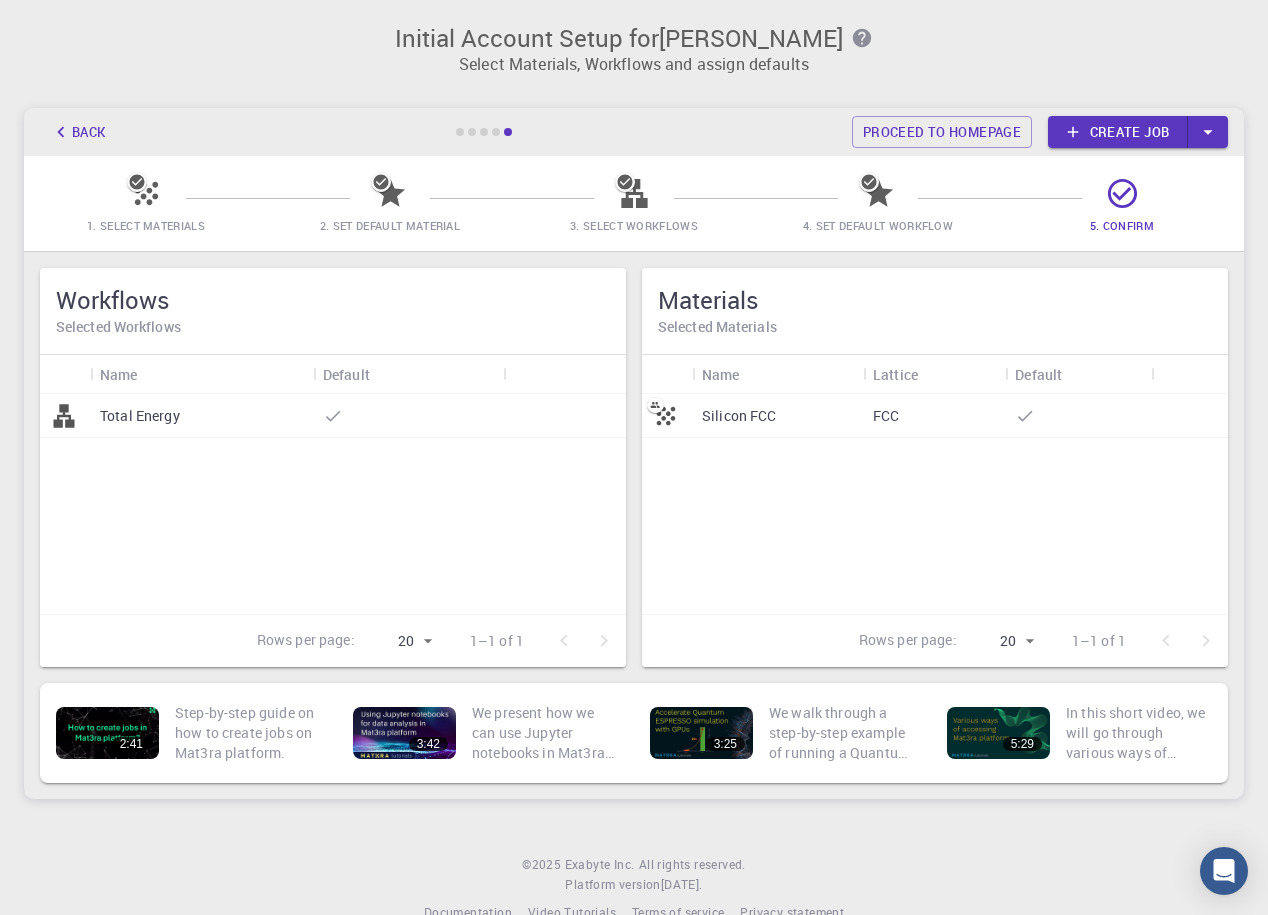 click on "Total Energy" at bounding box center [140, 416] 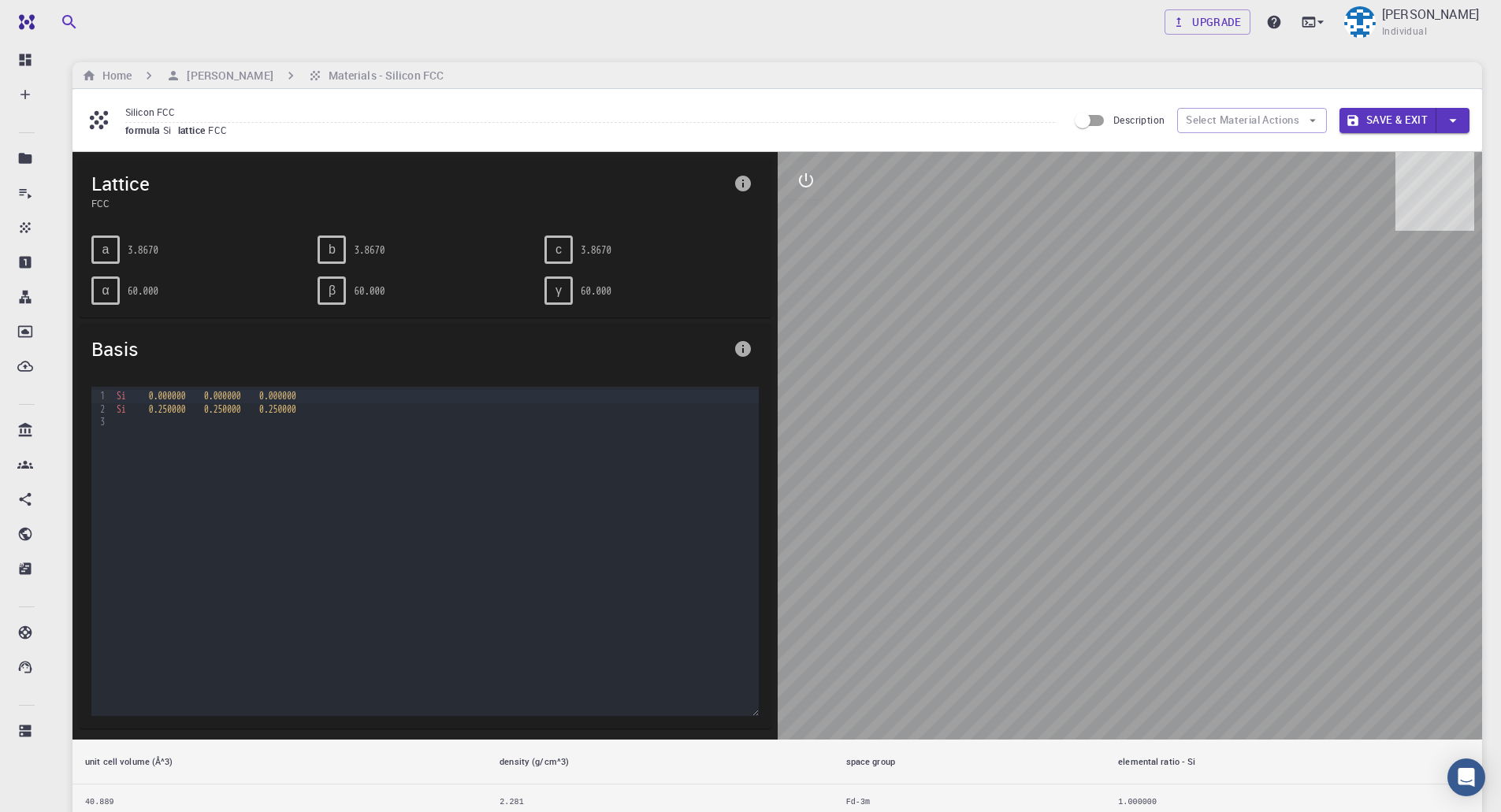 drag, startPoint x: 1008, startPoint y: 363, endPoint x: 996, endPoint y: 462, distance: 99.72462 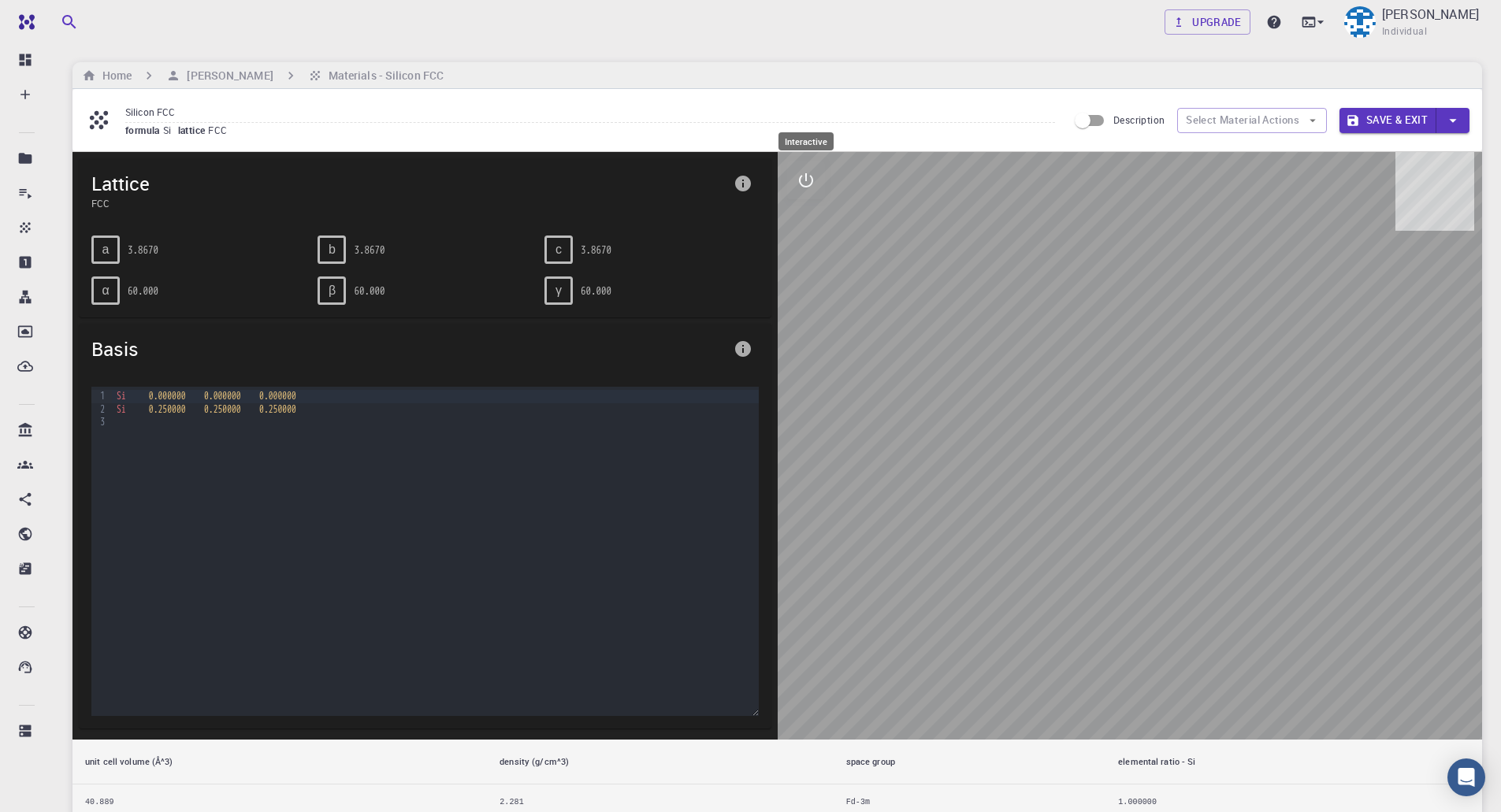 click at bounding box center [806, 180] 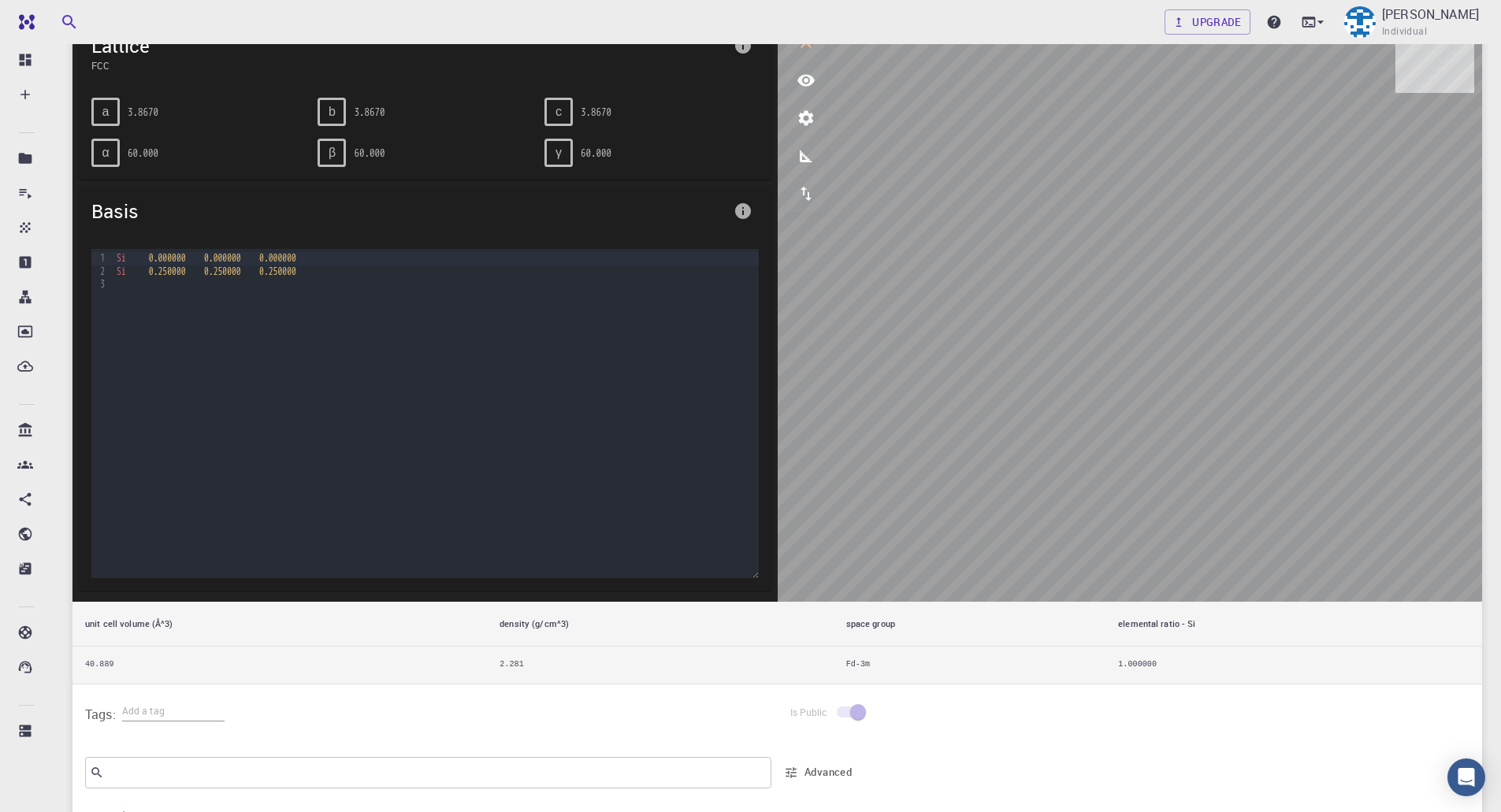 scroll, scrollTop: 0, scrollLeft: 0, axis: both 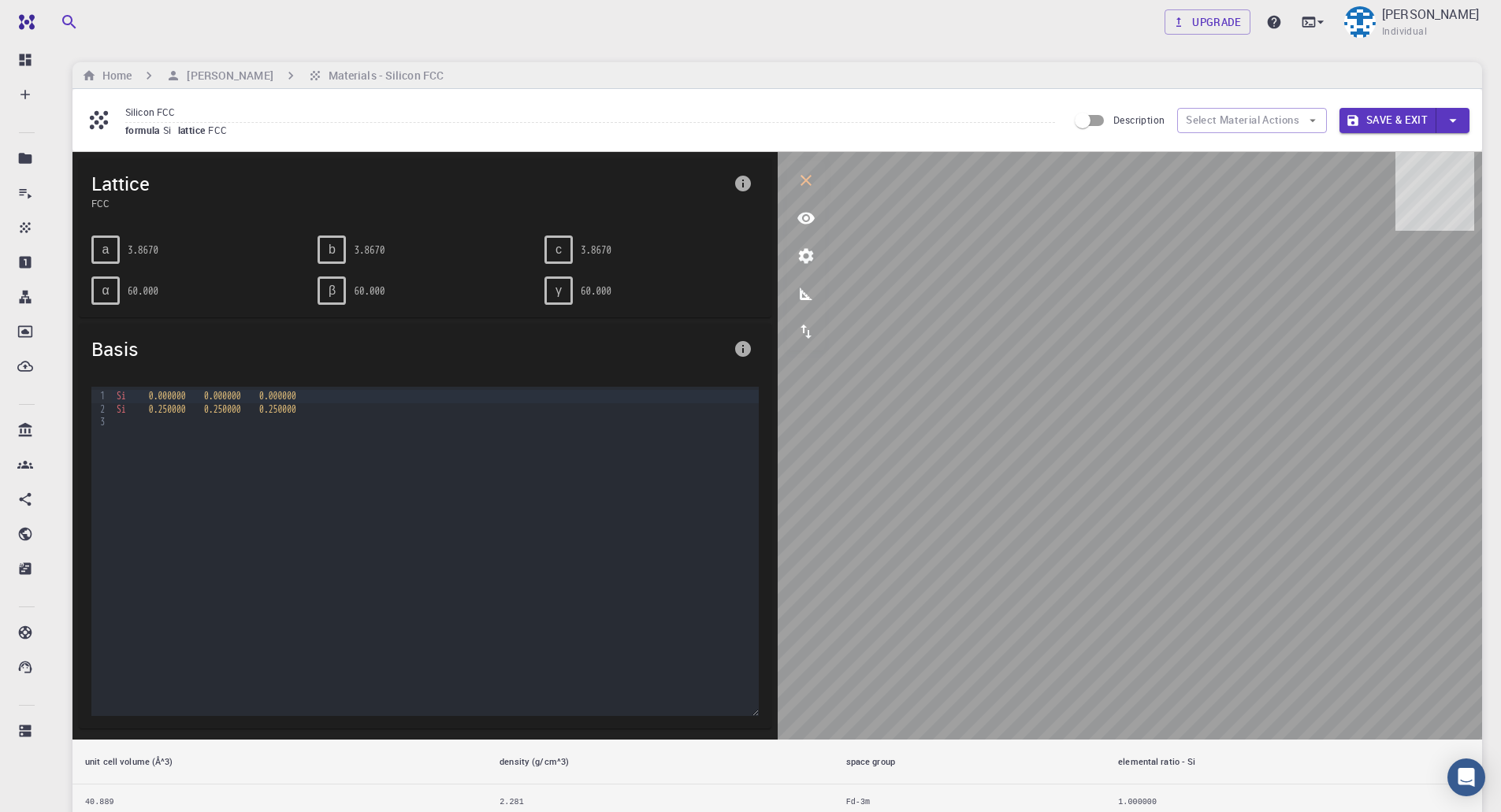 click on "0.250000" at bounding box center (222, 410) 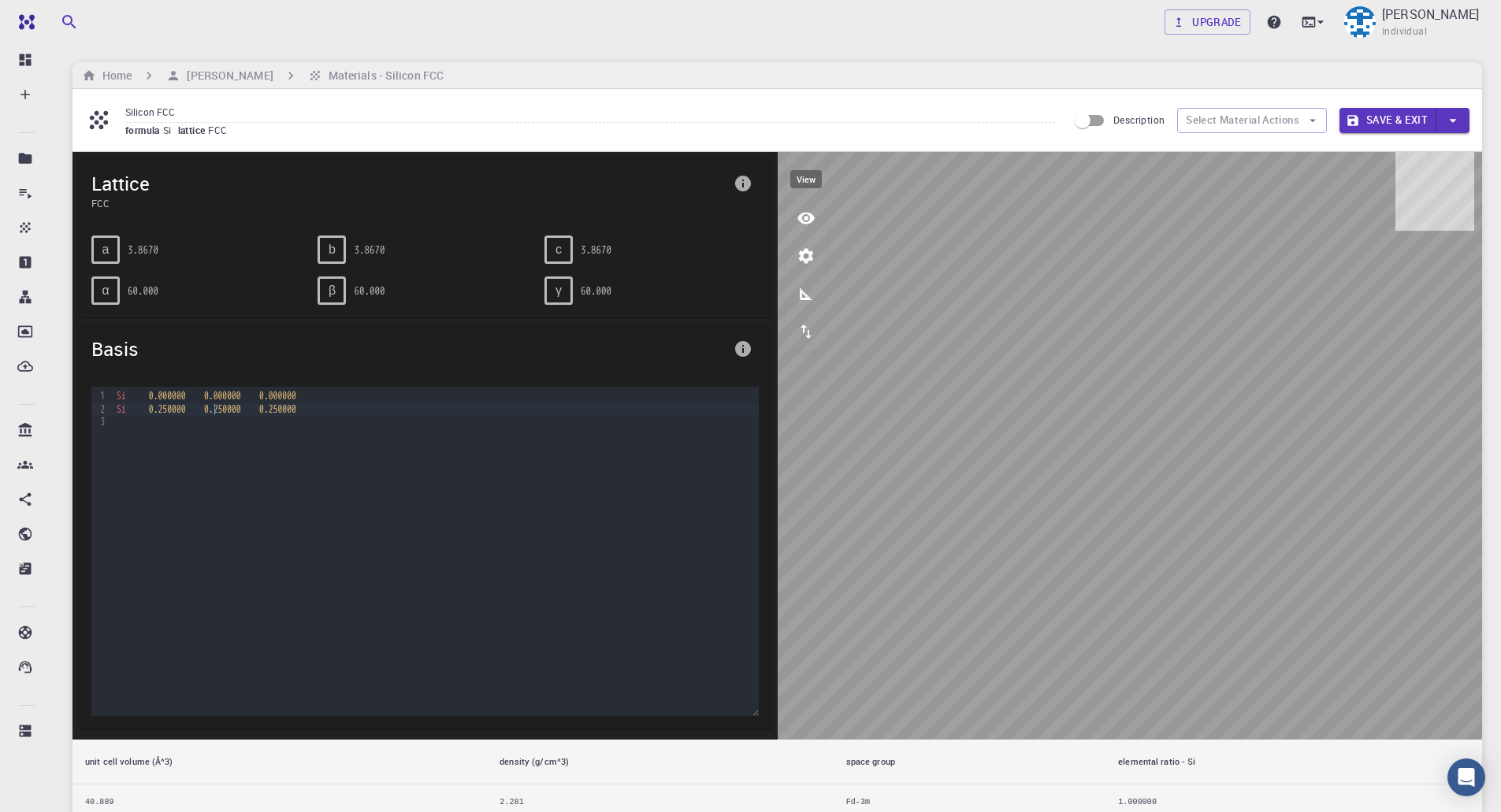 click 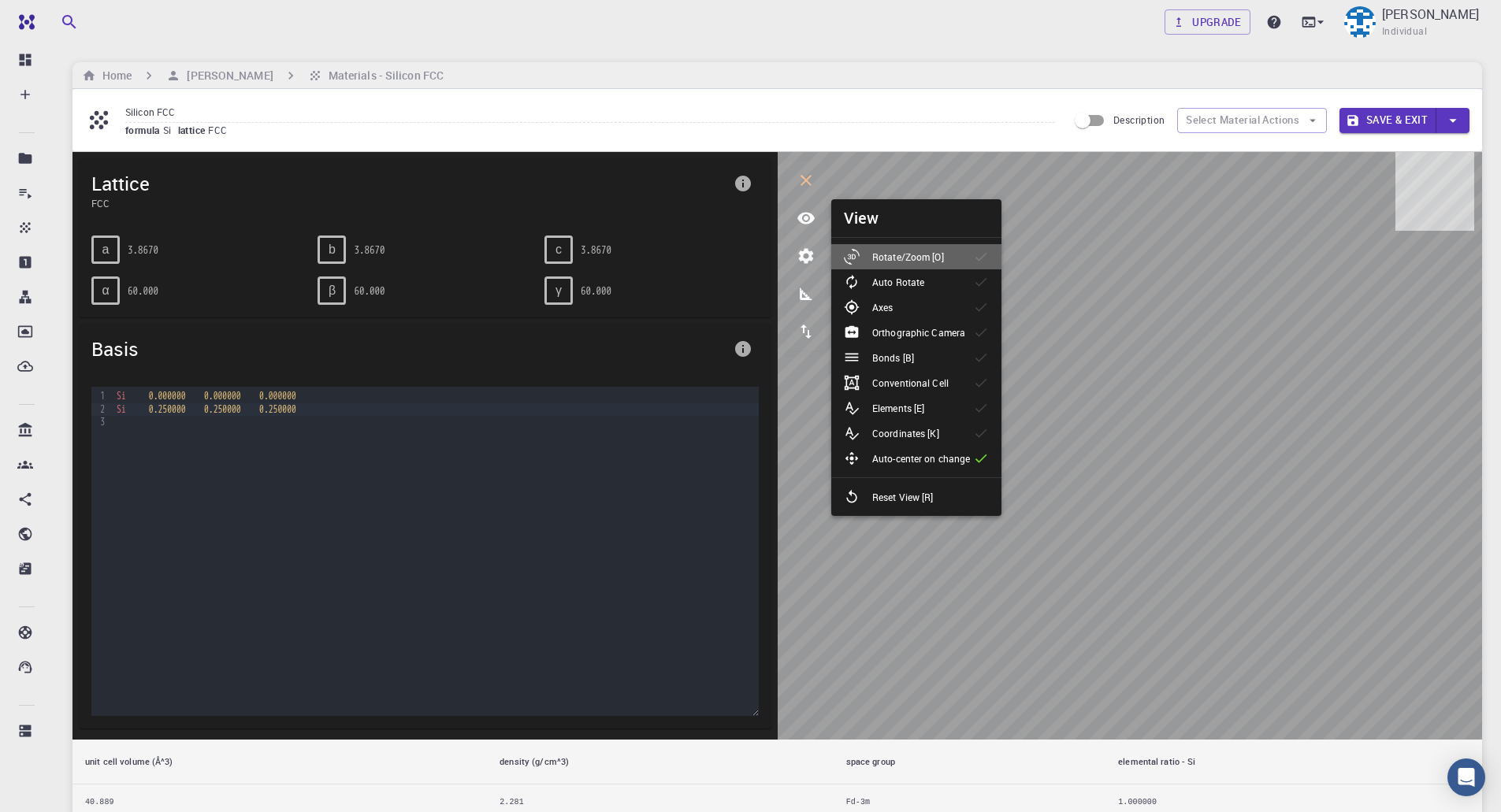 click on "Rotate/Zoom [O]" at bounding box center [908, 257] 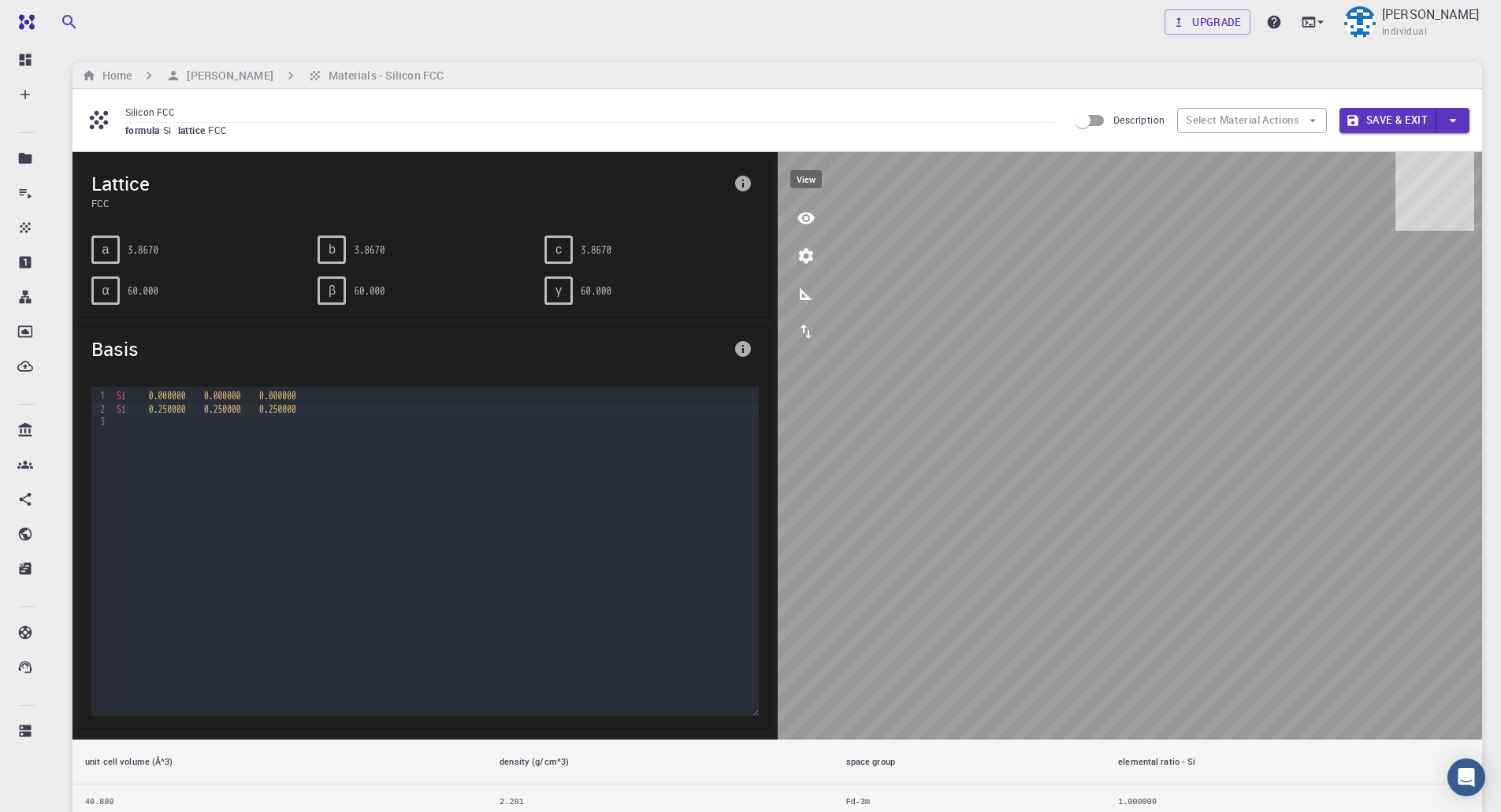 click 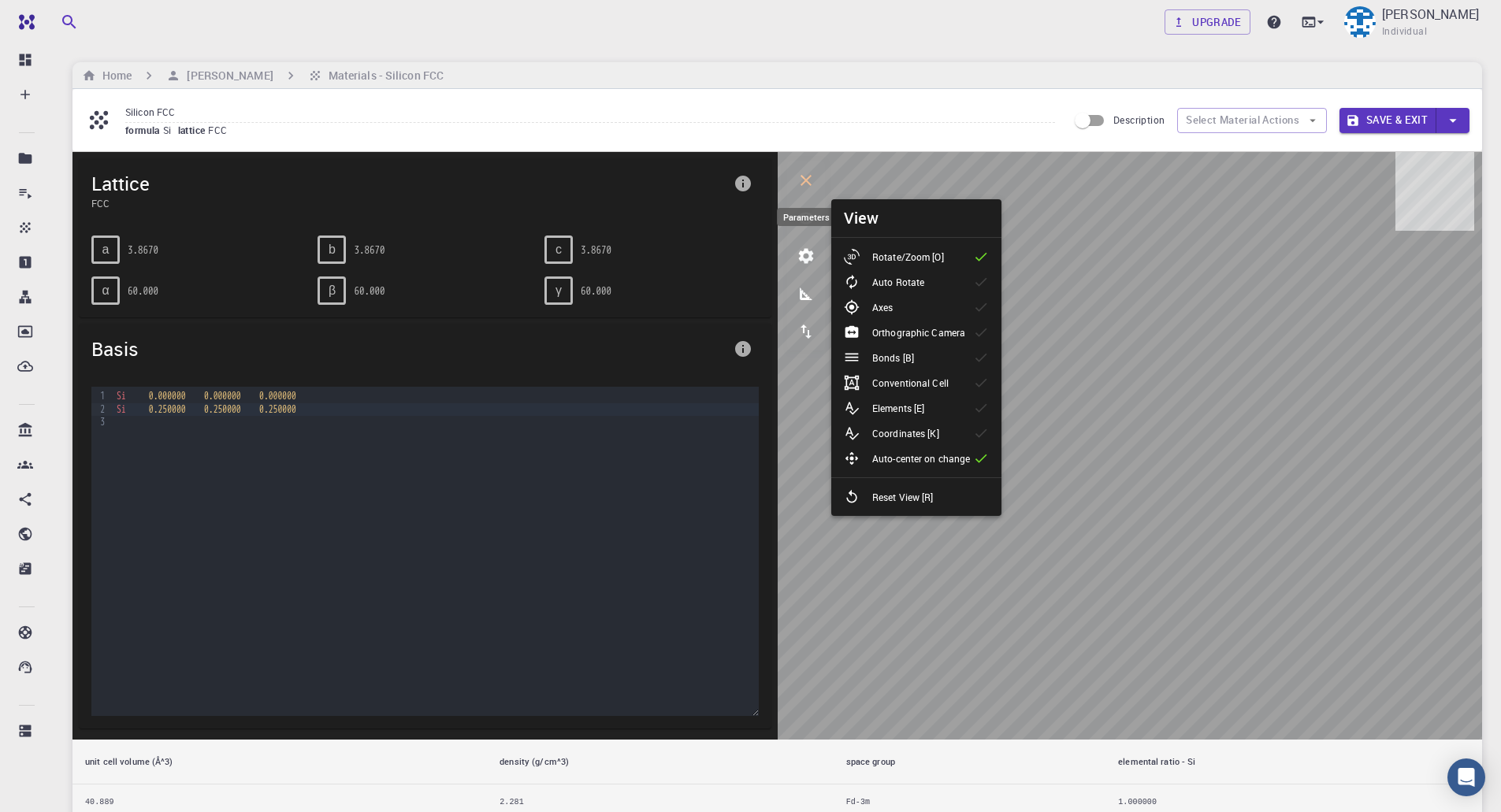 click 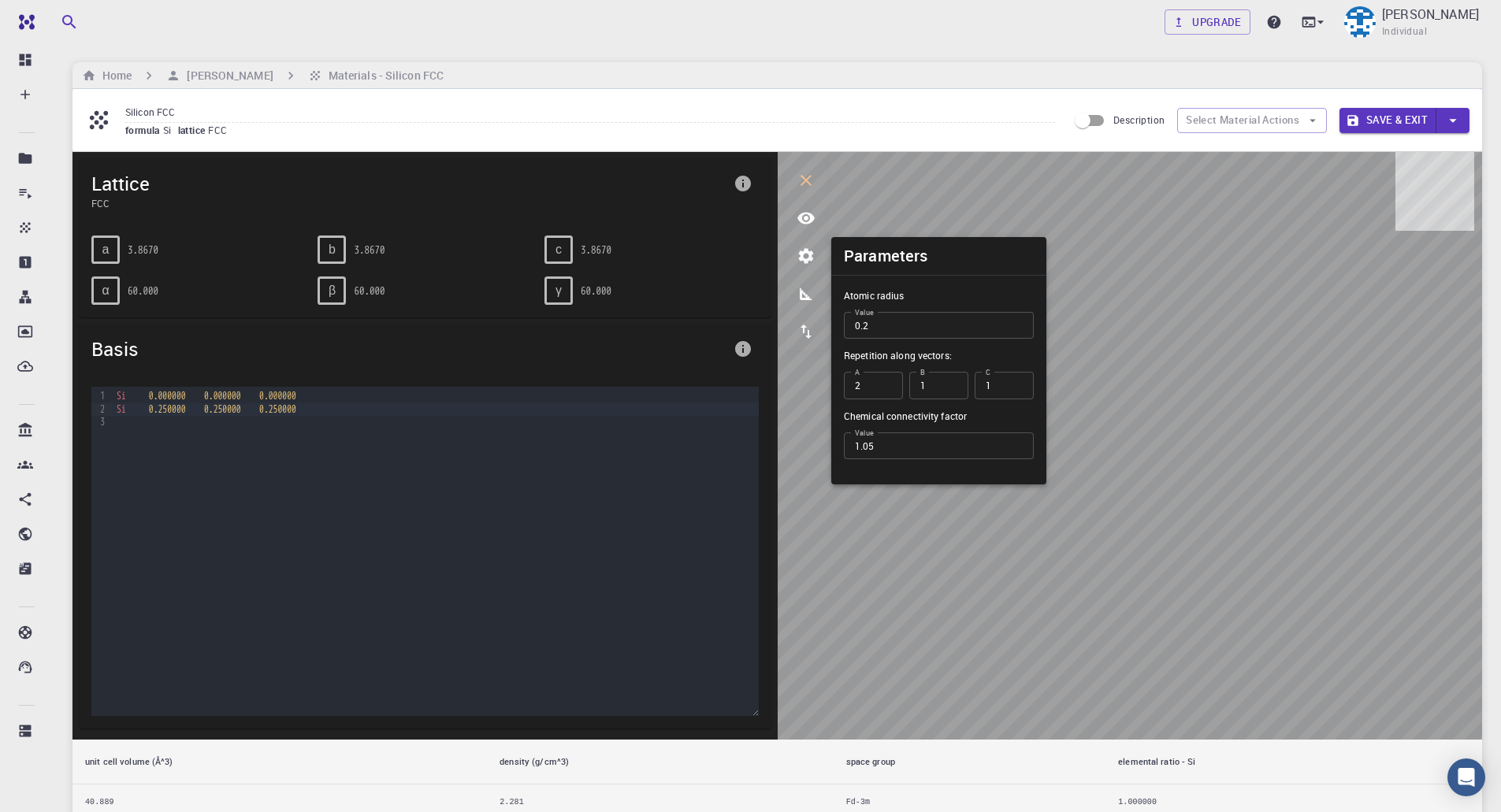 type on "2" 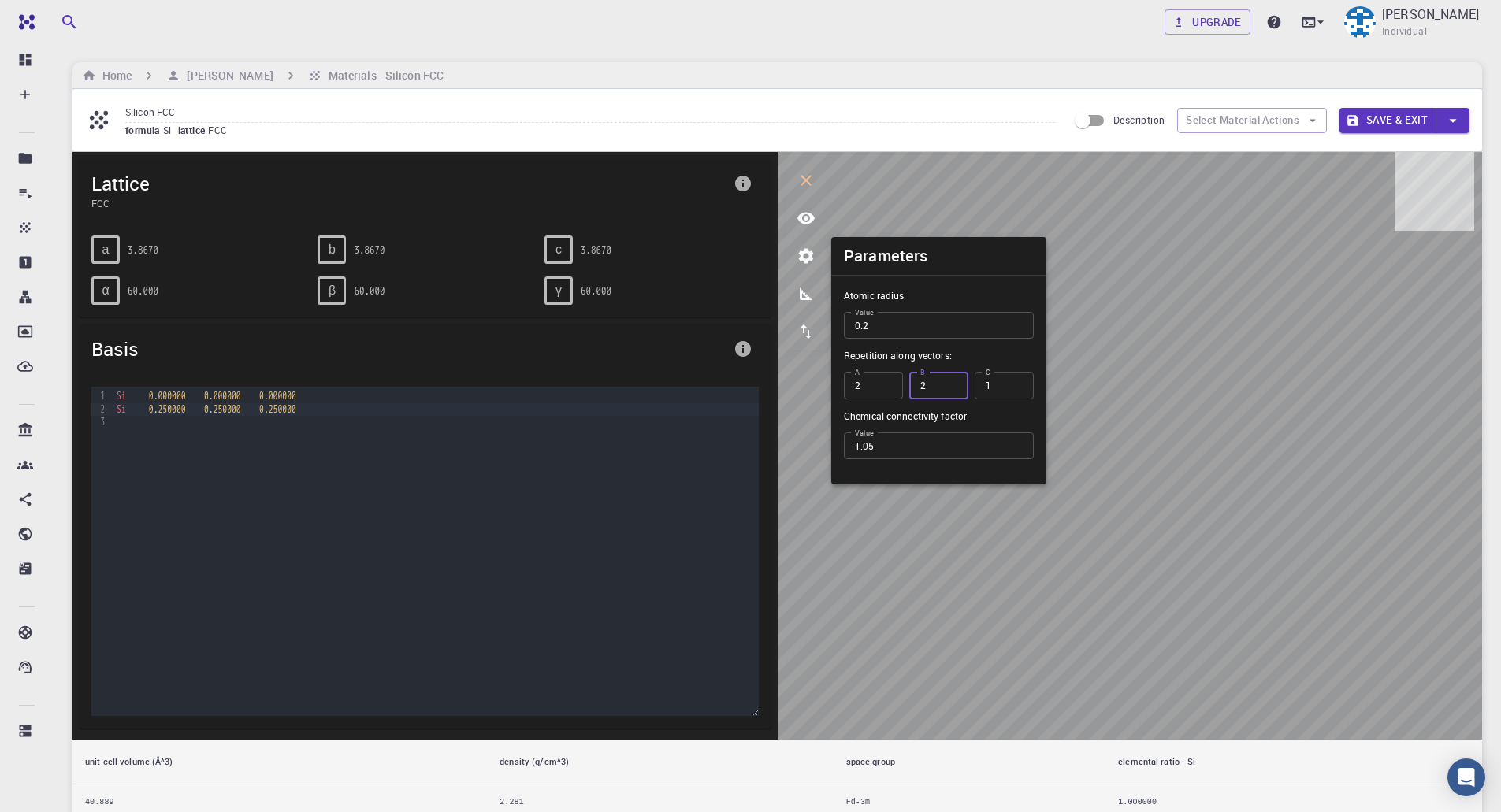 type on "2" 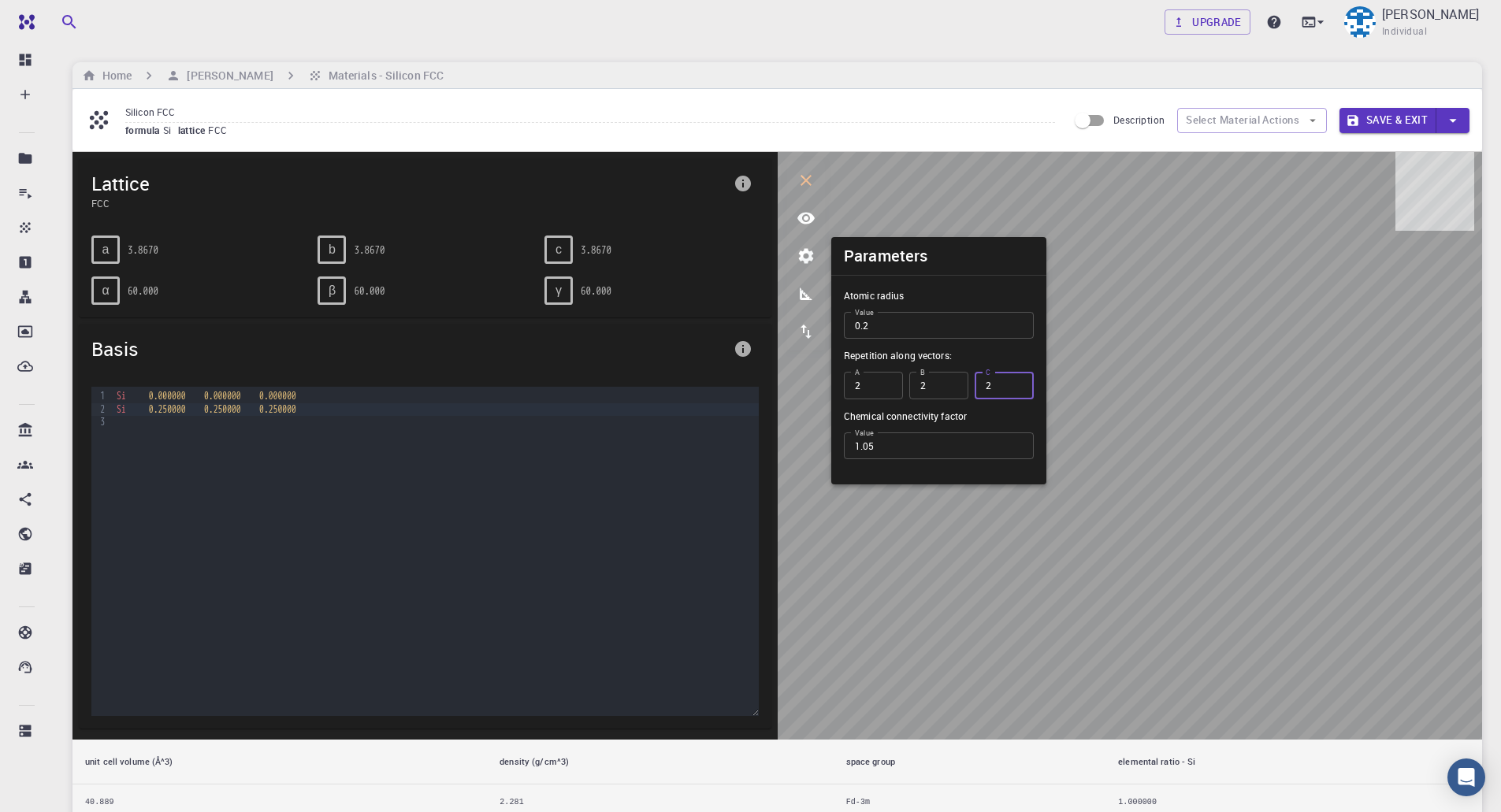 type on "2" 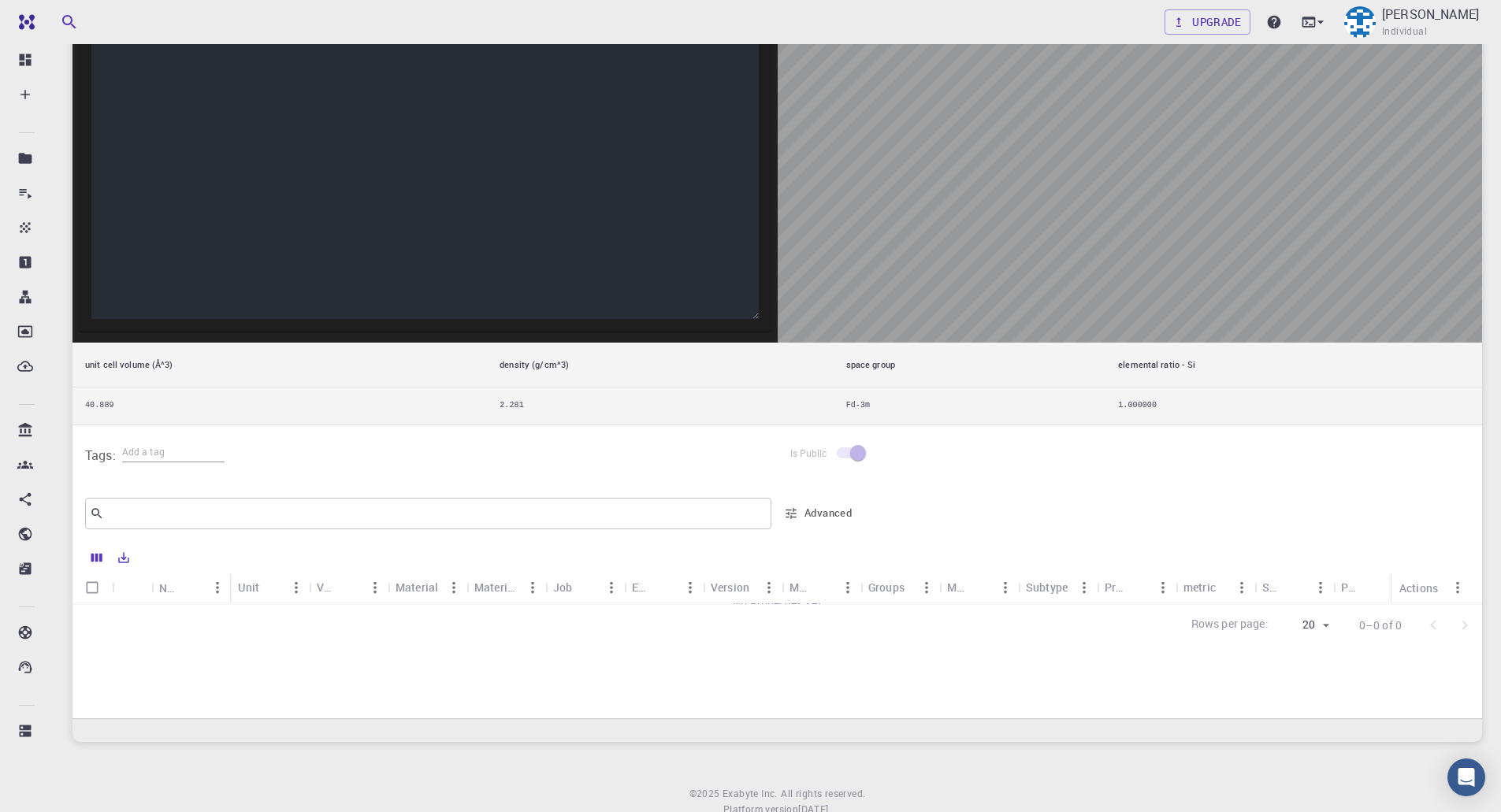 scroll, scrollTop: 449, scrollLeft: 0, axis: vertical 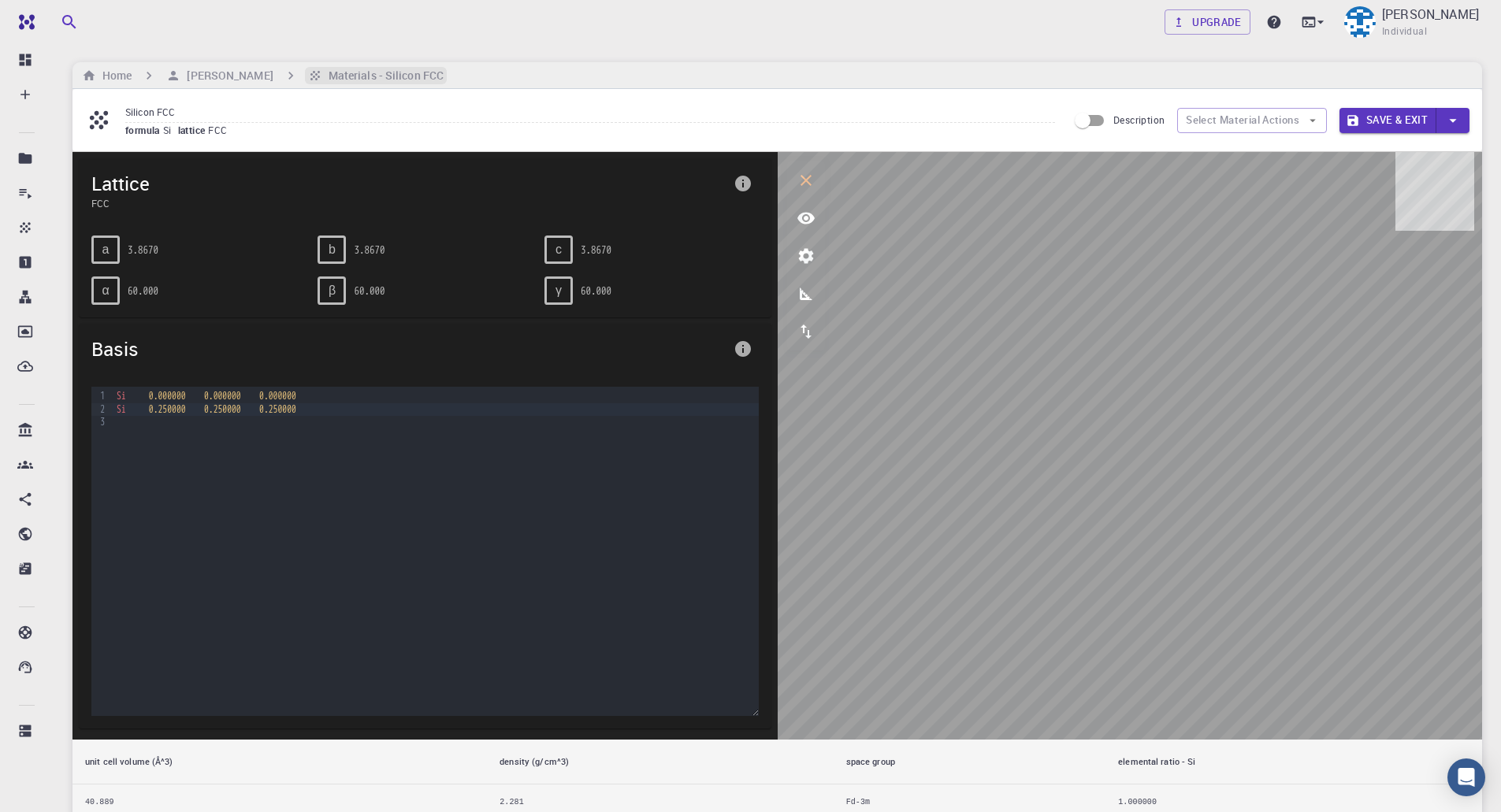 click on "Materials - Silicon FCC" at bounding box center [383, 76] 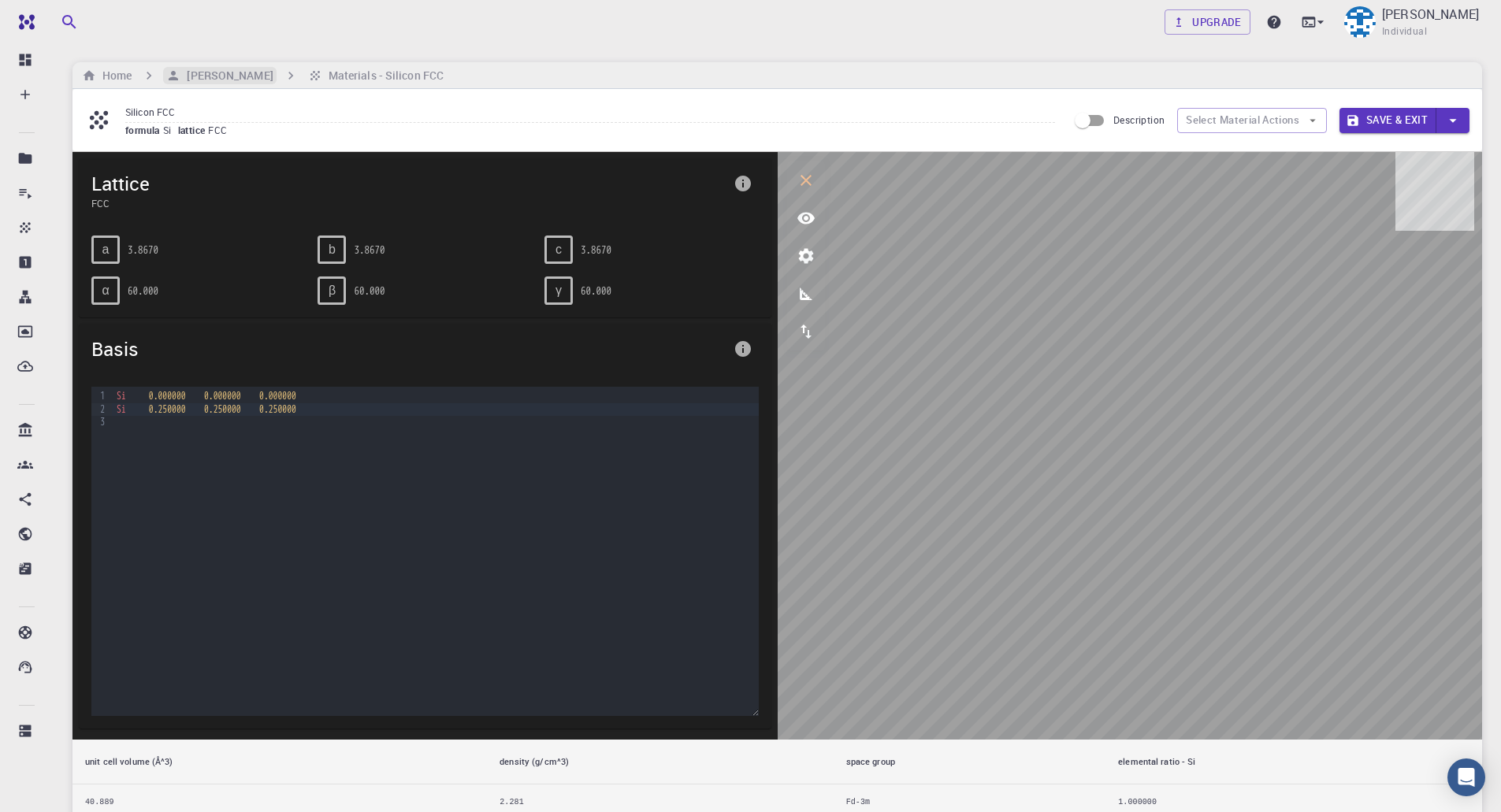 click on "[PERSON_NAME]" at bounding box center (226, 76) 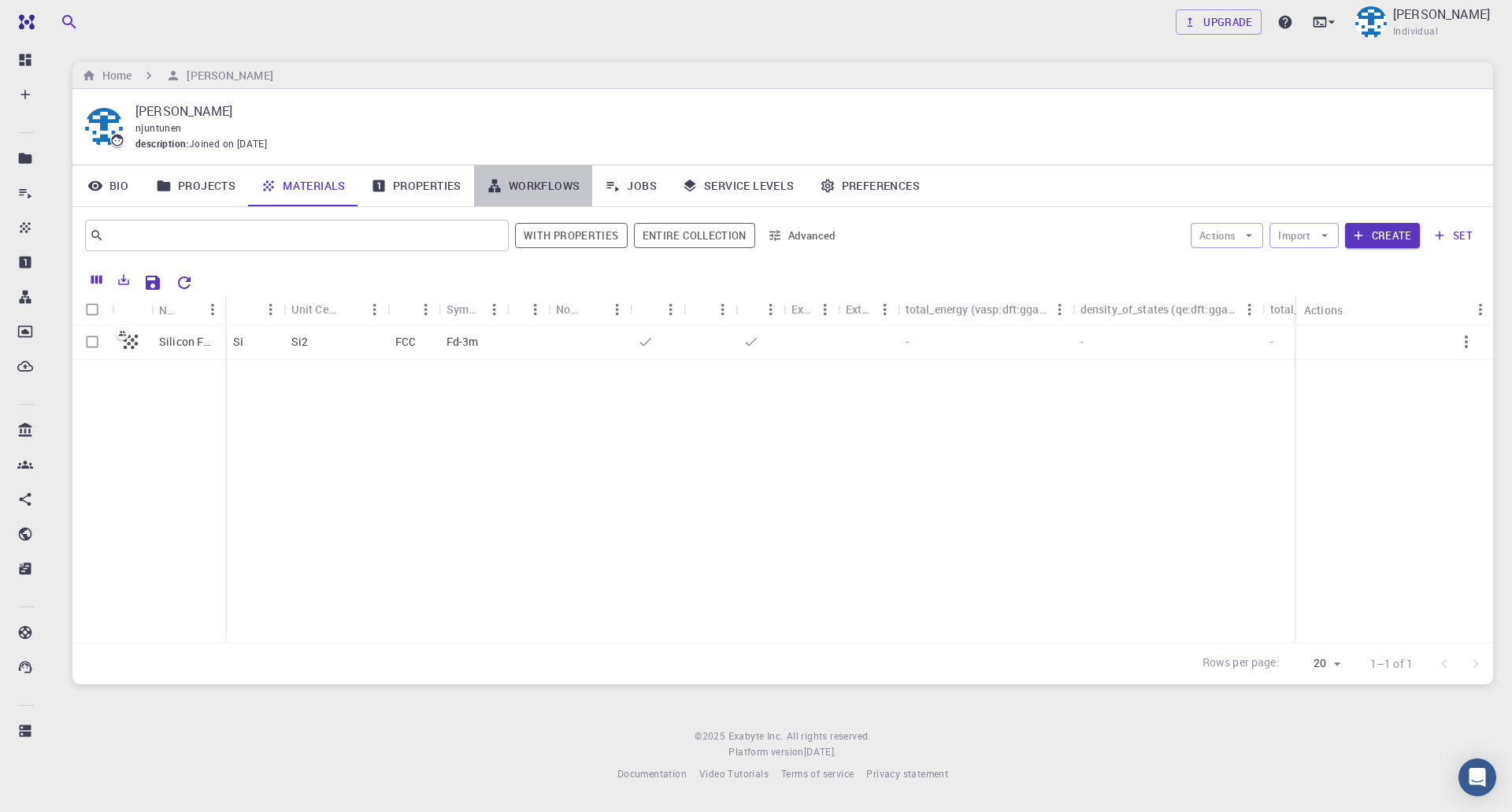 click on "Workflows" at bounding box center (533, 186) 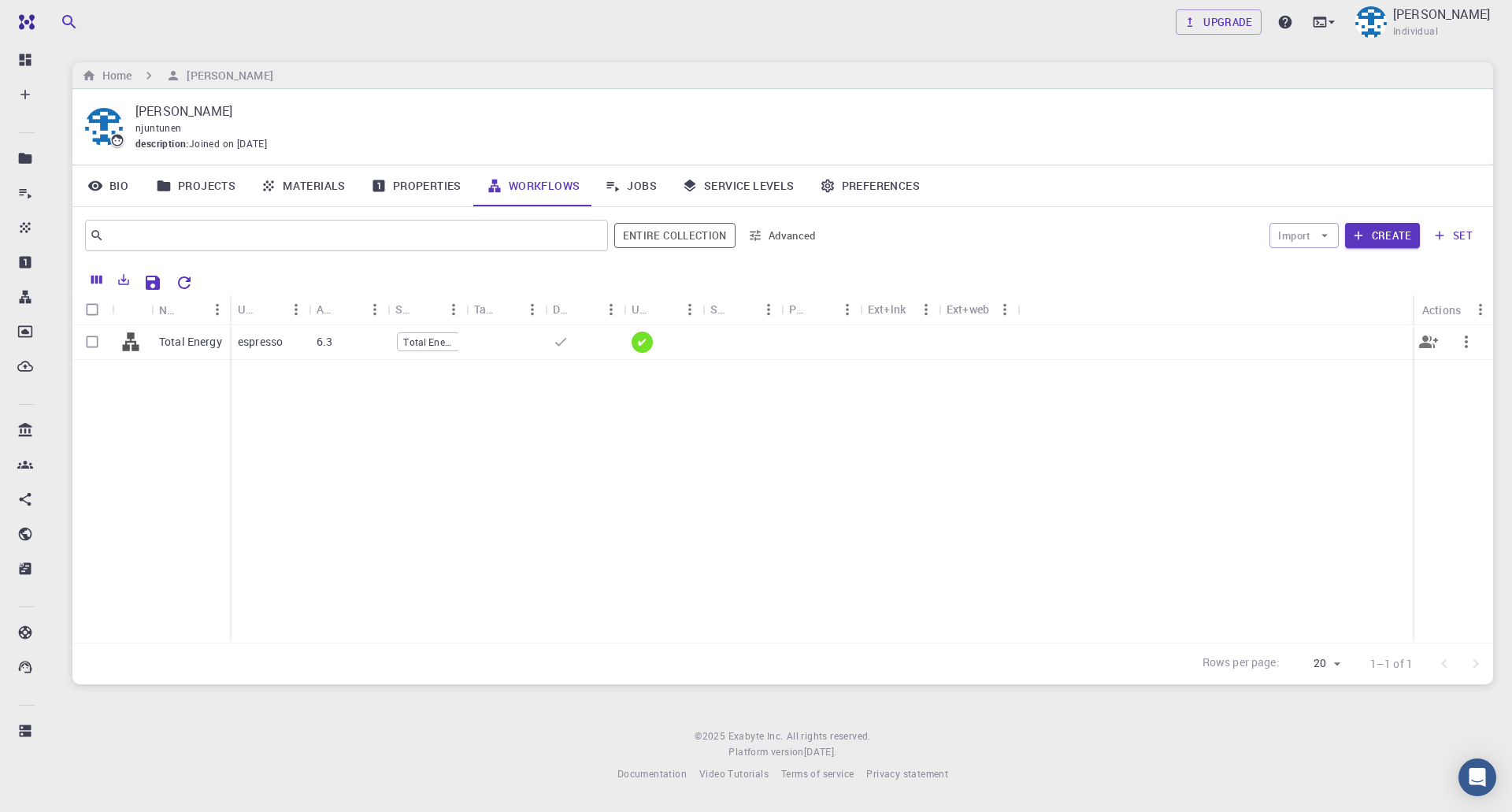 click on "Total Energy" at bounding box center (191, 342) 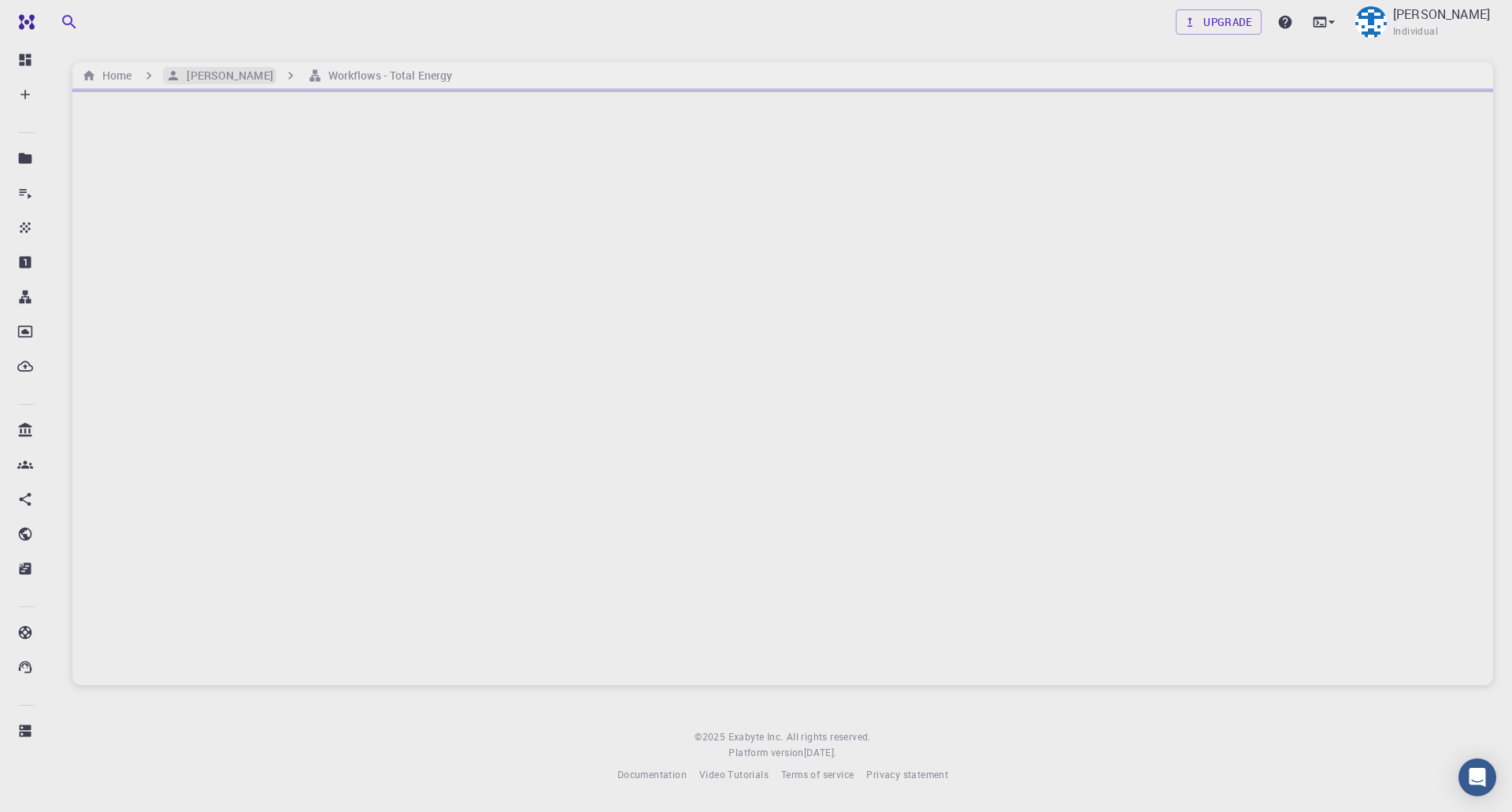 click on "[PERSON_NAME]" at bounding box center (226, 76) 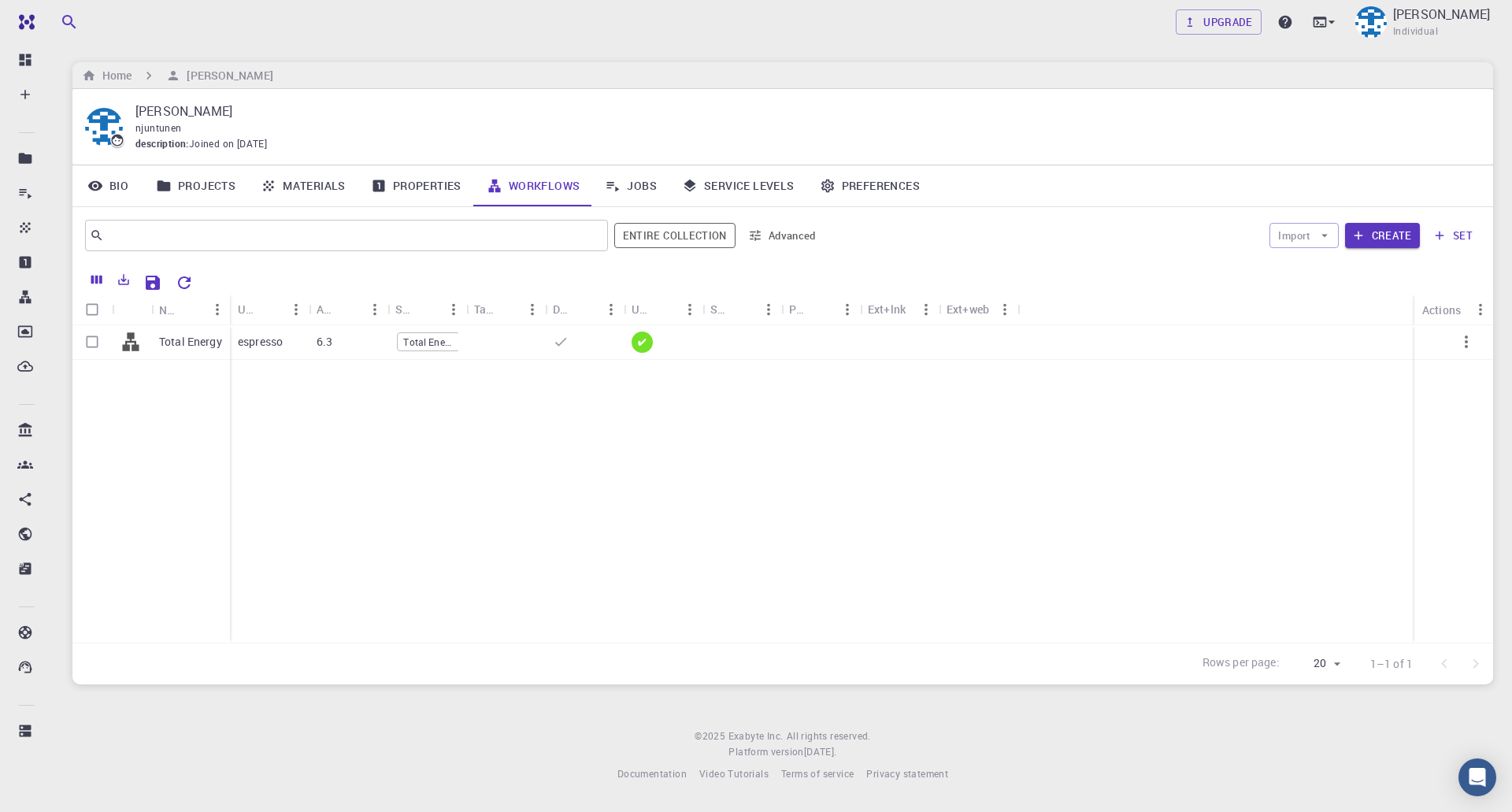 click on "Jobs" at bounding box center (631, 186) 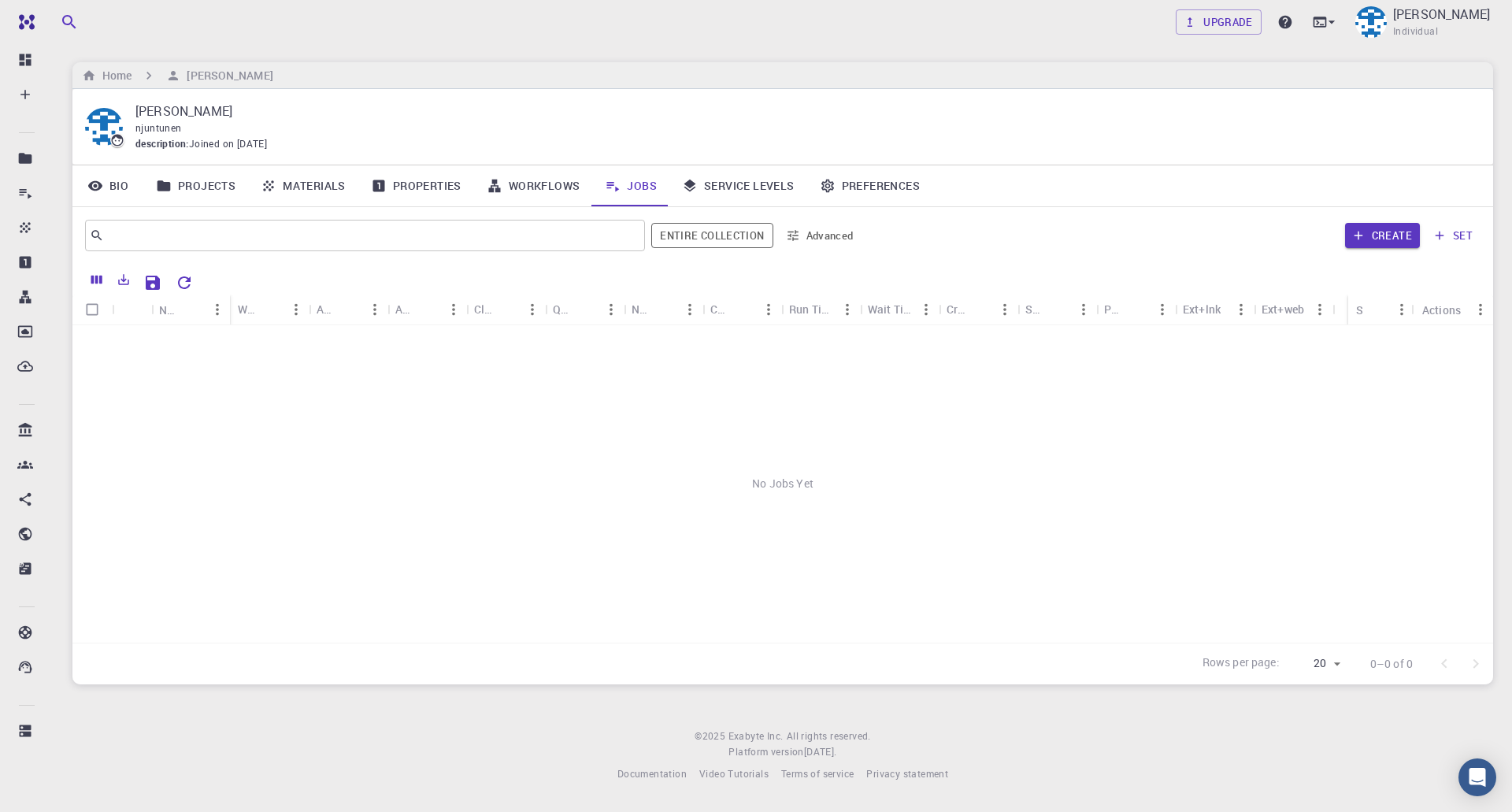 drag, startPoint x: 399, startPoint y: 188, endPoint x: 280, endPoint y: 190, distance: 119.01681 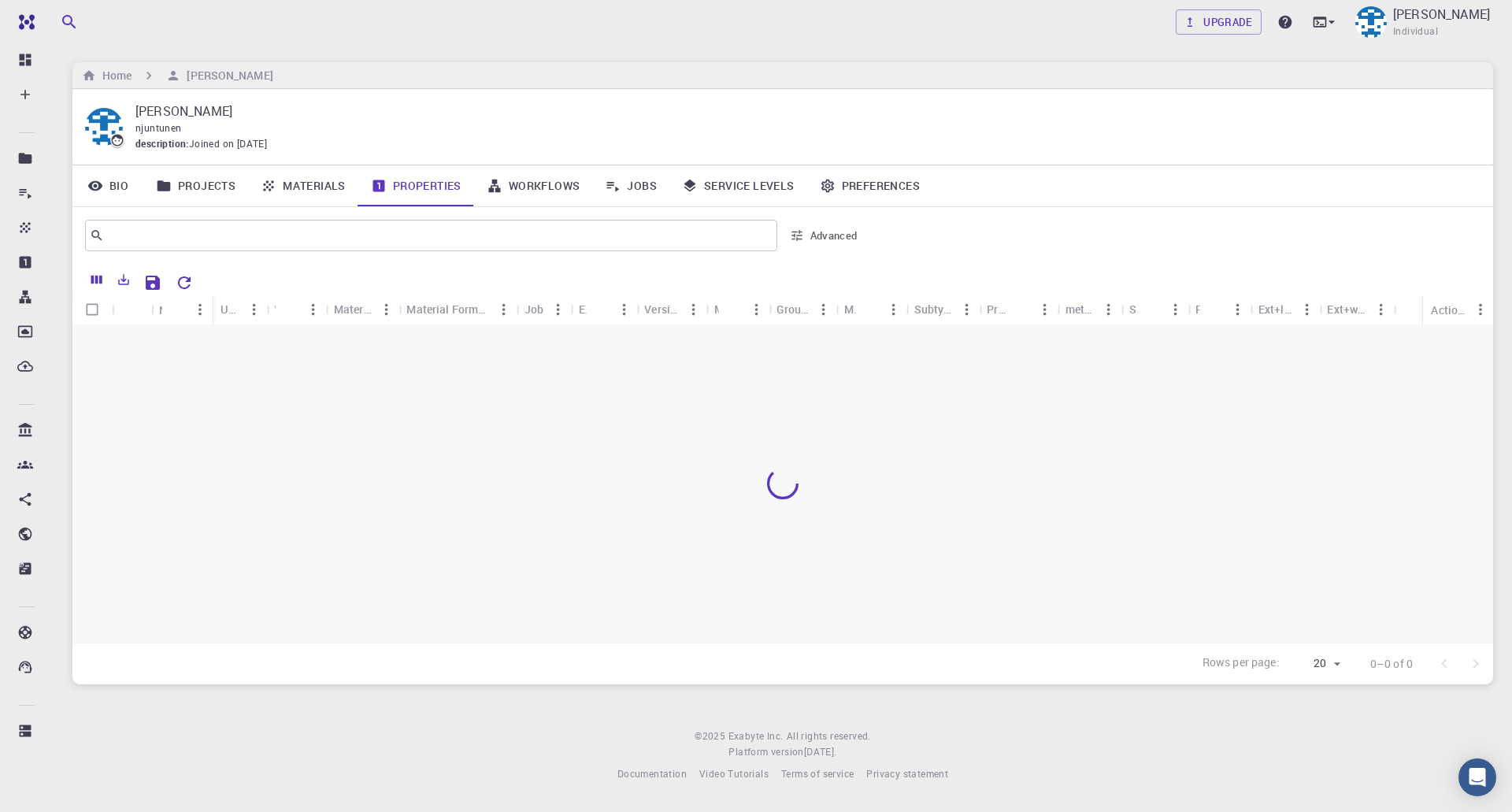 click on "Materials" at bounding box center [303, 186] 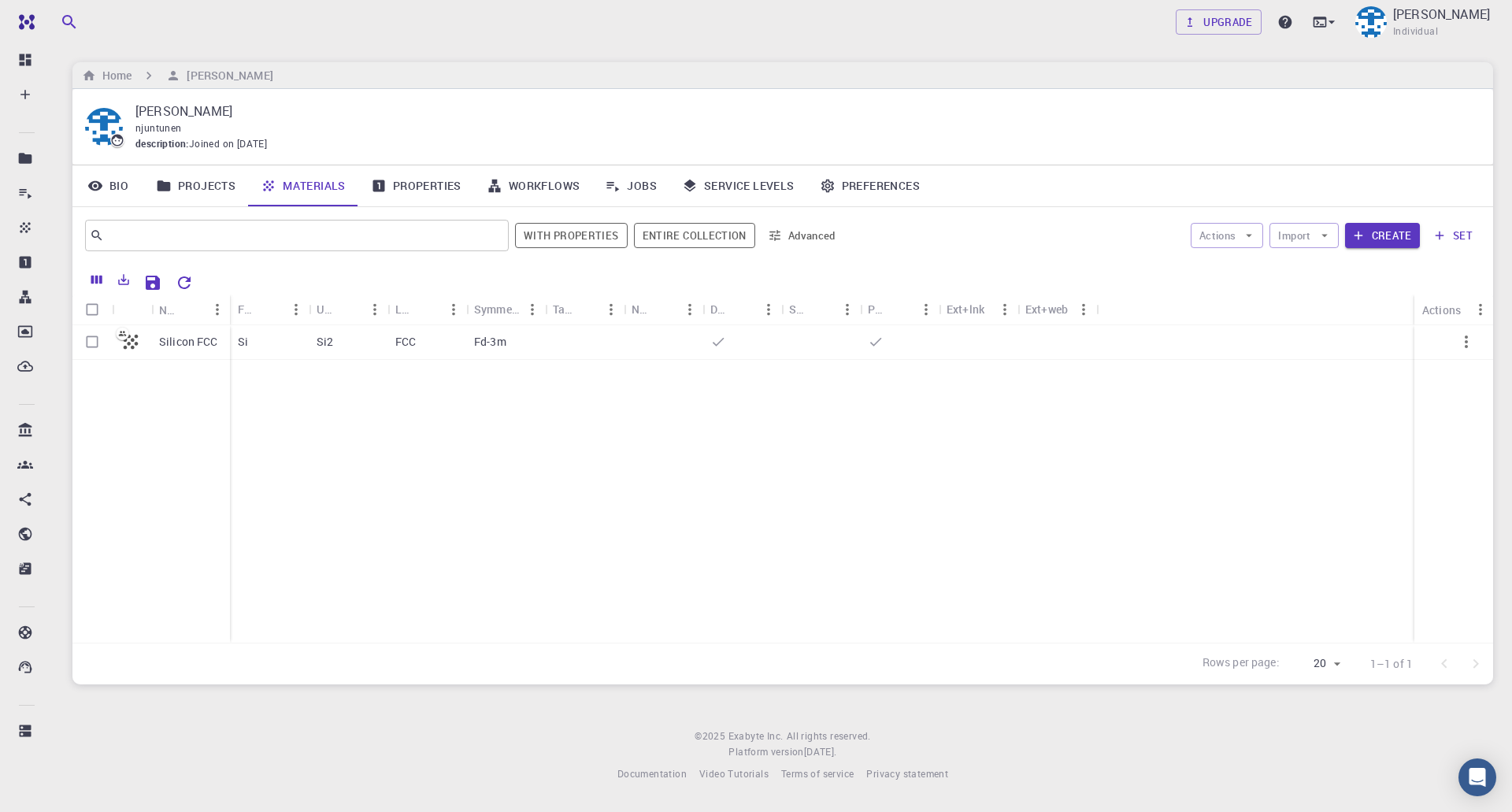 click on "Projects" at bounding box center [195, 186] 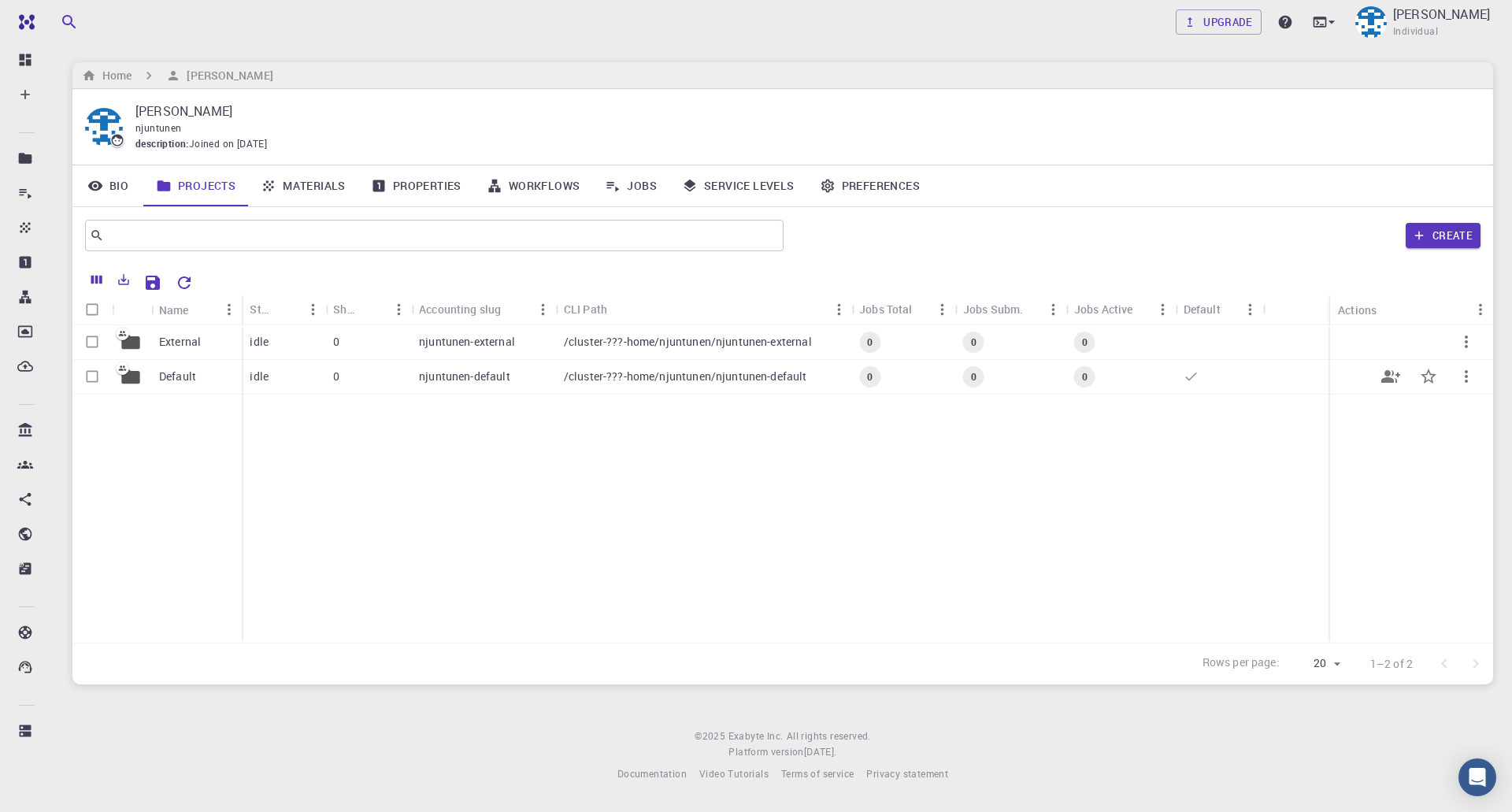 click on "Default" at bounding box center [177, 376] 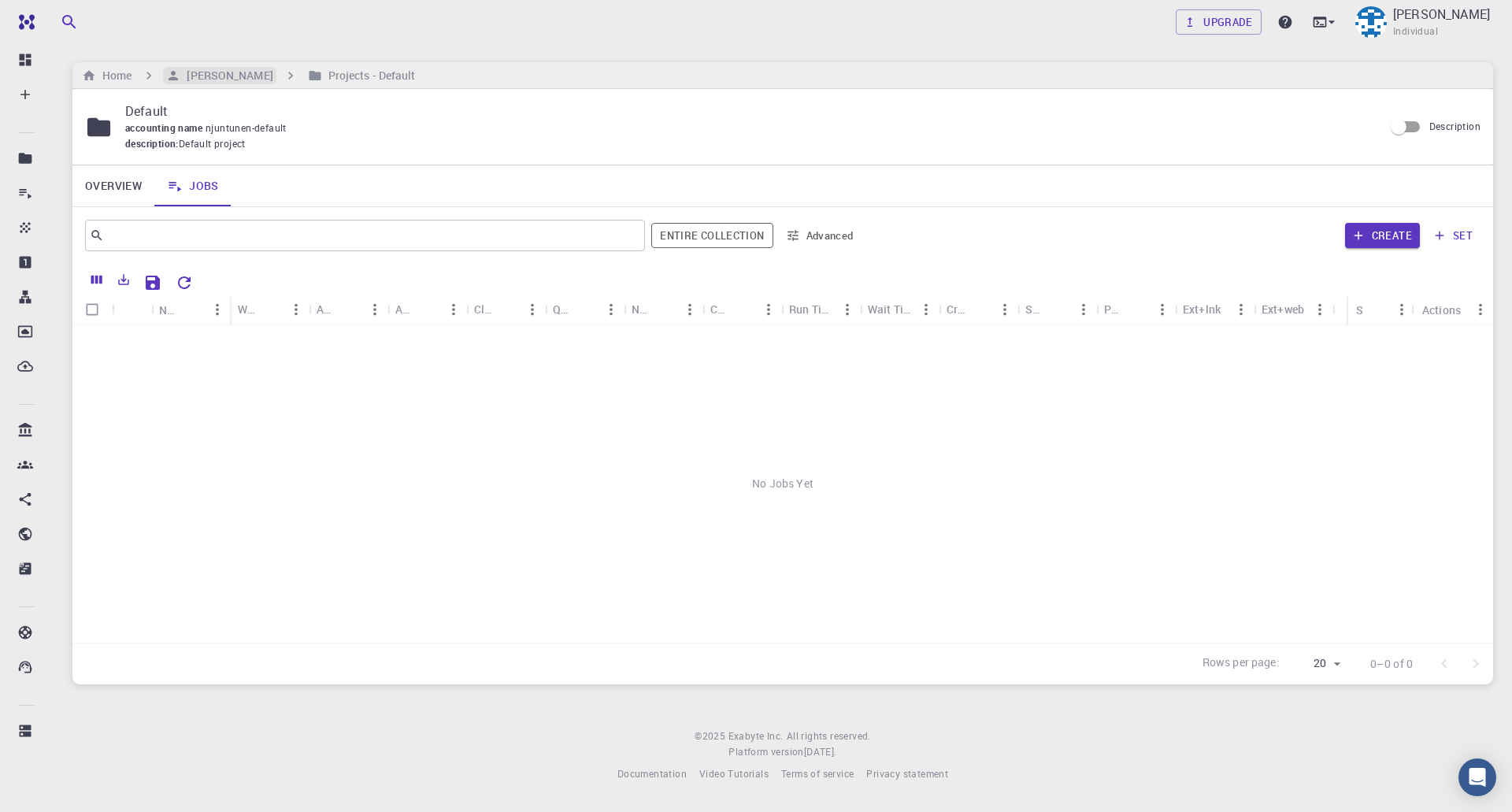 click on "[PERSON_NAME]" at bounding box center (226, 76) 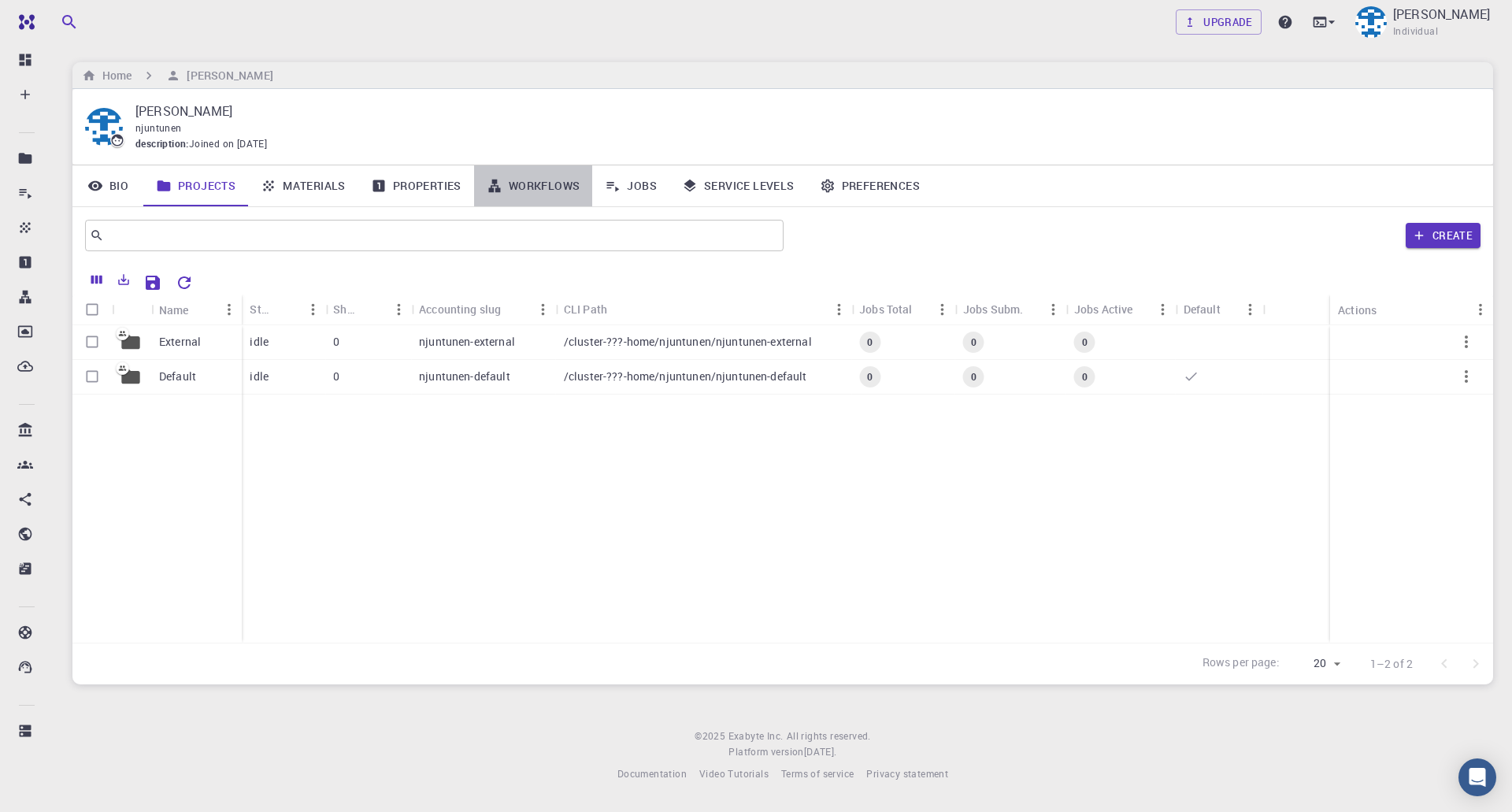 click on "Workflows" at bounding box center [533, 186] 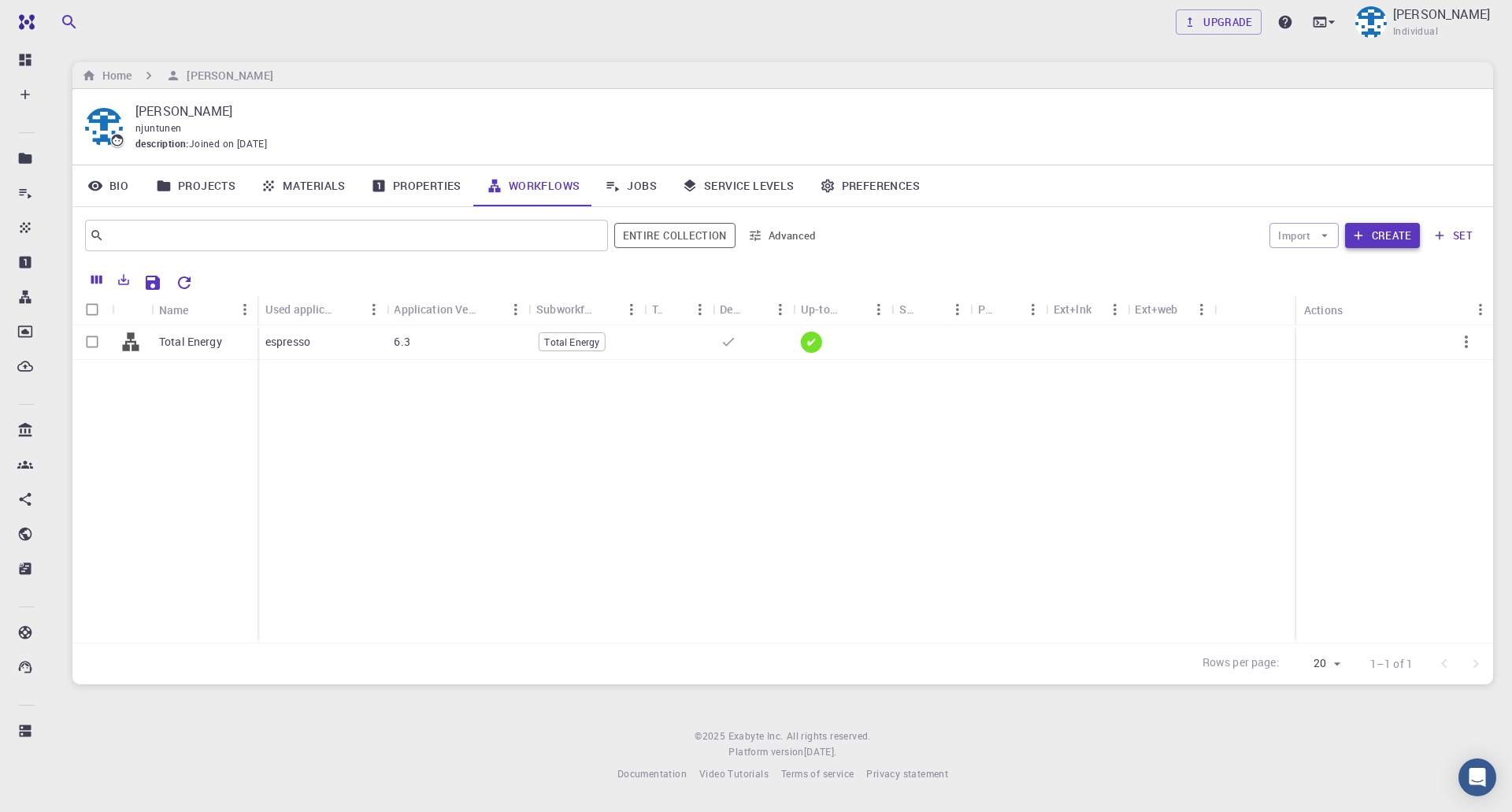 click on "Create" at bounding box center (1382, 235) 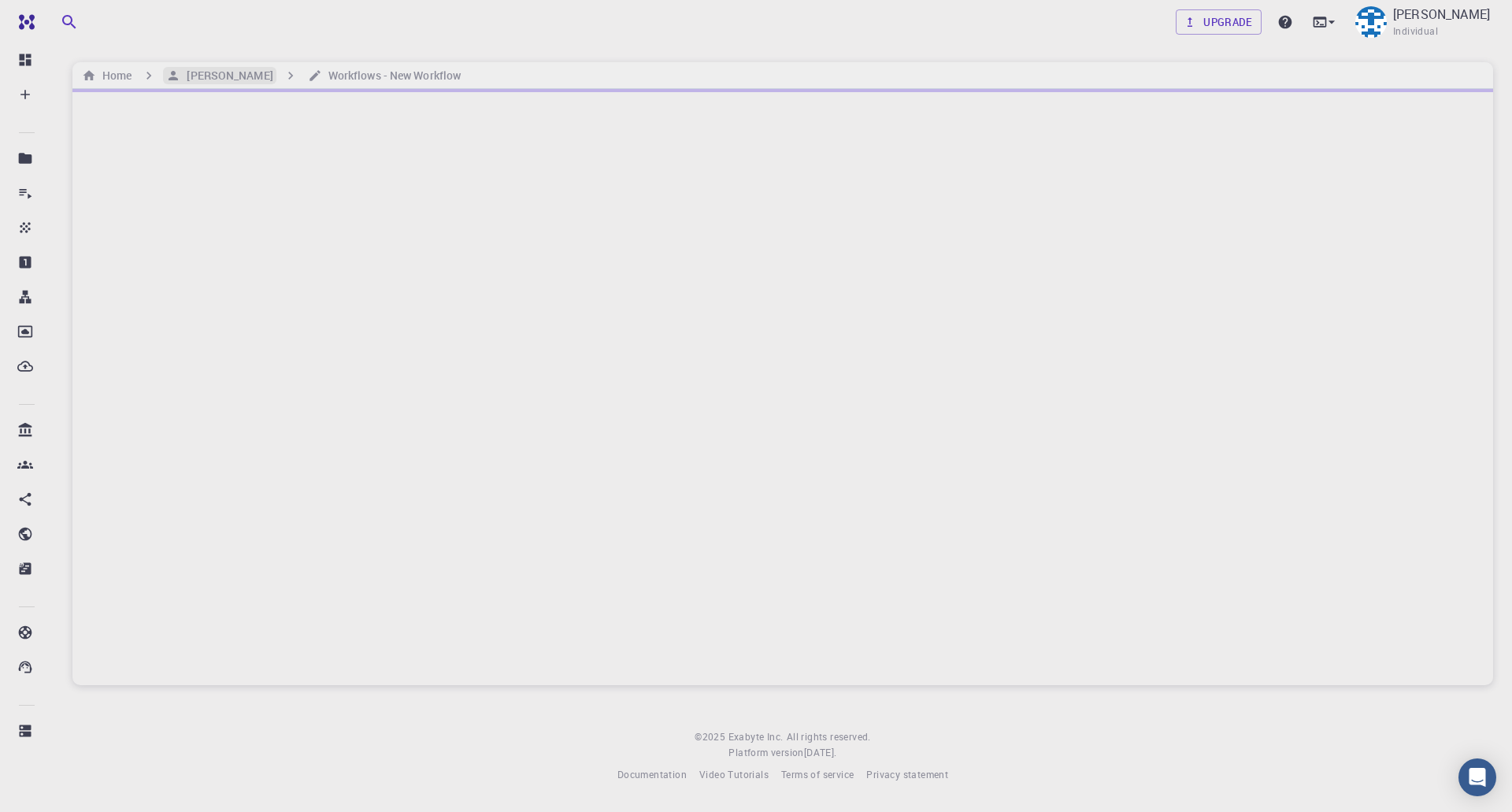 click on "[PERSON_NAME]" at bounding box center (226, 76) 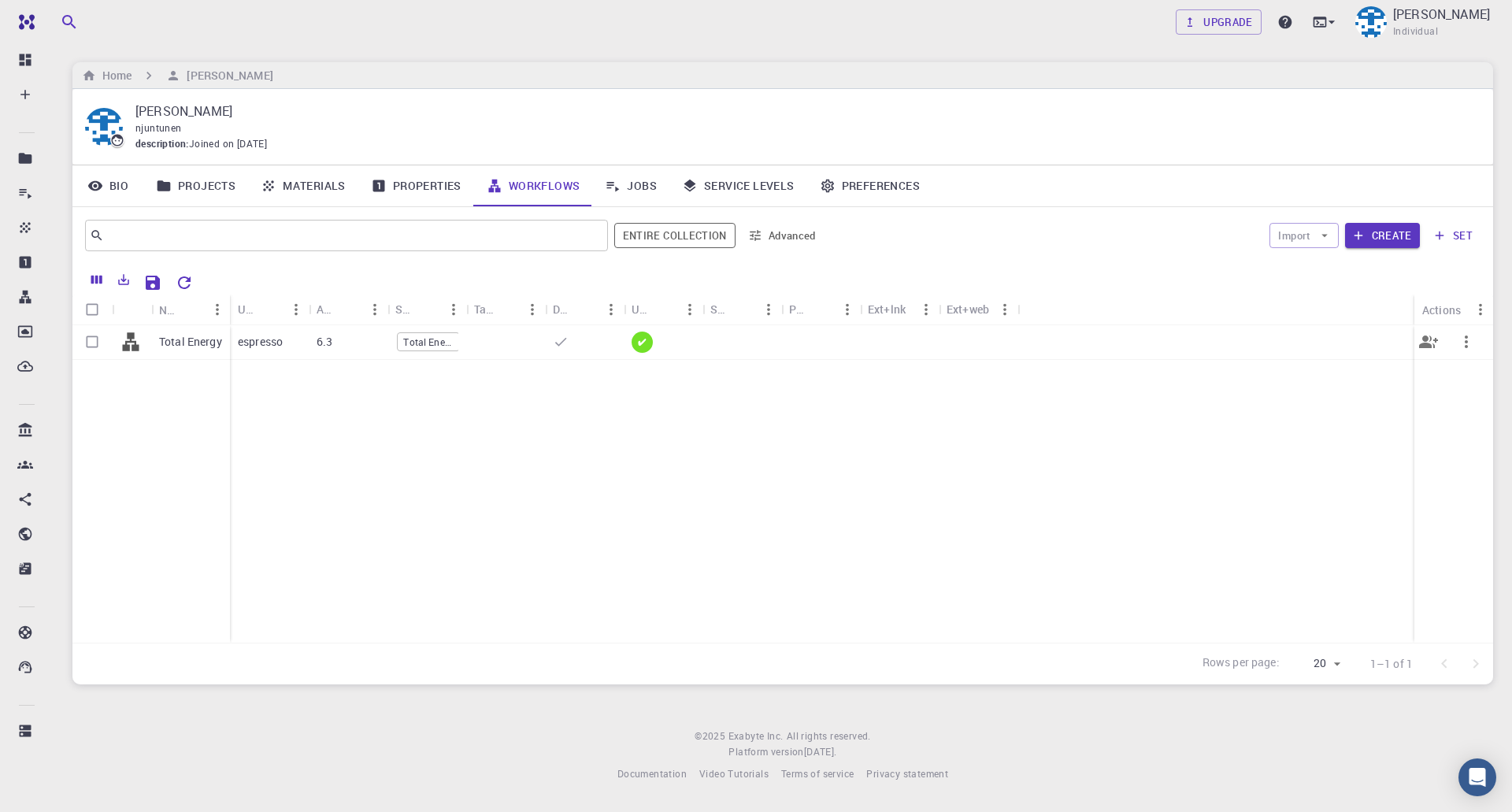 click on "Total Energy" at bounding box center [428, 342] 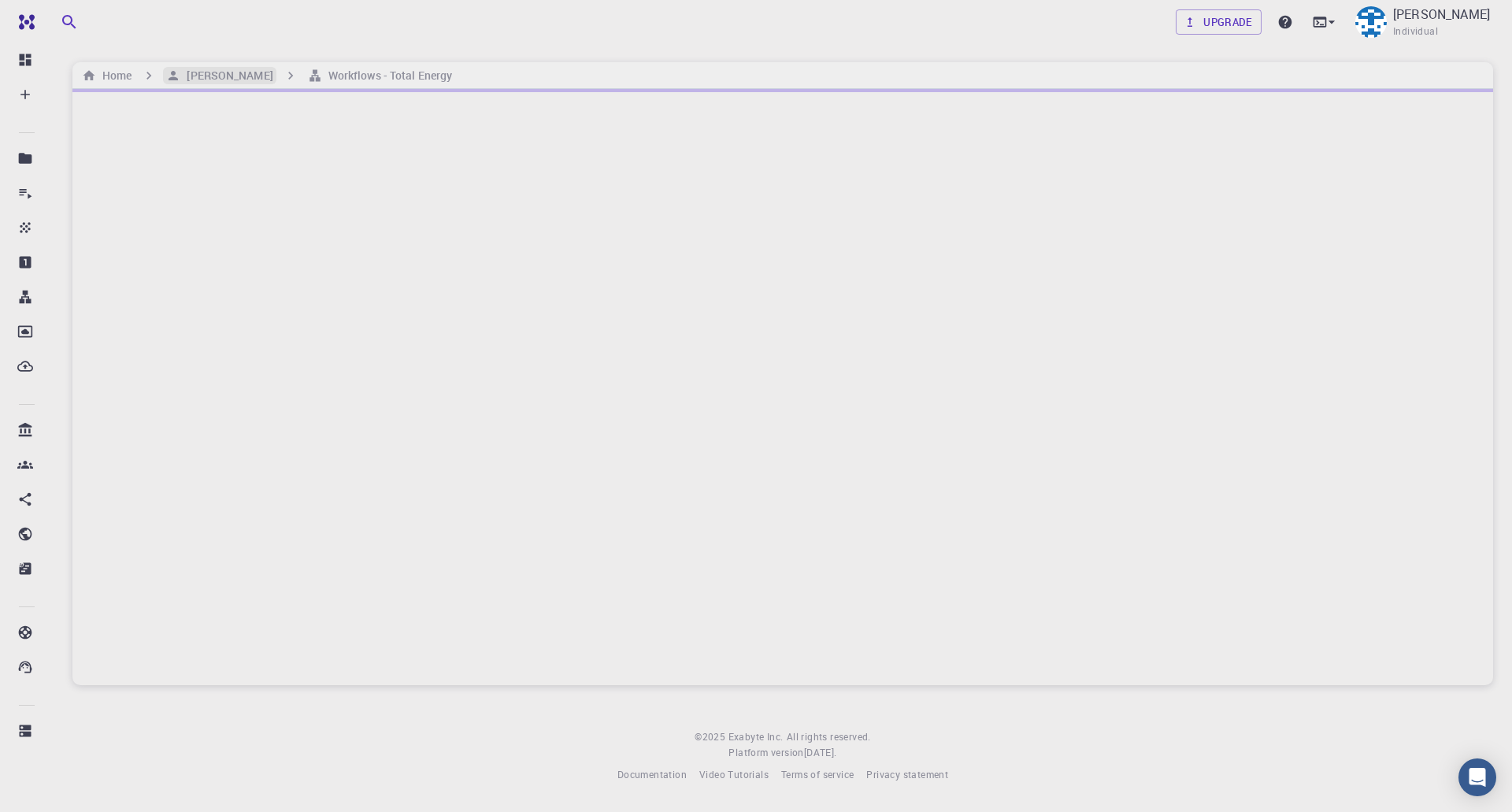 click on "[PERSON_NAME]" at bounding box center [226, 76] 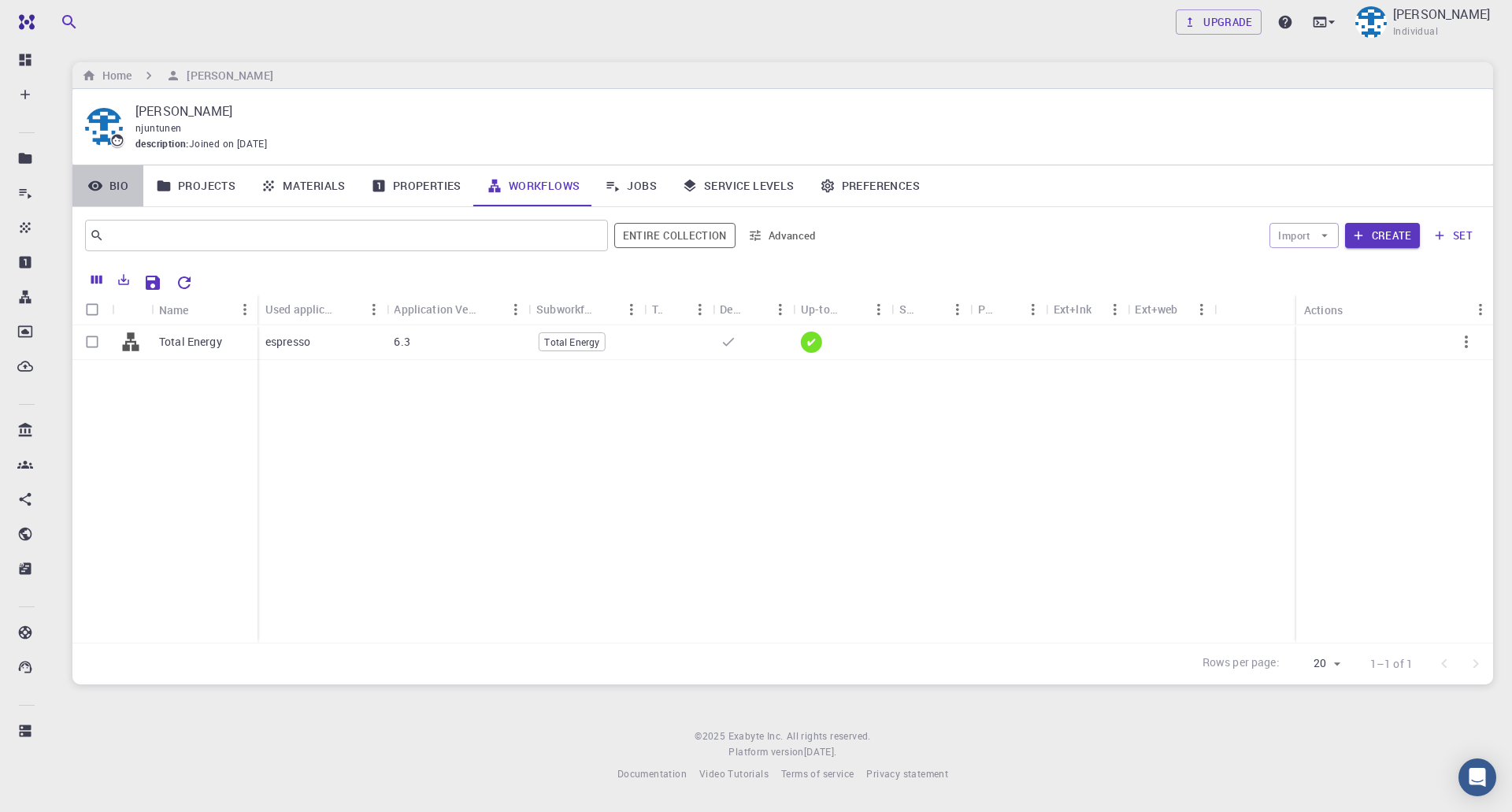 click 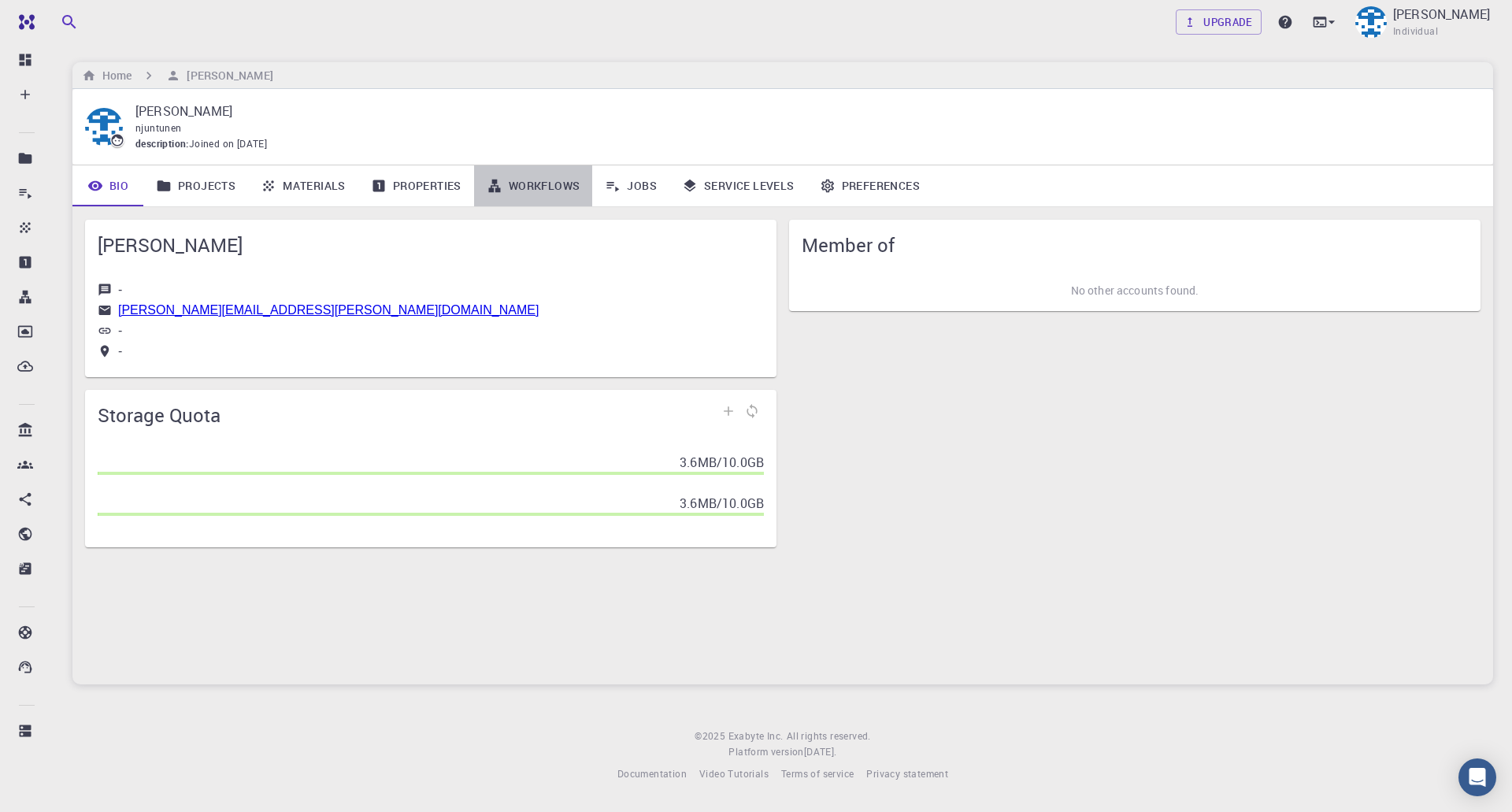 click 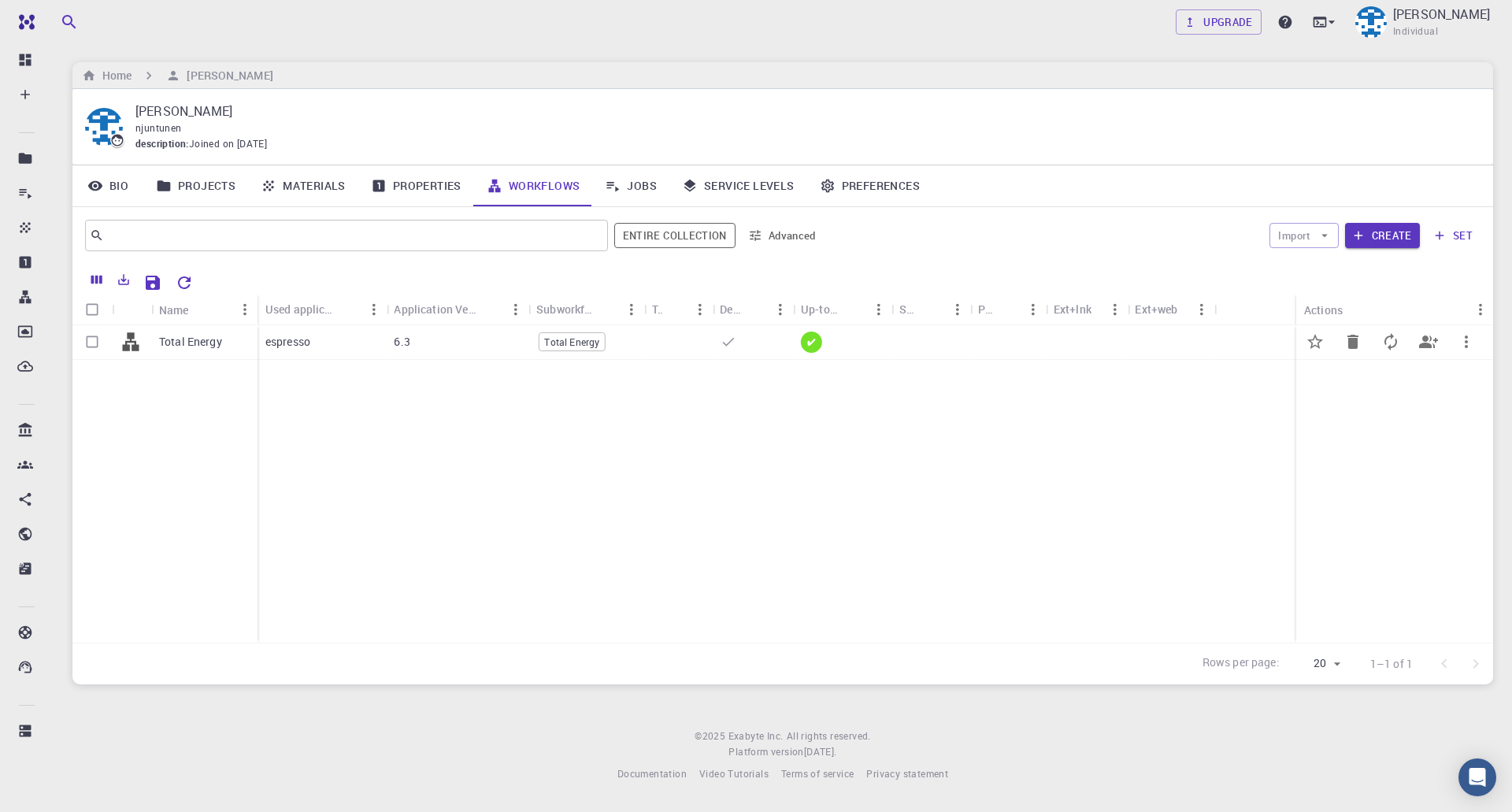 click on "✔" at bounding box center (811, 342) 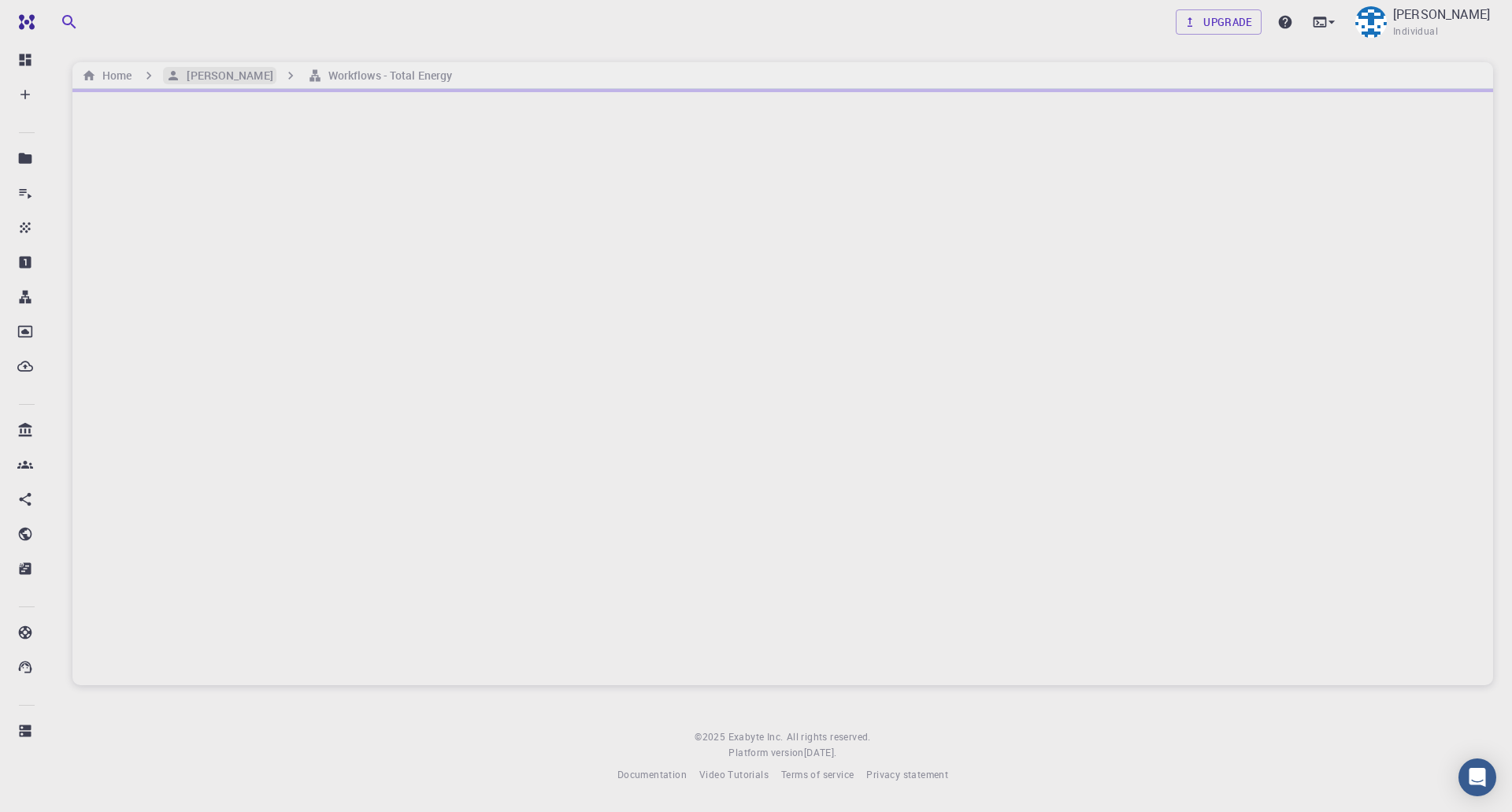 click on "[PERSON_NAME]" at bounding box center [226, 76] 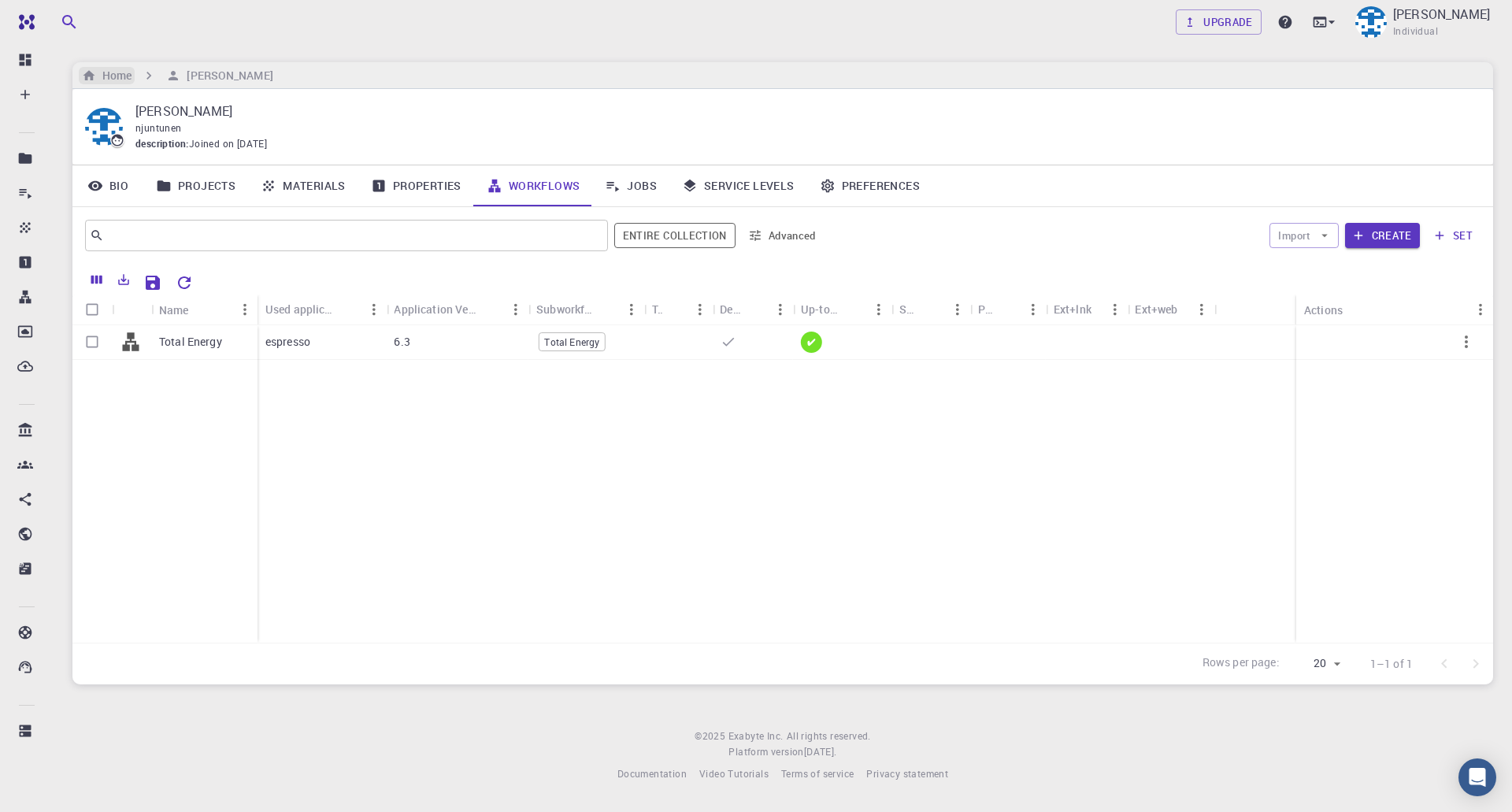 click on "Home" at bounding box center (113, 76) 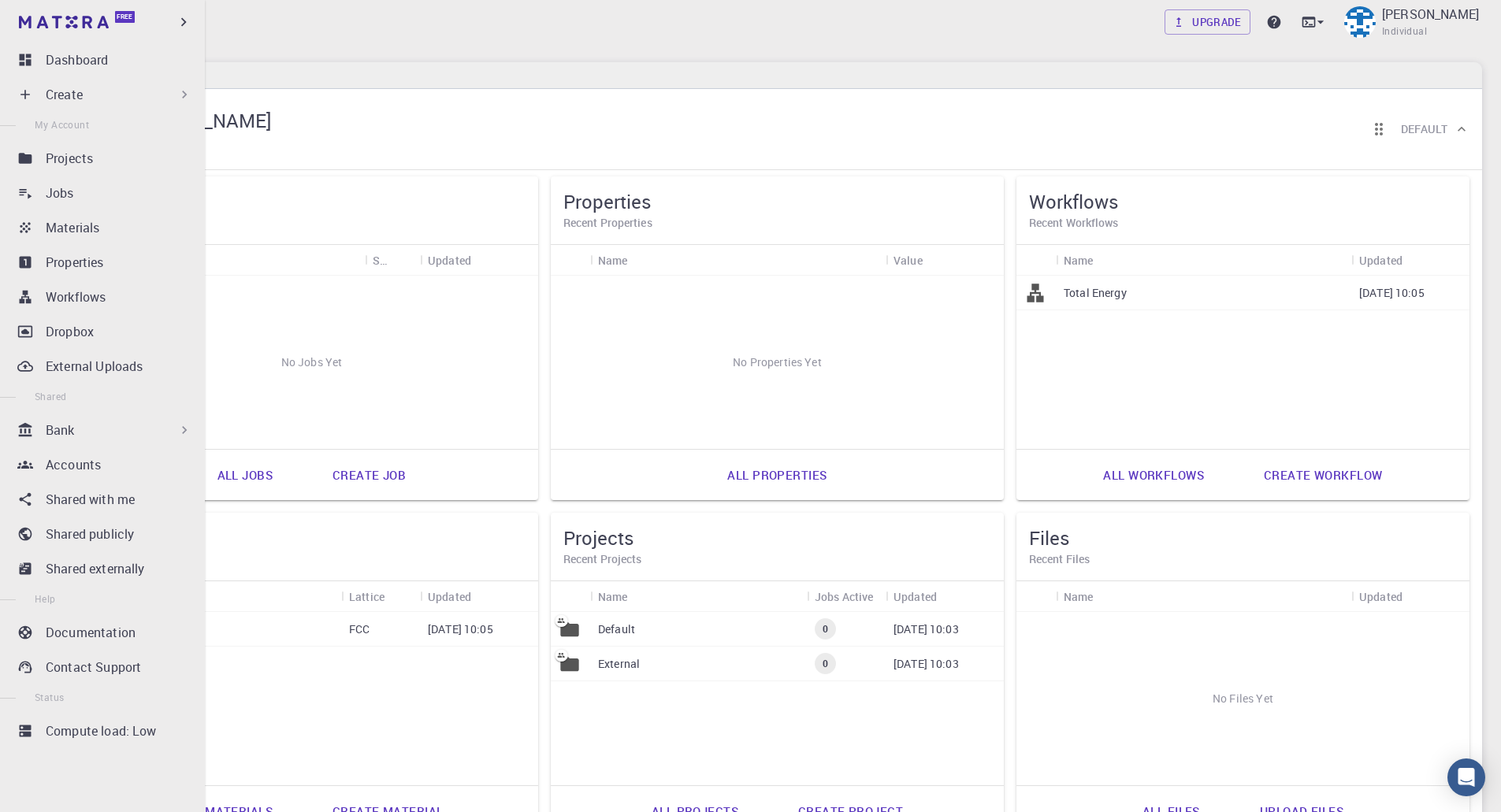 click on "Create" at bounding box center [106, 95] 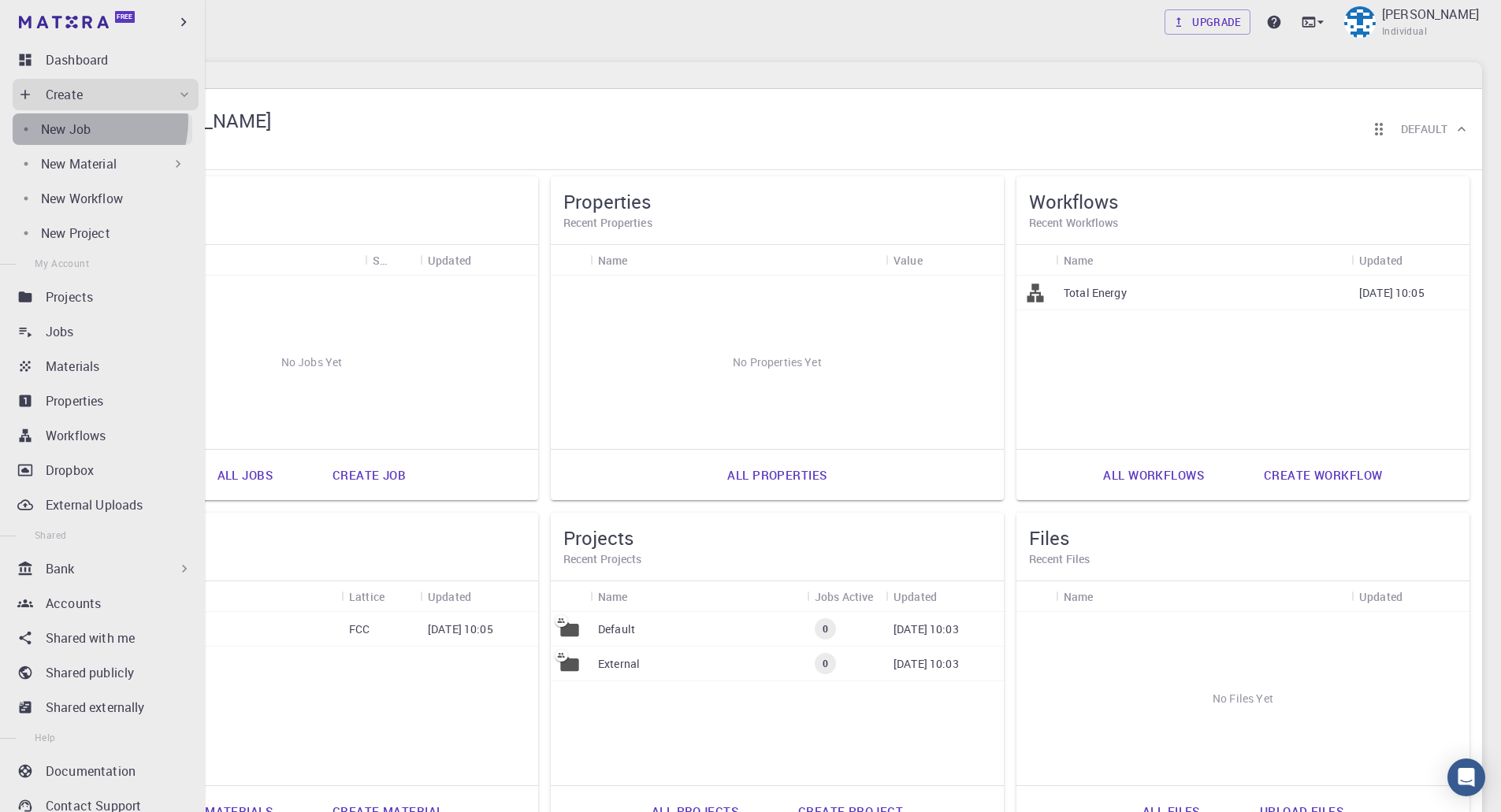 click on "New Job" at bounding box center (65, 129) 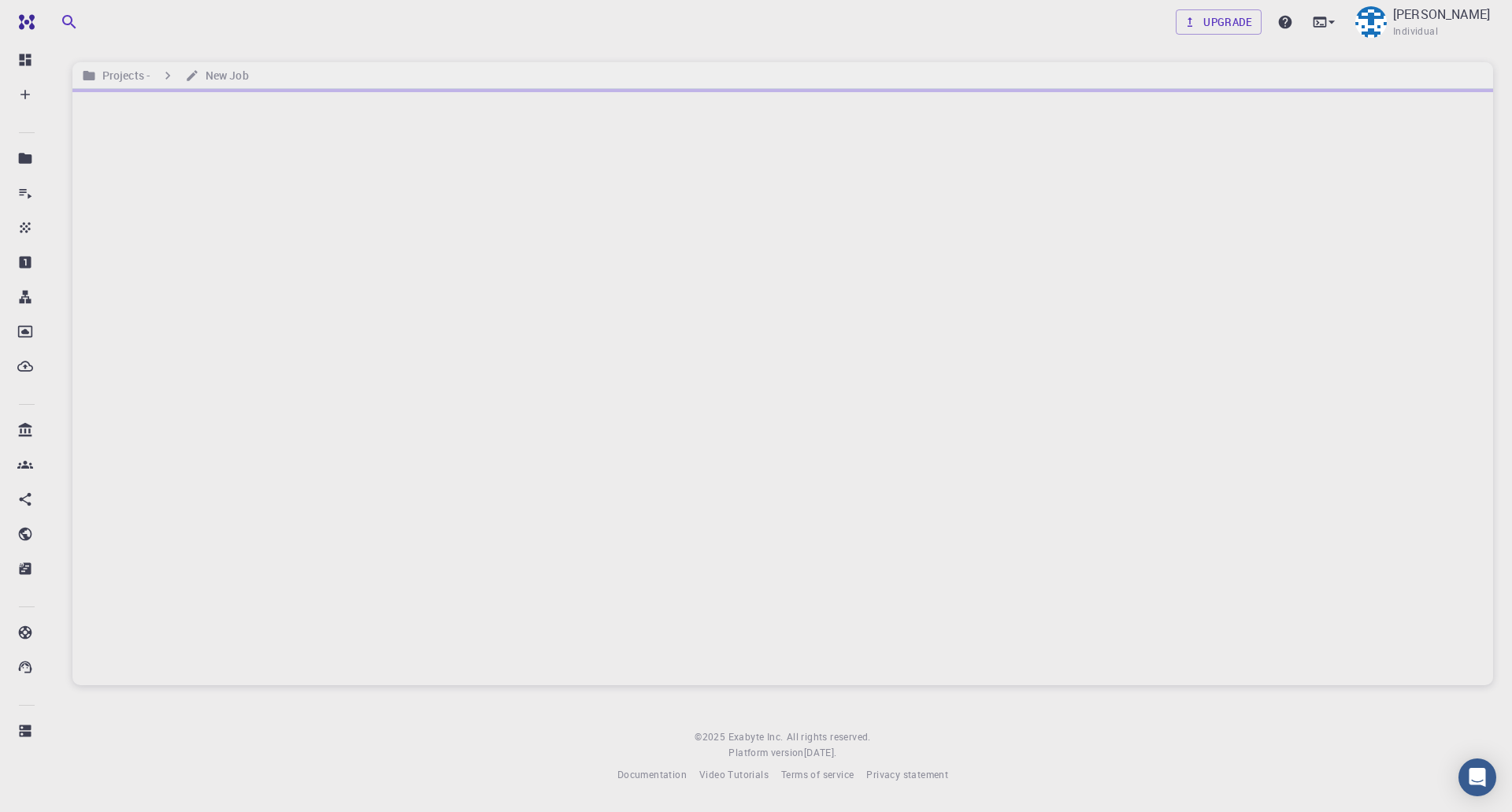 scroll, scrollTop: 0, scrollLeft: 0, axis: both 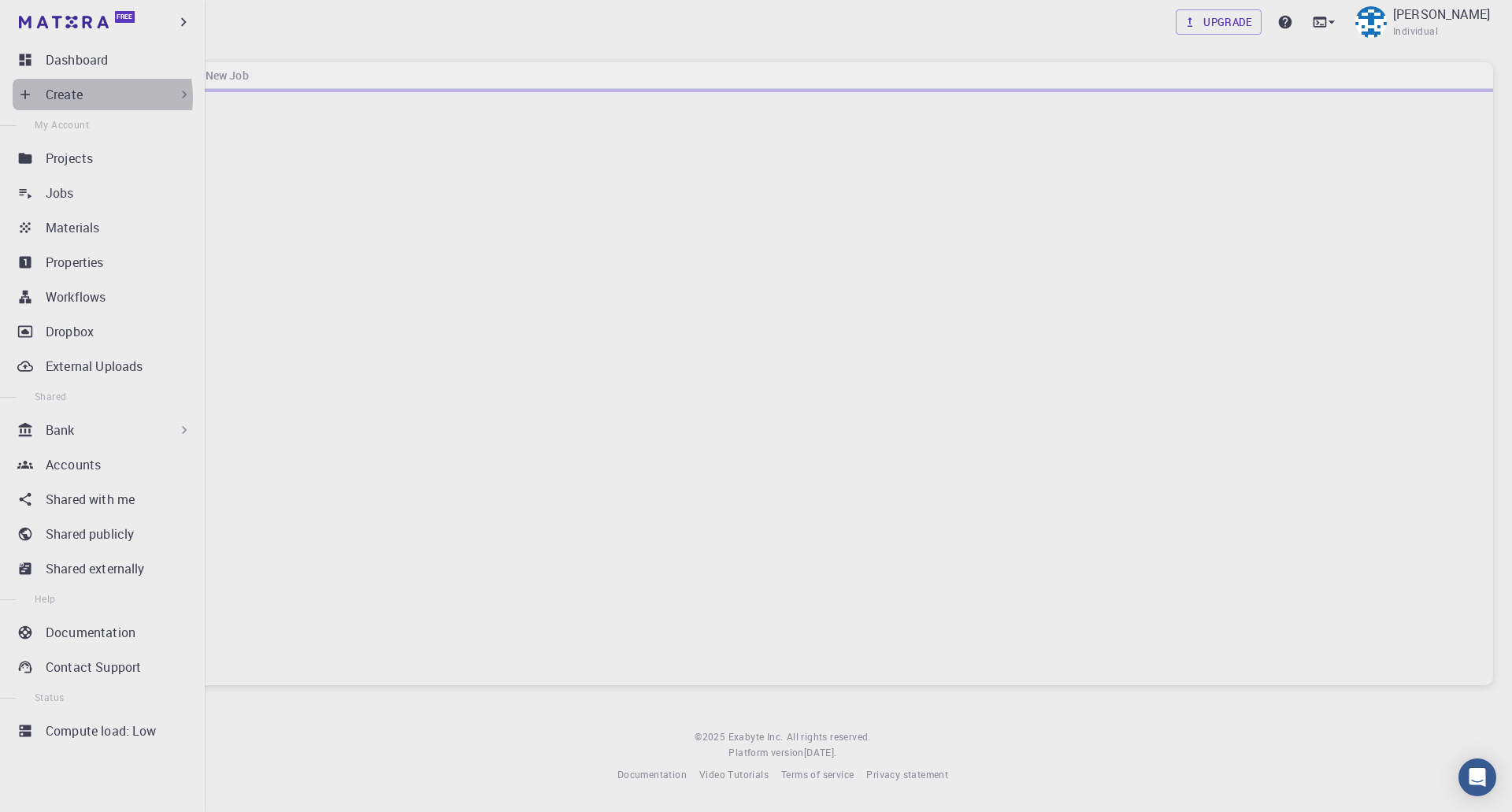click on "Create" at bounding box center [64, 95] 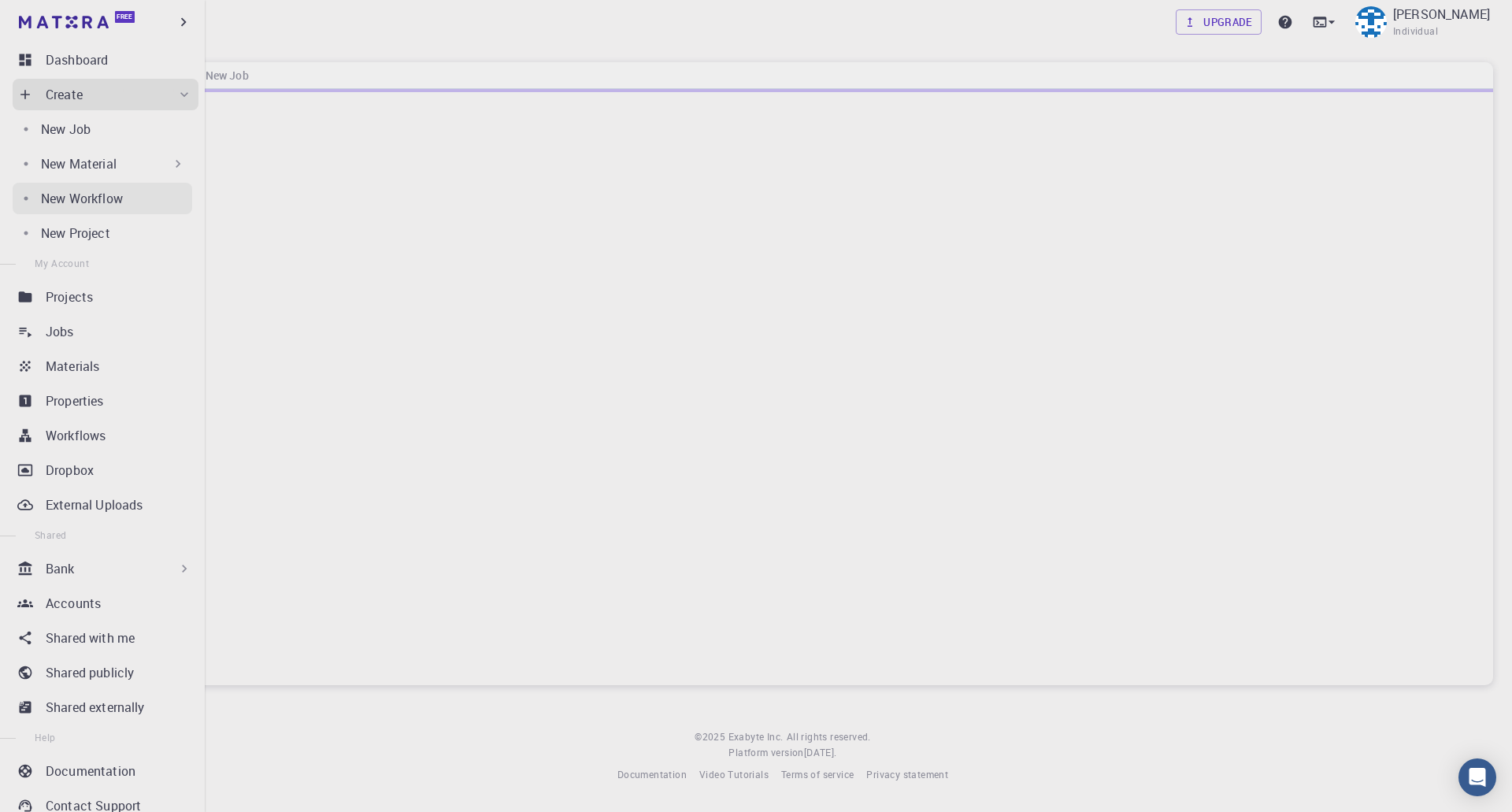 click on "New Workflow" at bounding box center (82, 198) 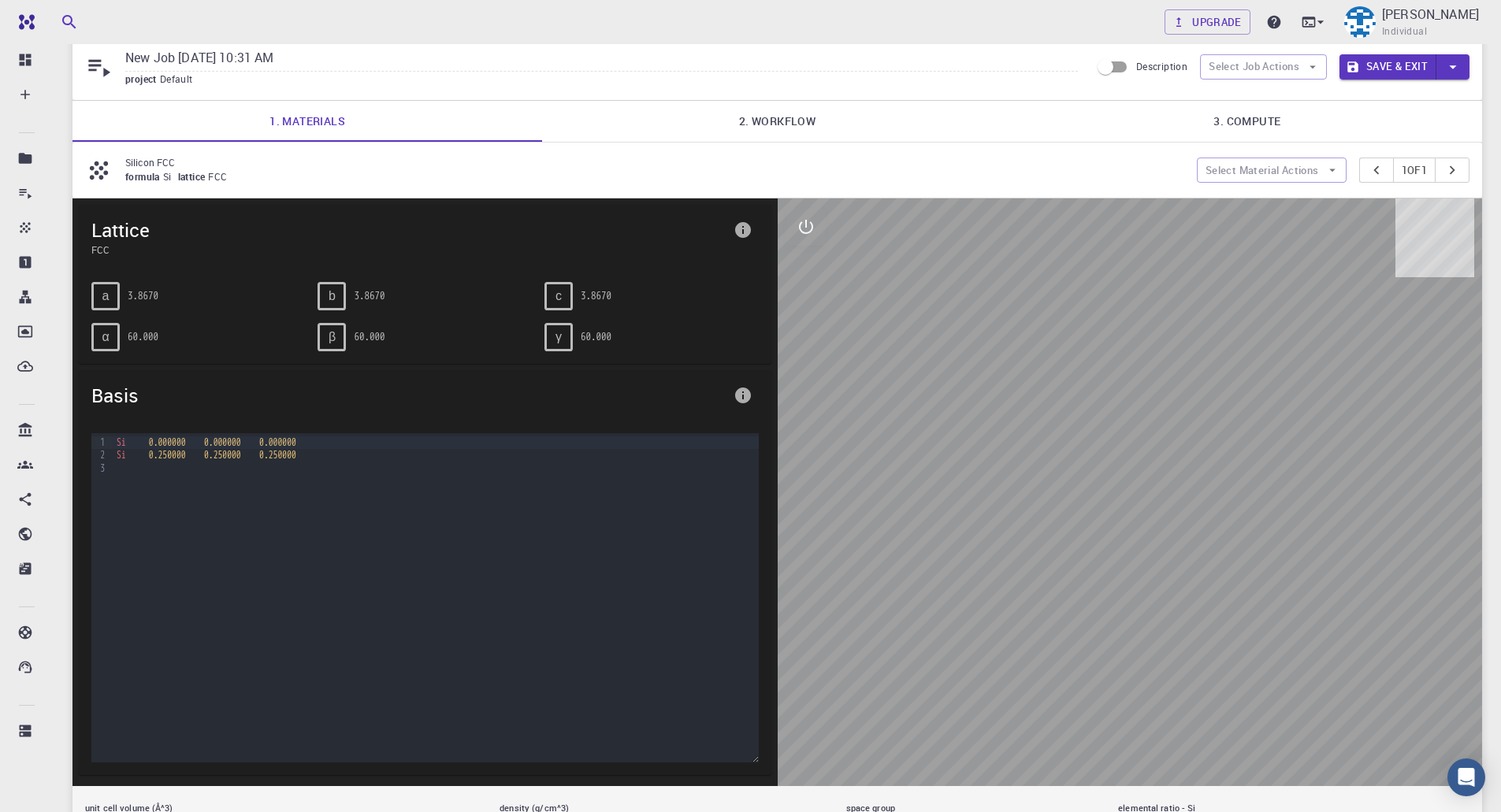 scroll, scrollTop: 79, scrollLeft: 0, axis: vertical 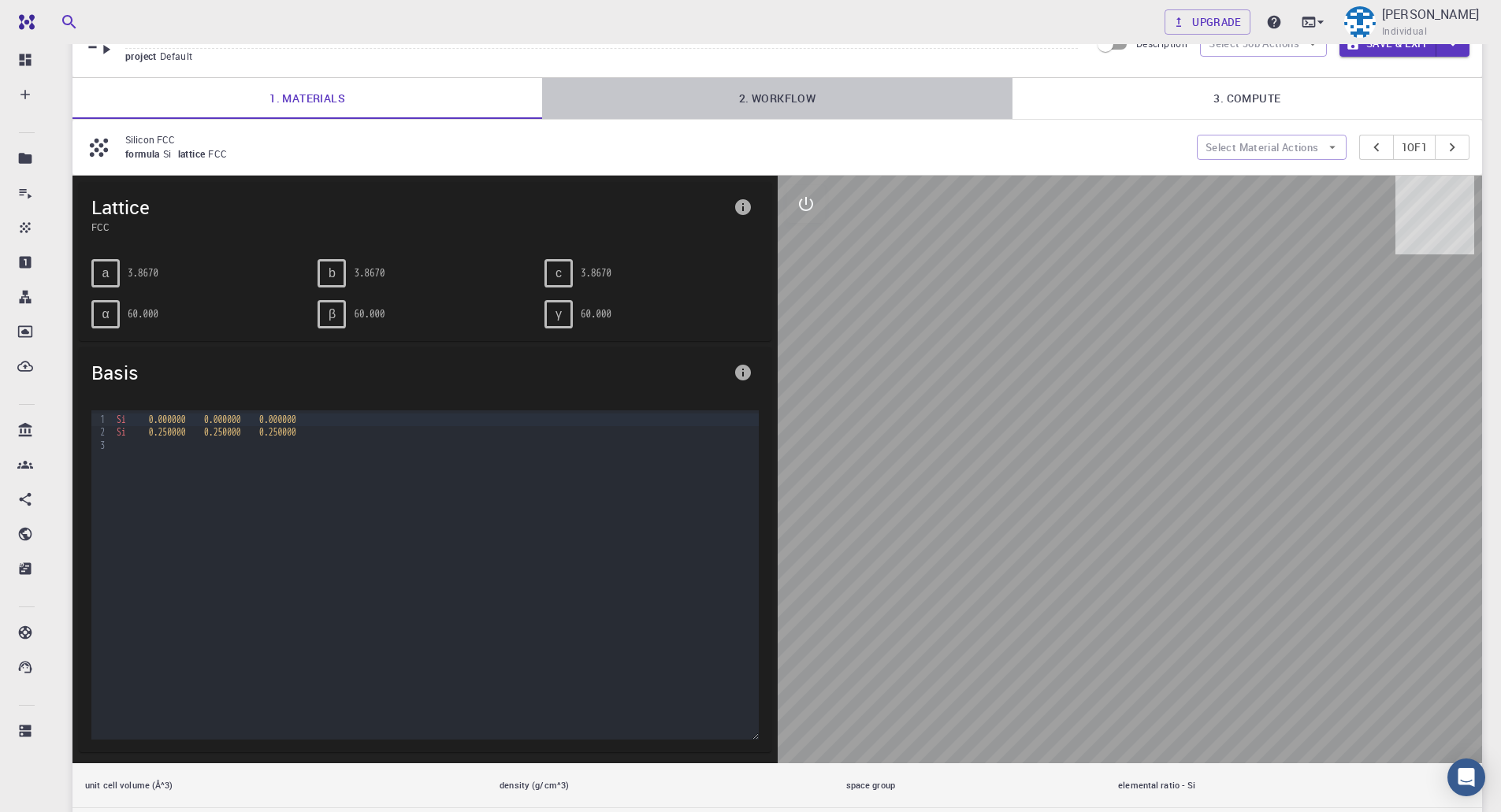 click on "2. Workflow" at bounding box center (777, 98) 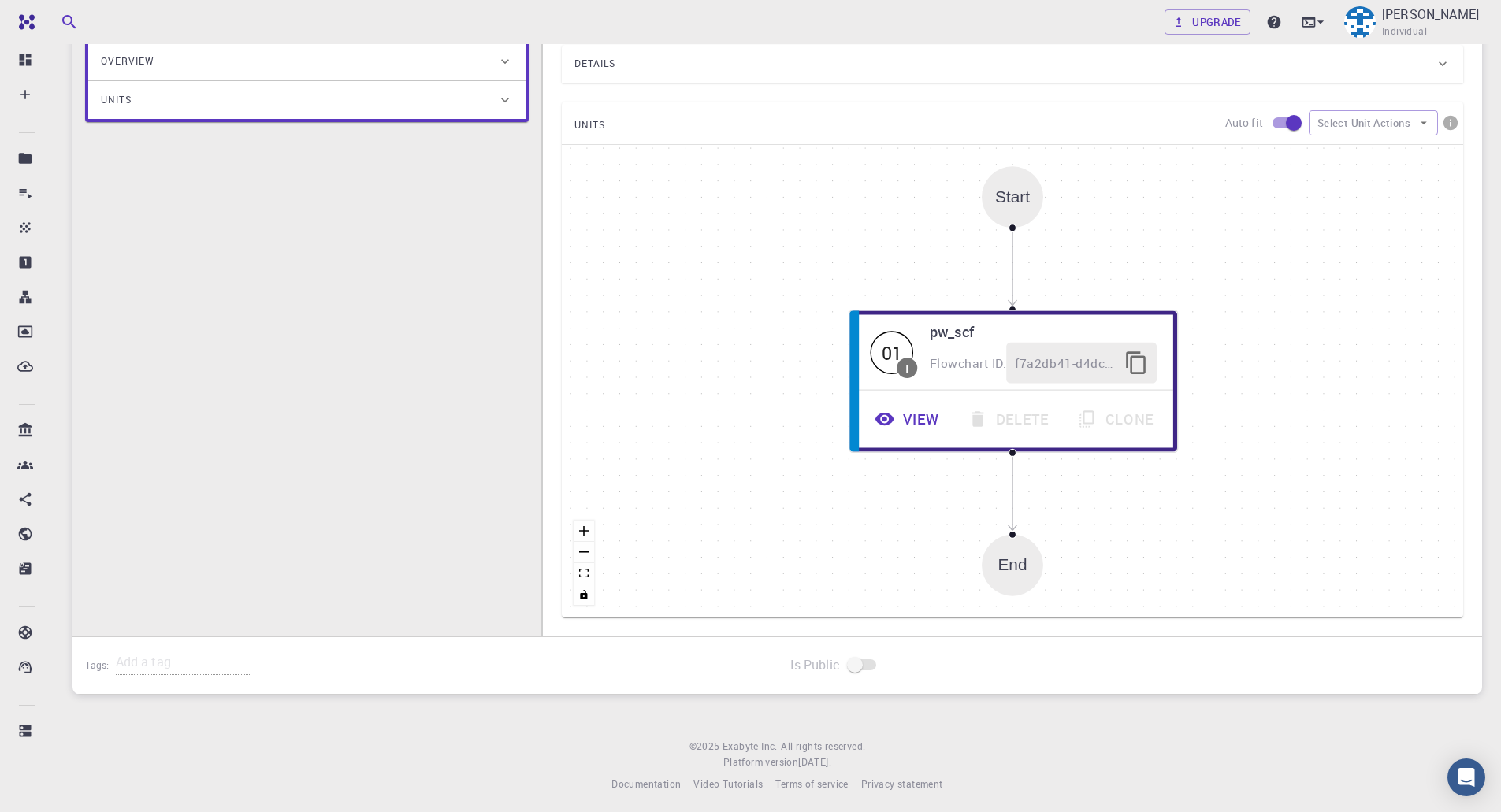scroll, scrollTop: 341, scrollLeft: 0, axis: vertical 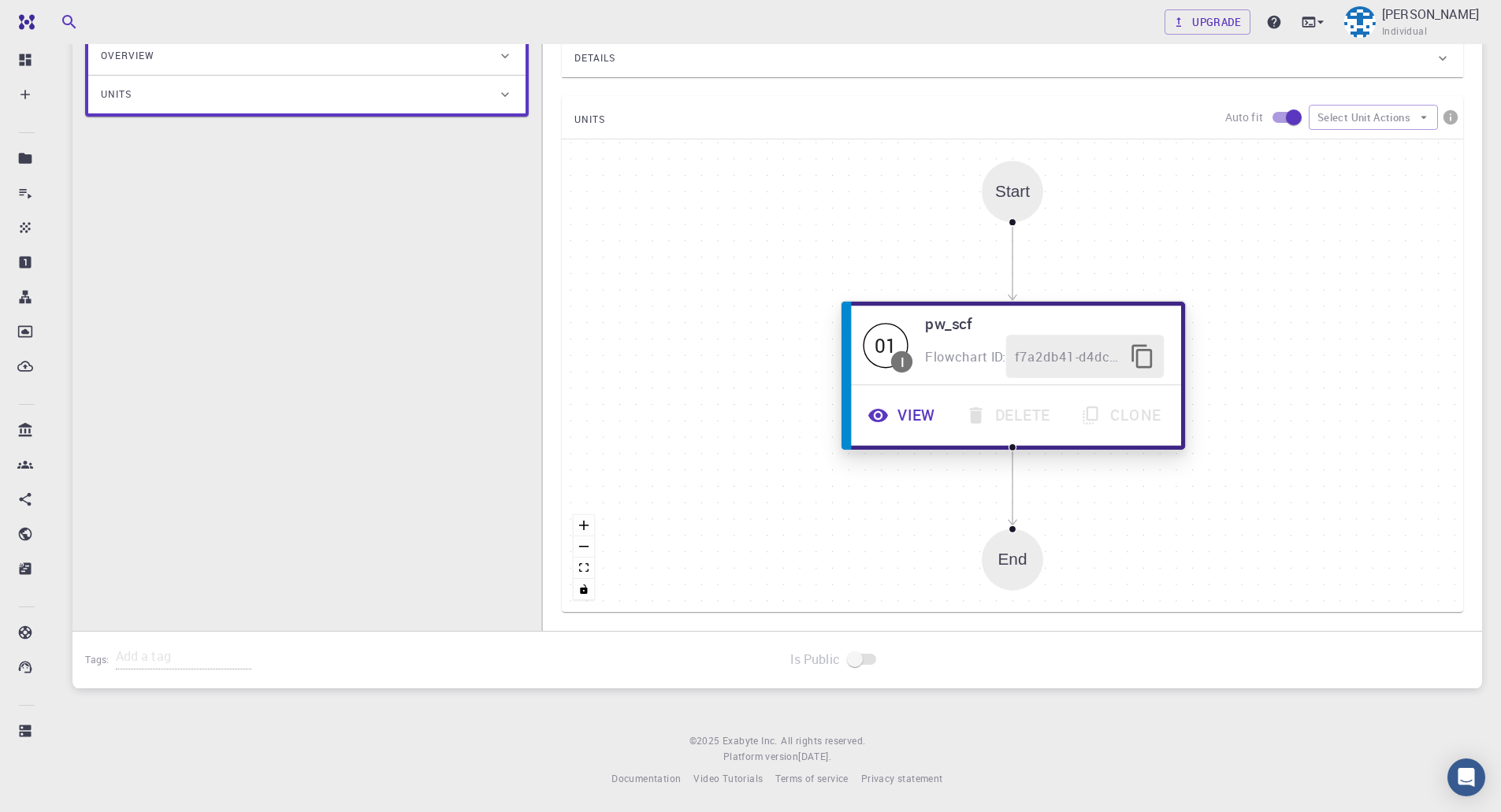click on "View" at bounding box center [904, 415] 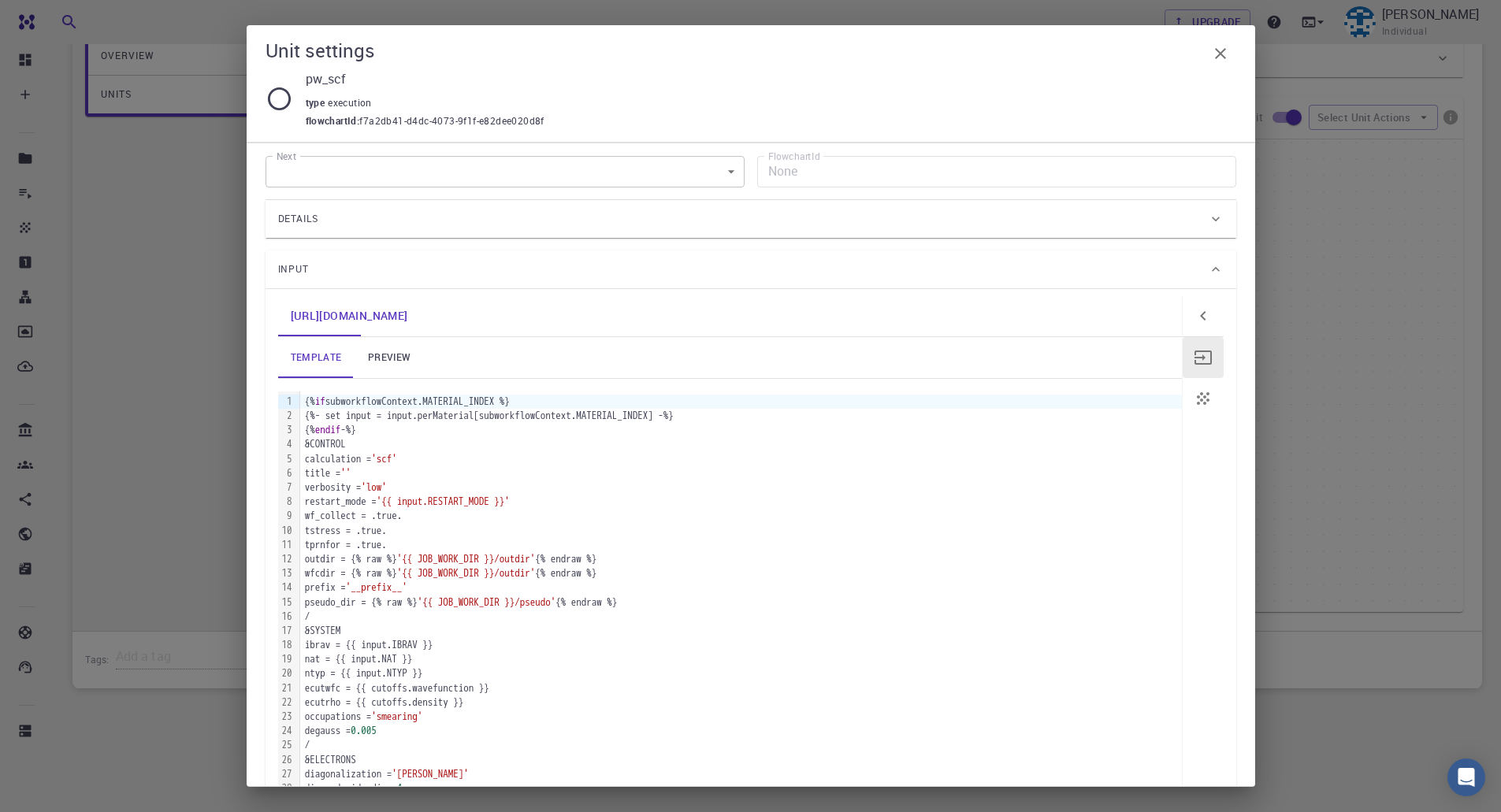 scroll, scrollTop: 0, scrollLeft: 0, axis: both 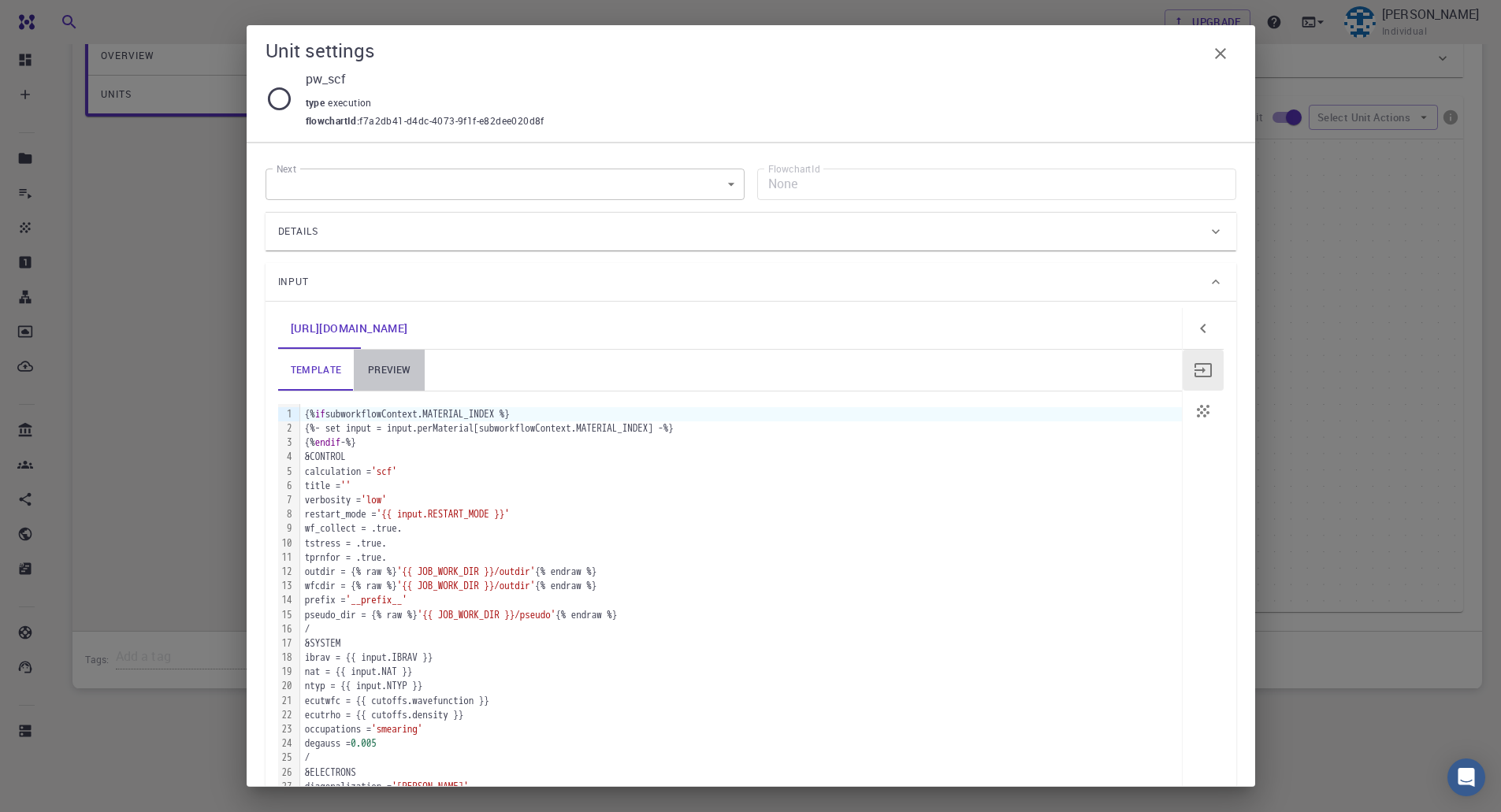 click on "preview" at bounding box center (389, 370) 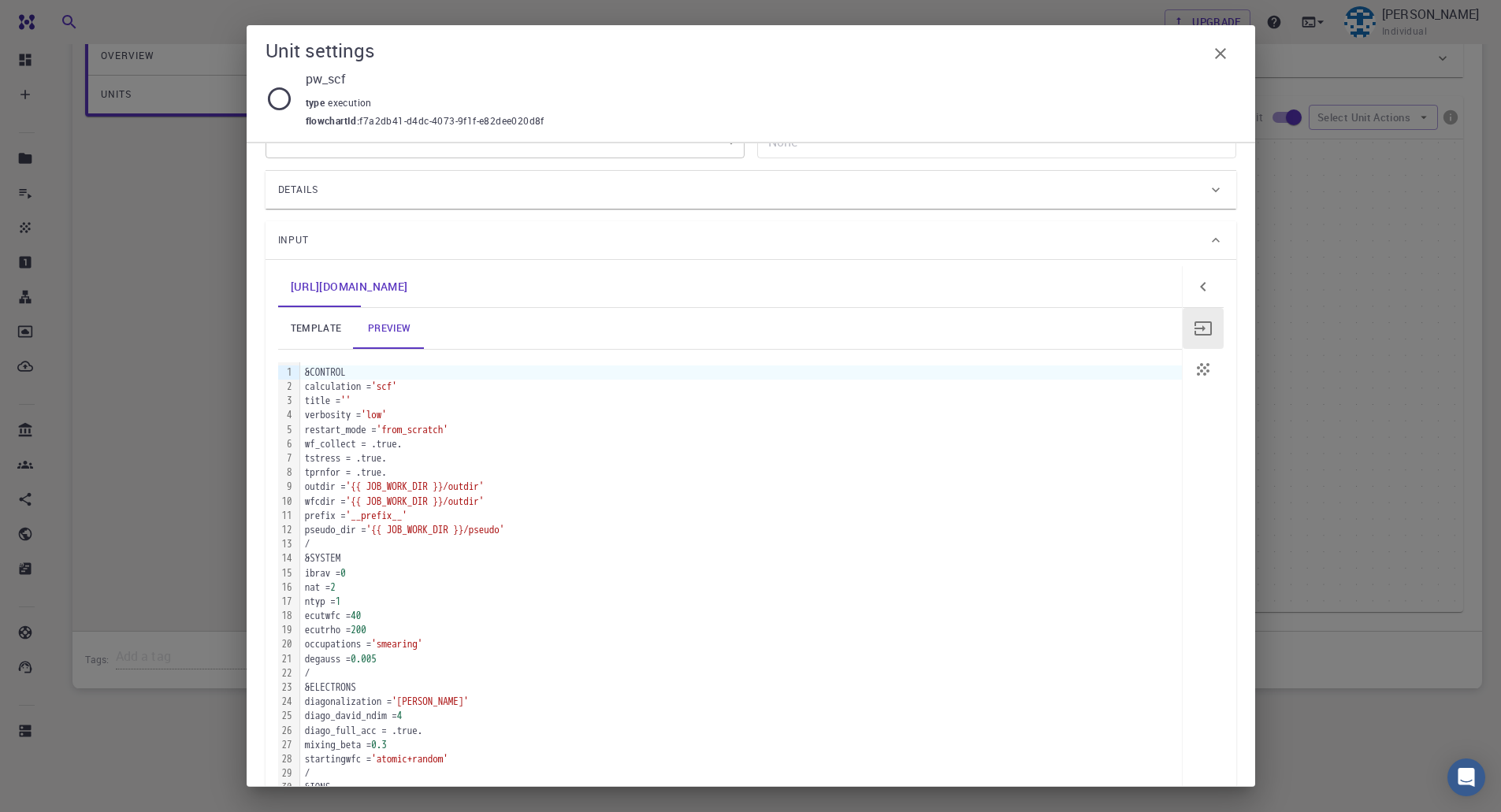 scroll, scrollTop: 0, scrollLeft: 0, axis: both 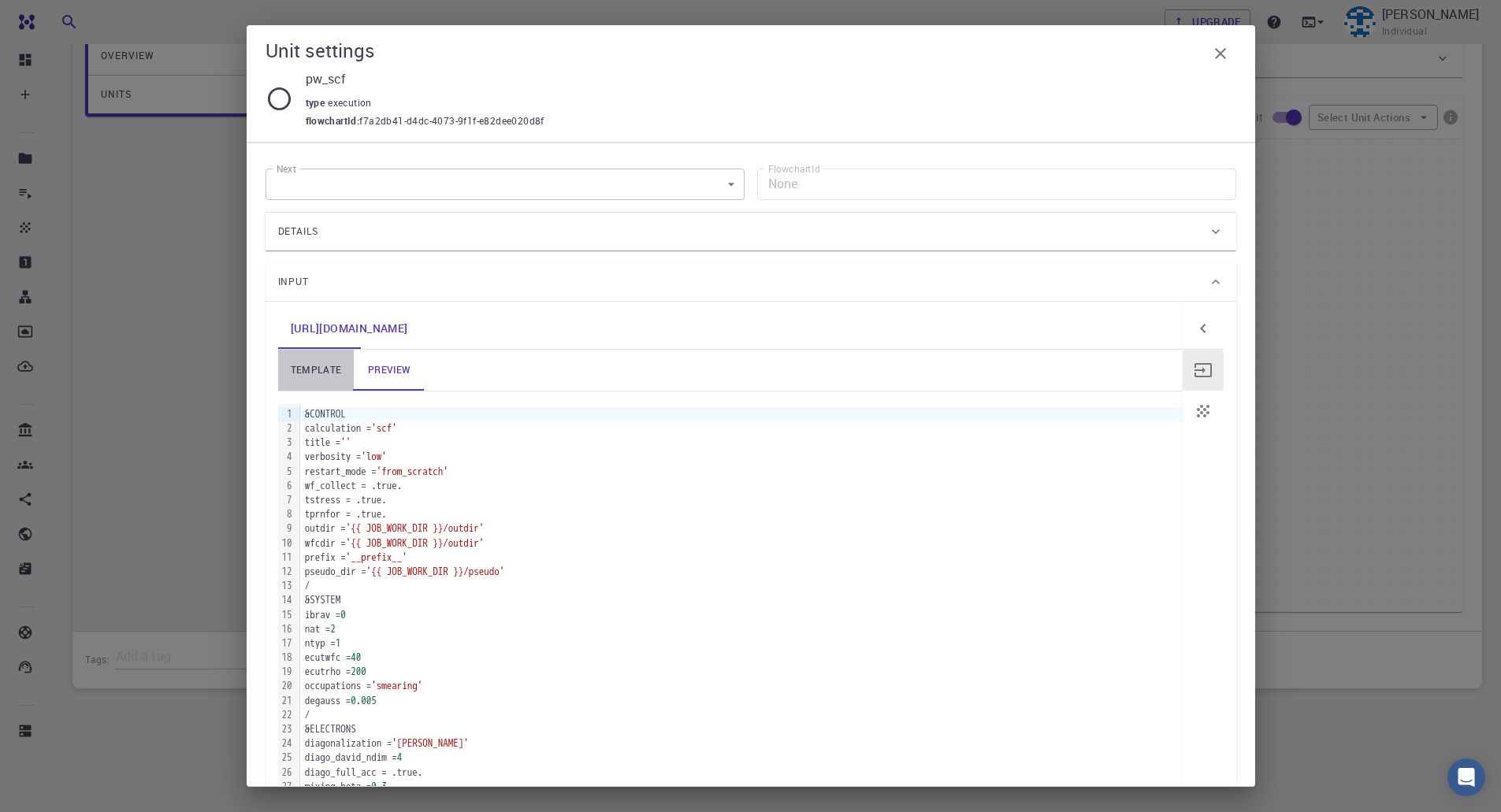 click on "template" at bounding box center [316, 370] 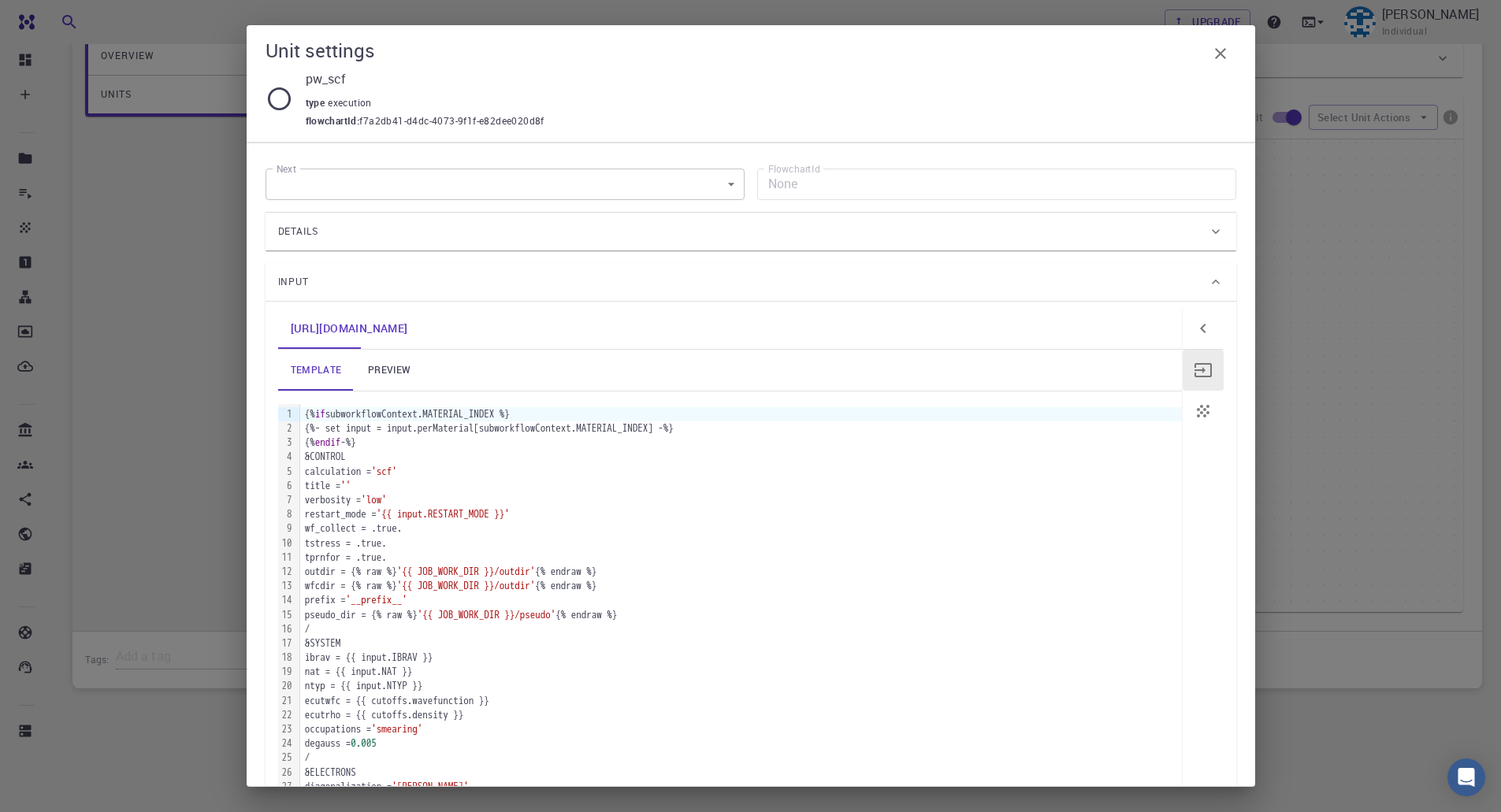 click on "preview" at bounding box center [389, 370] 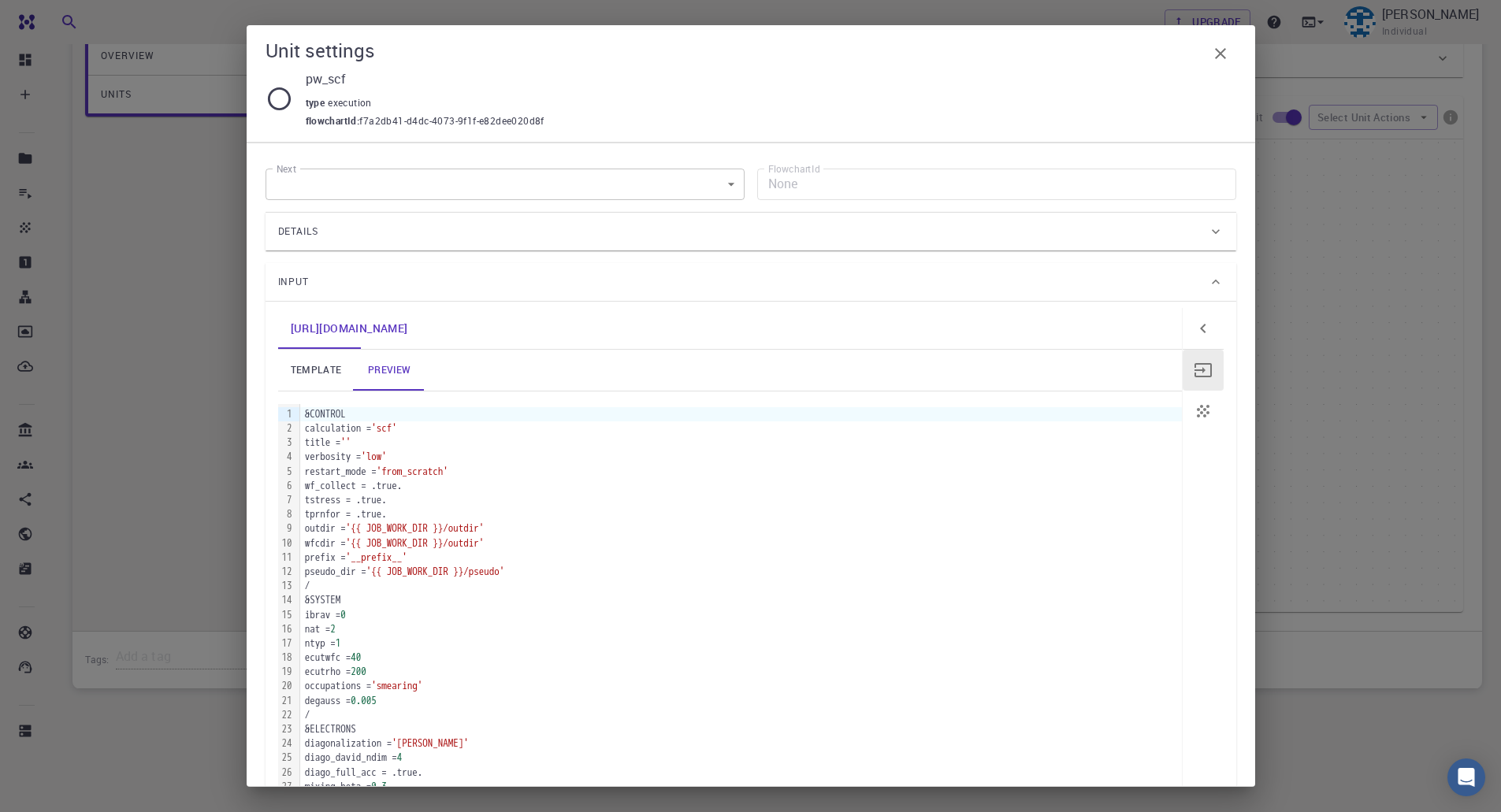 click on "template" at bounding box center (316, 370) 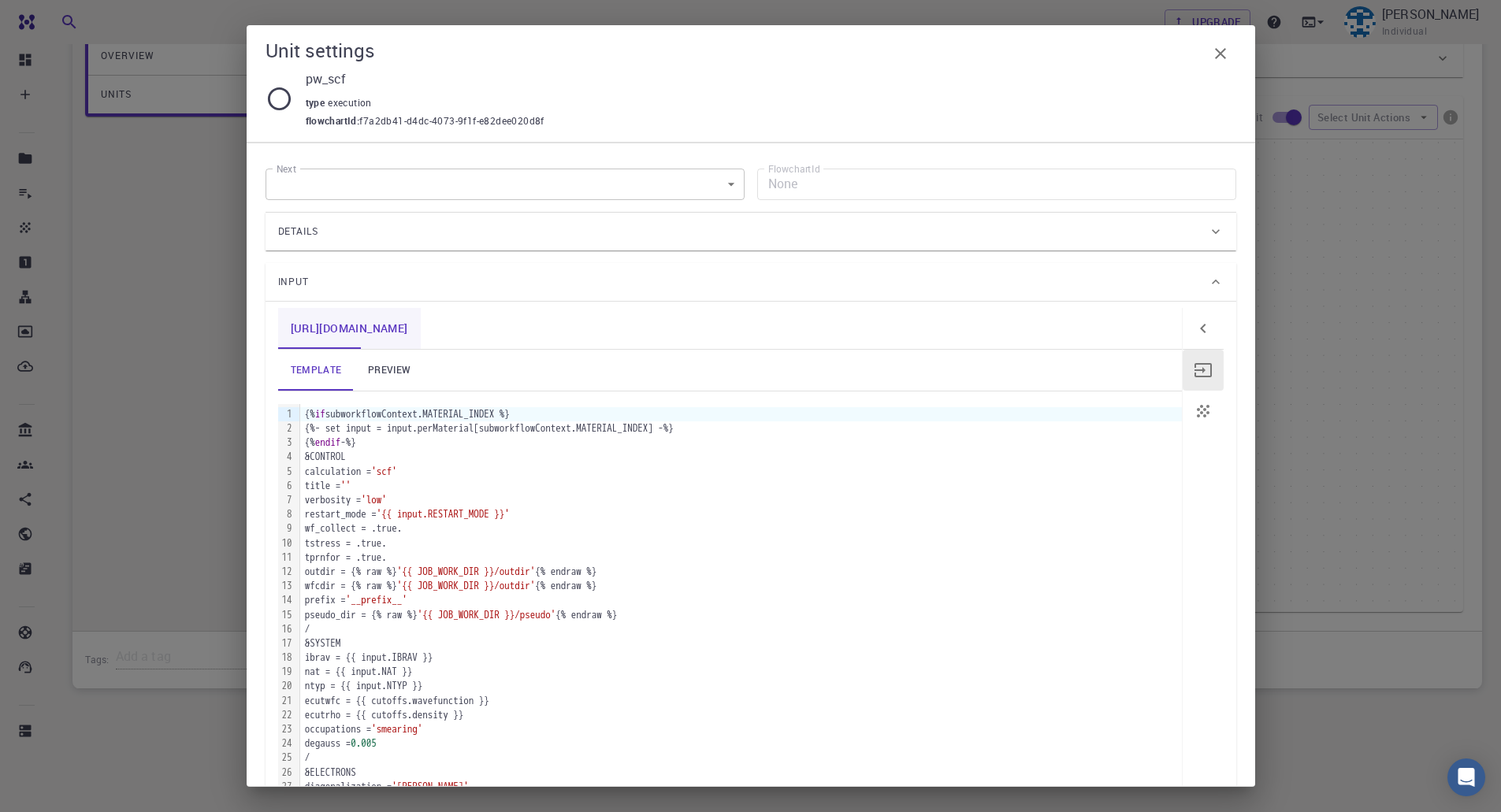 click on "pw_scf.in" at bounding box center (349, 328) 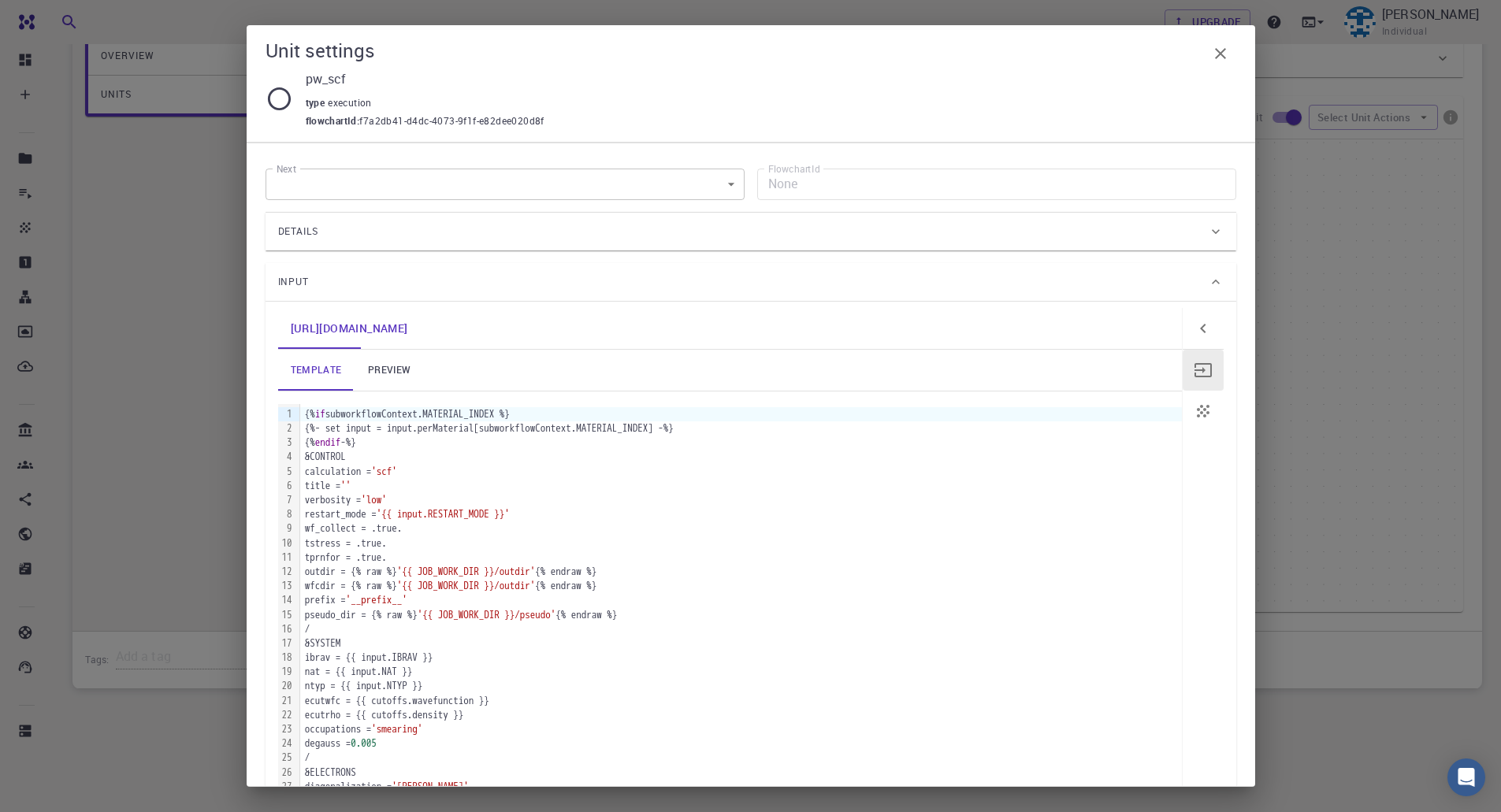 click 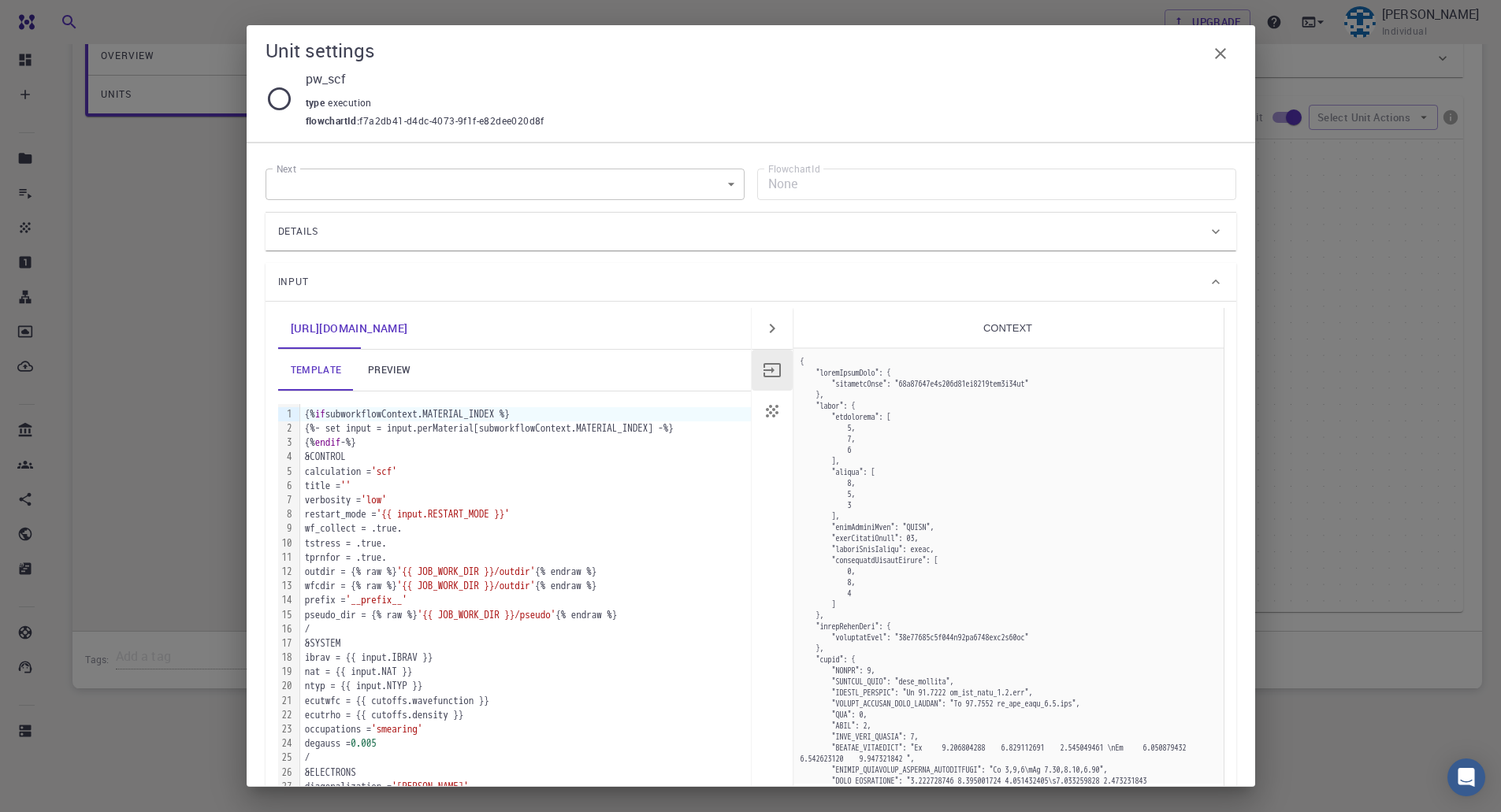 scroll, scrollTop: 35, scrollLeft: 0, axis: vertical 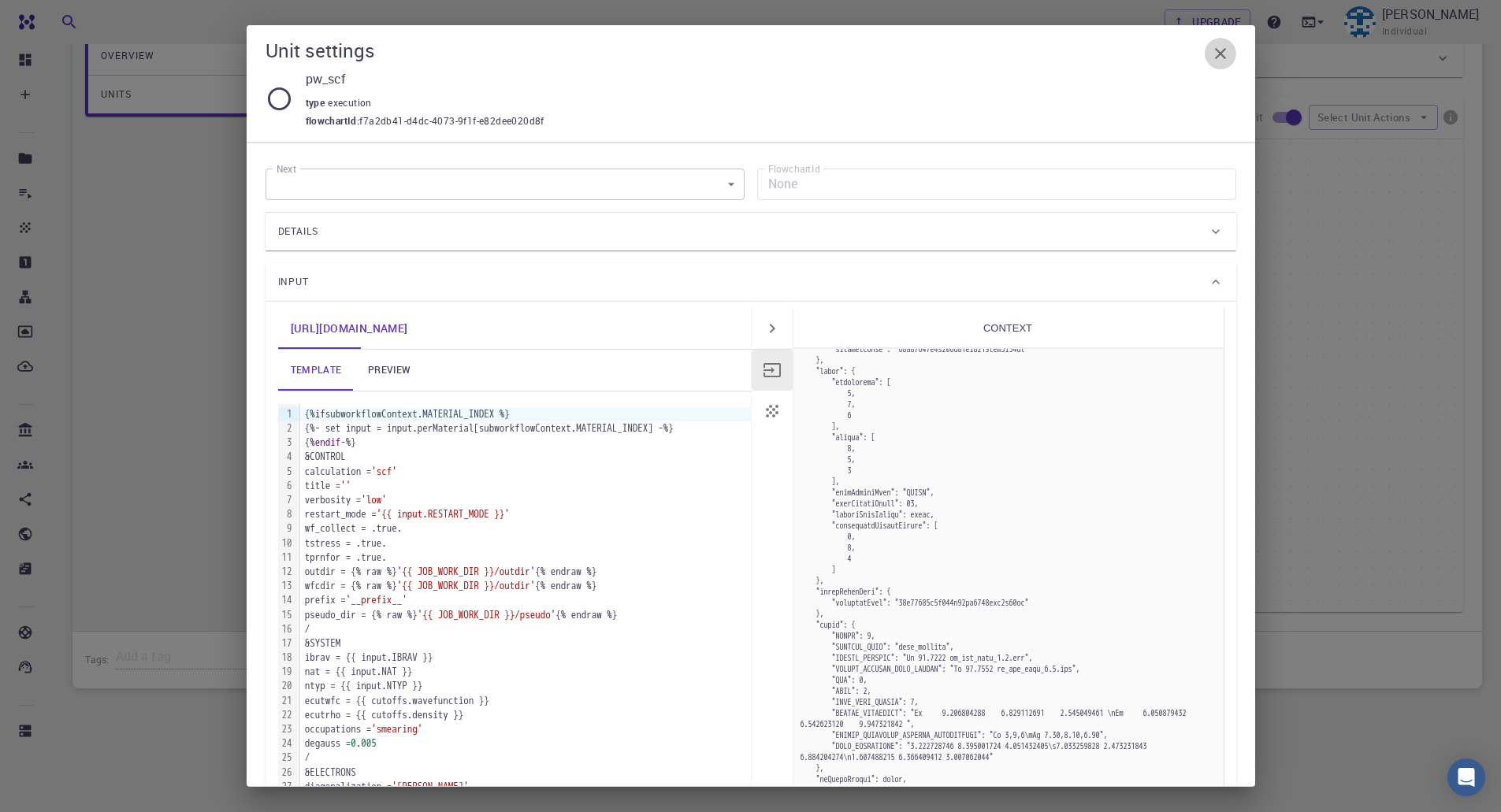 click 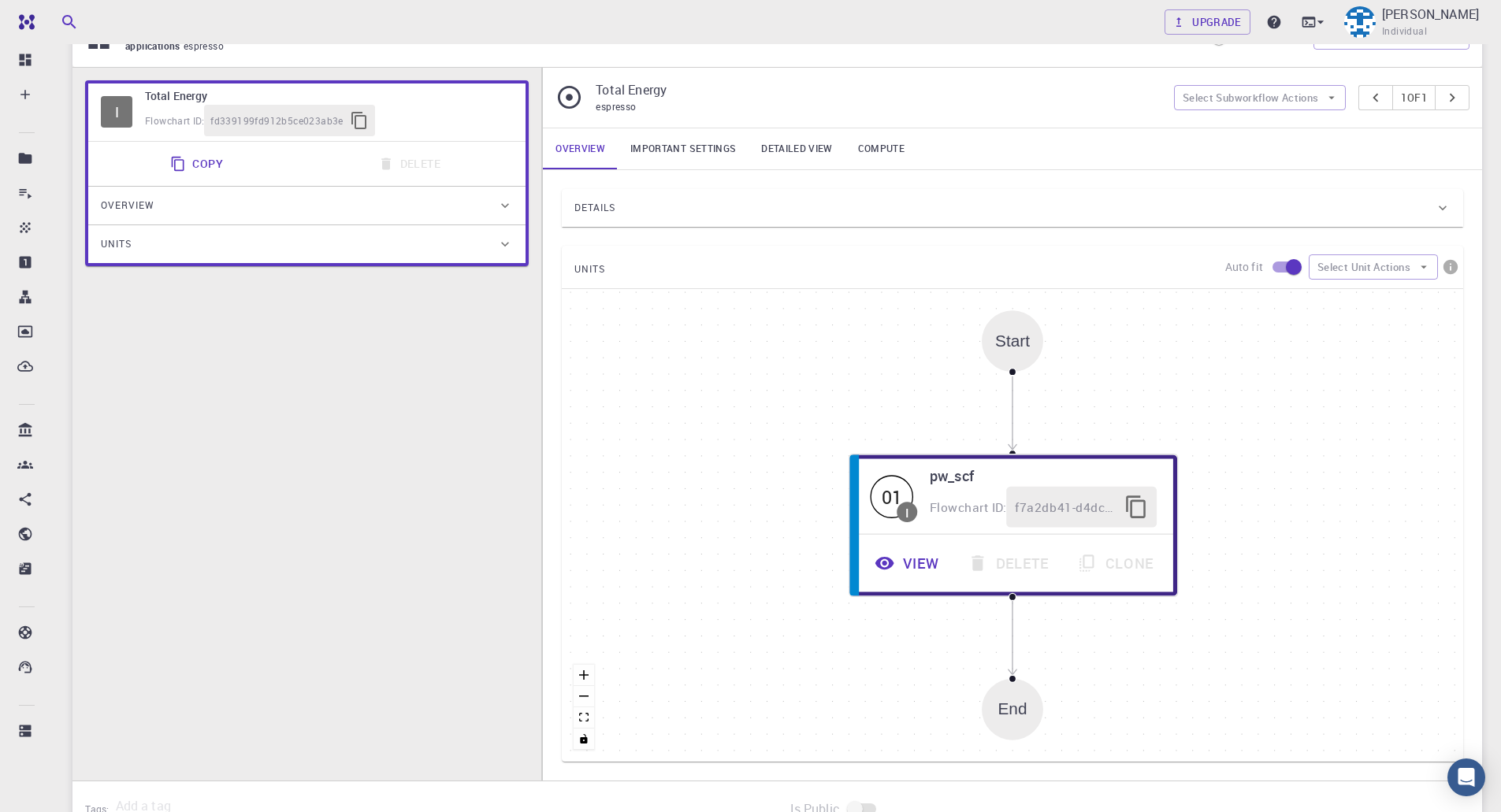 scroll, scrollTop: 0, scrollLeft: 0, axis: both 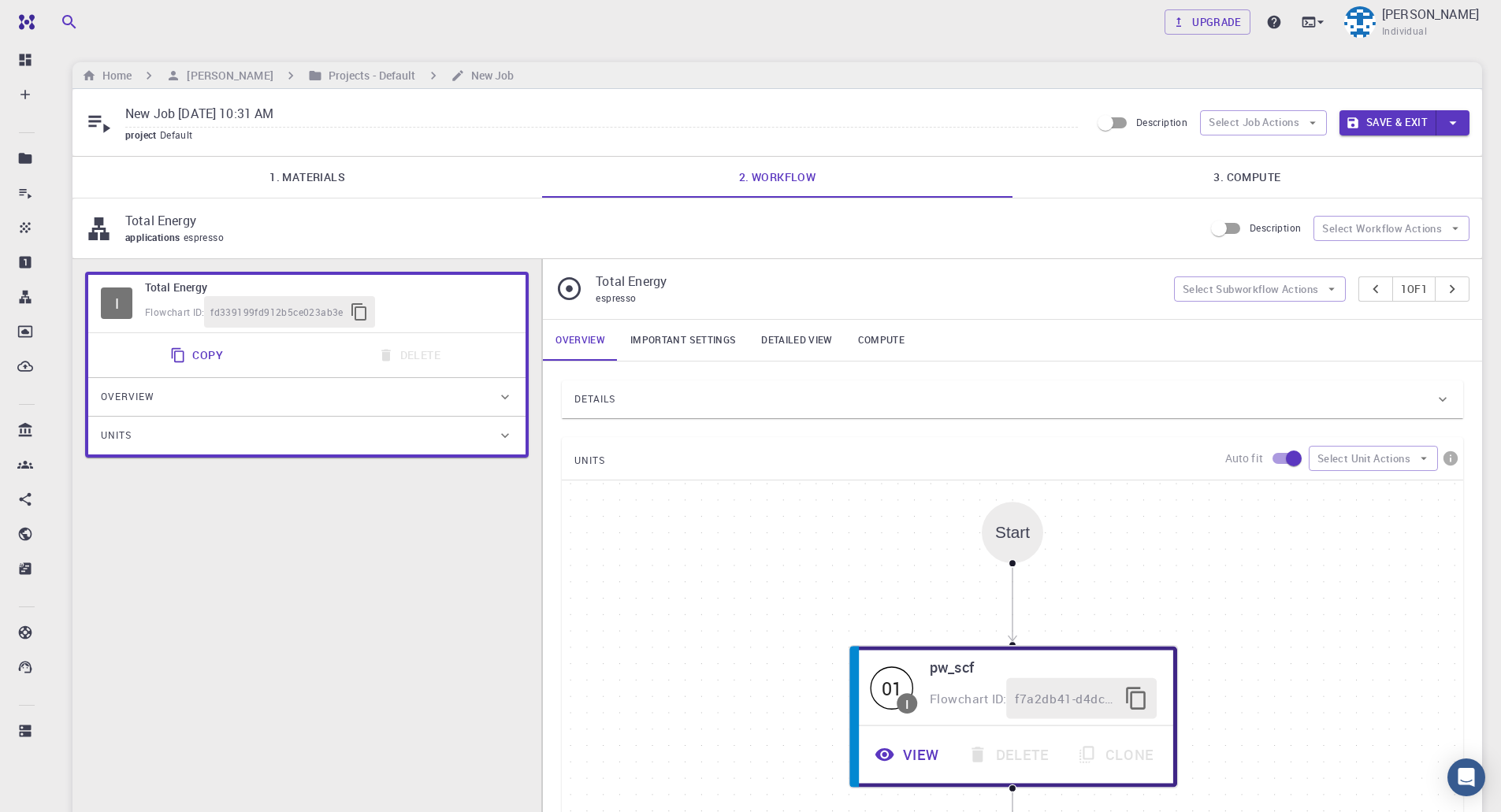 click on "I Total Energy Flowchart ID:  fd339199fd912b5ce023ab3e" at bounding box center [307, 303] 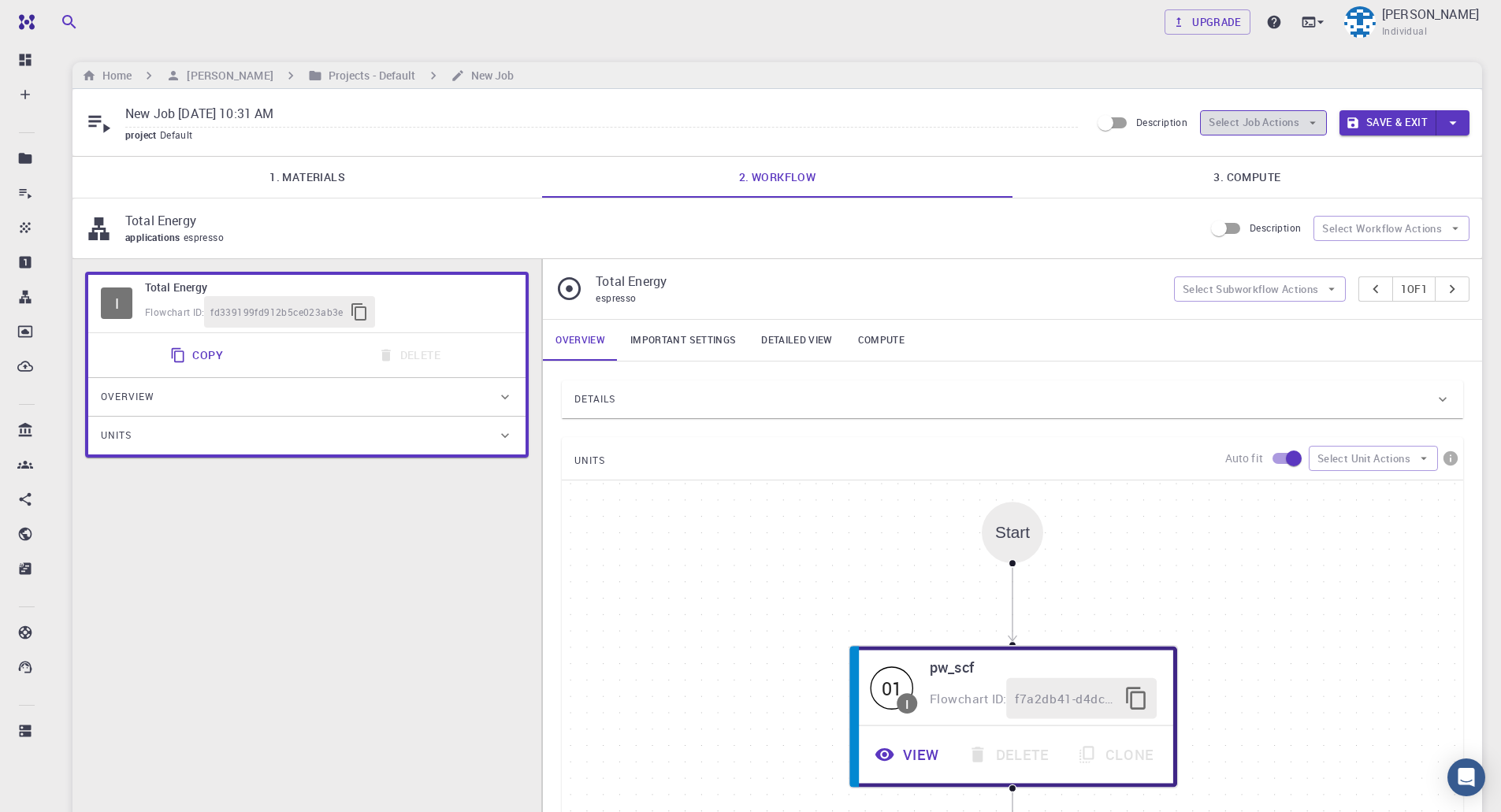 click on "Select Job Actions" at bounding box center [1263, 123] 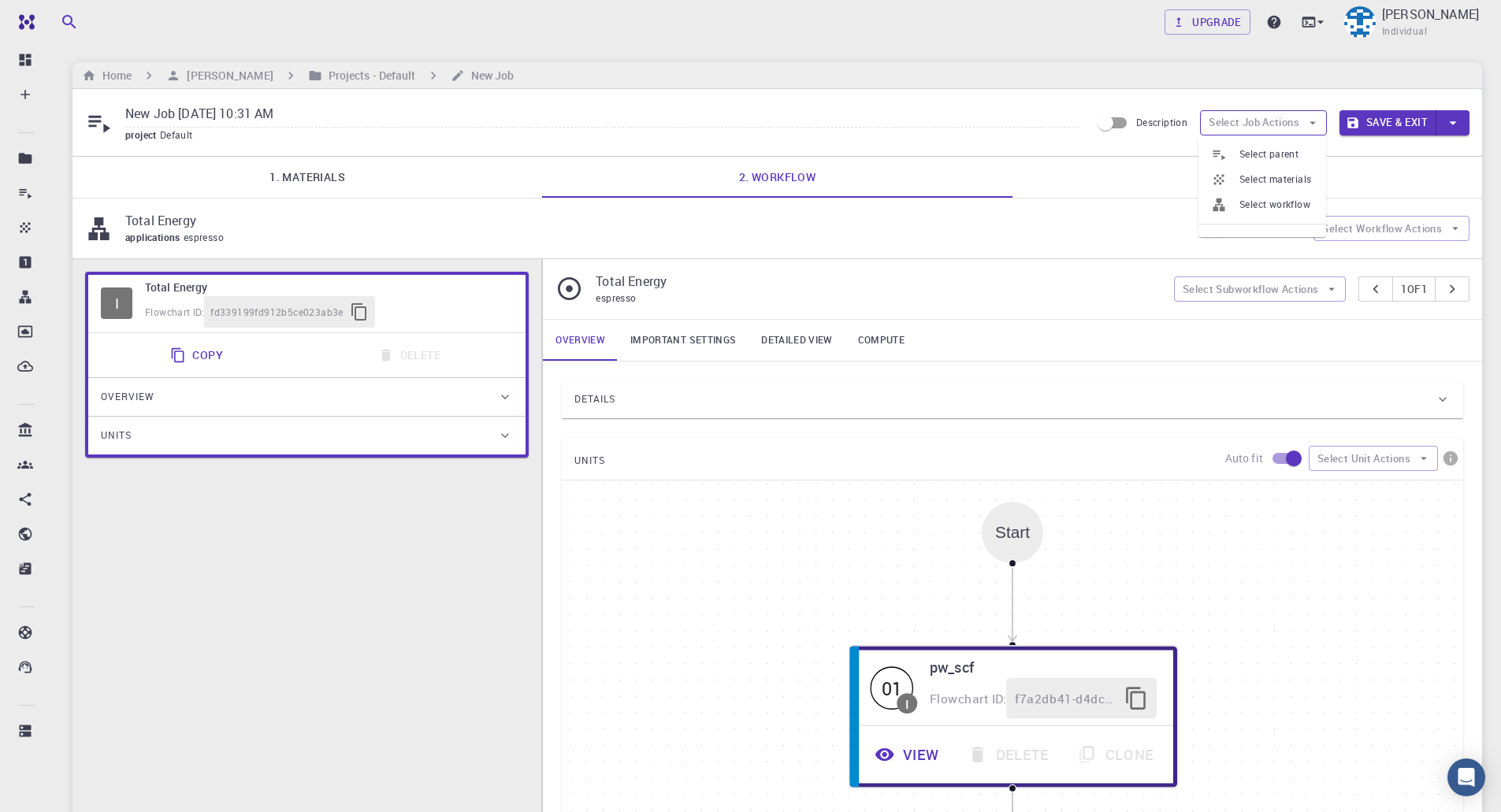click on "Select Job Actions" at bounding box center [1263, 123] 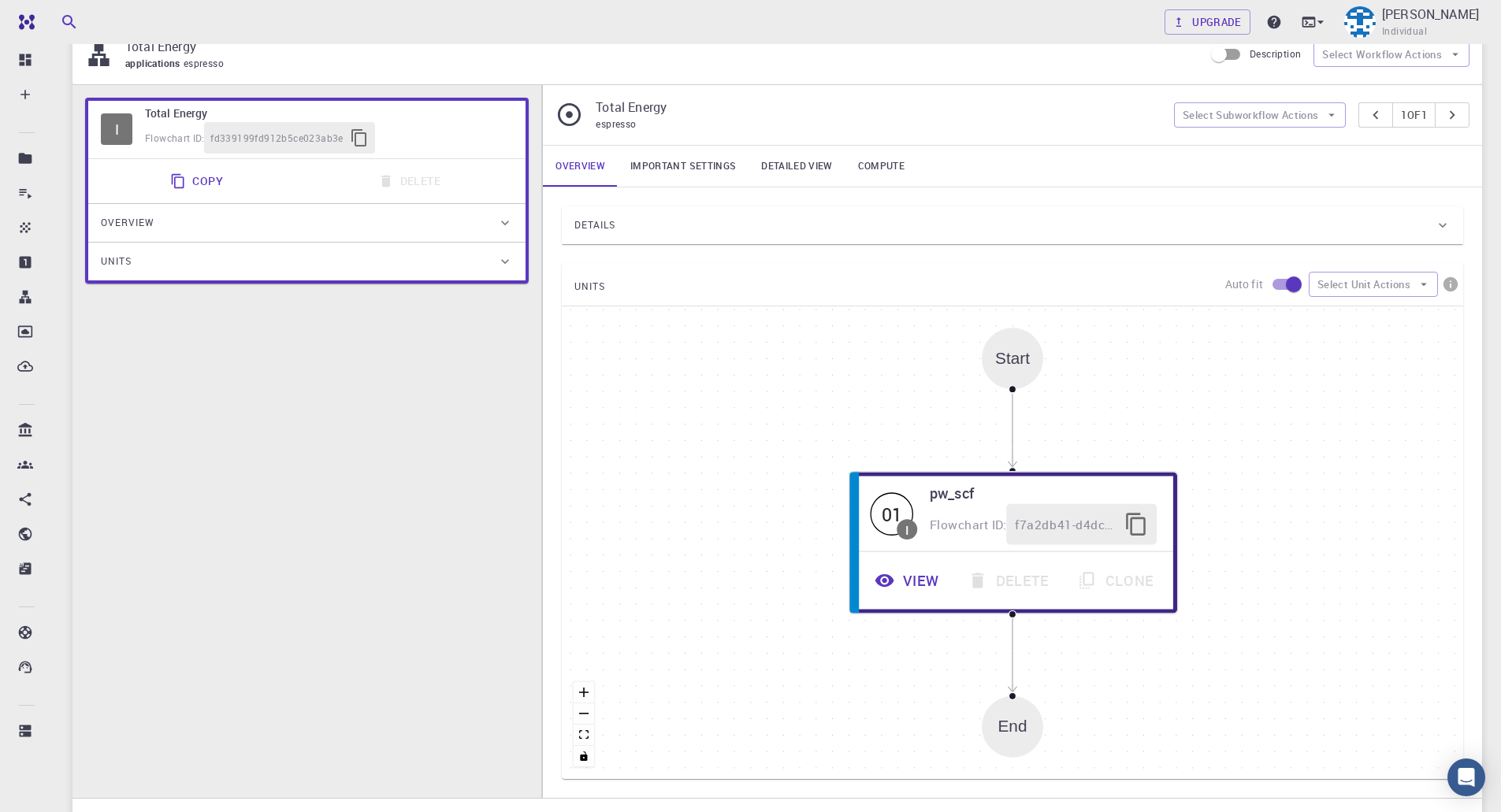 scroll, scrollTop: 0, scrollLeft: 0, axis: both 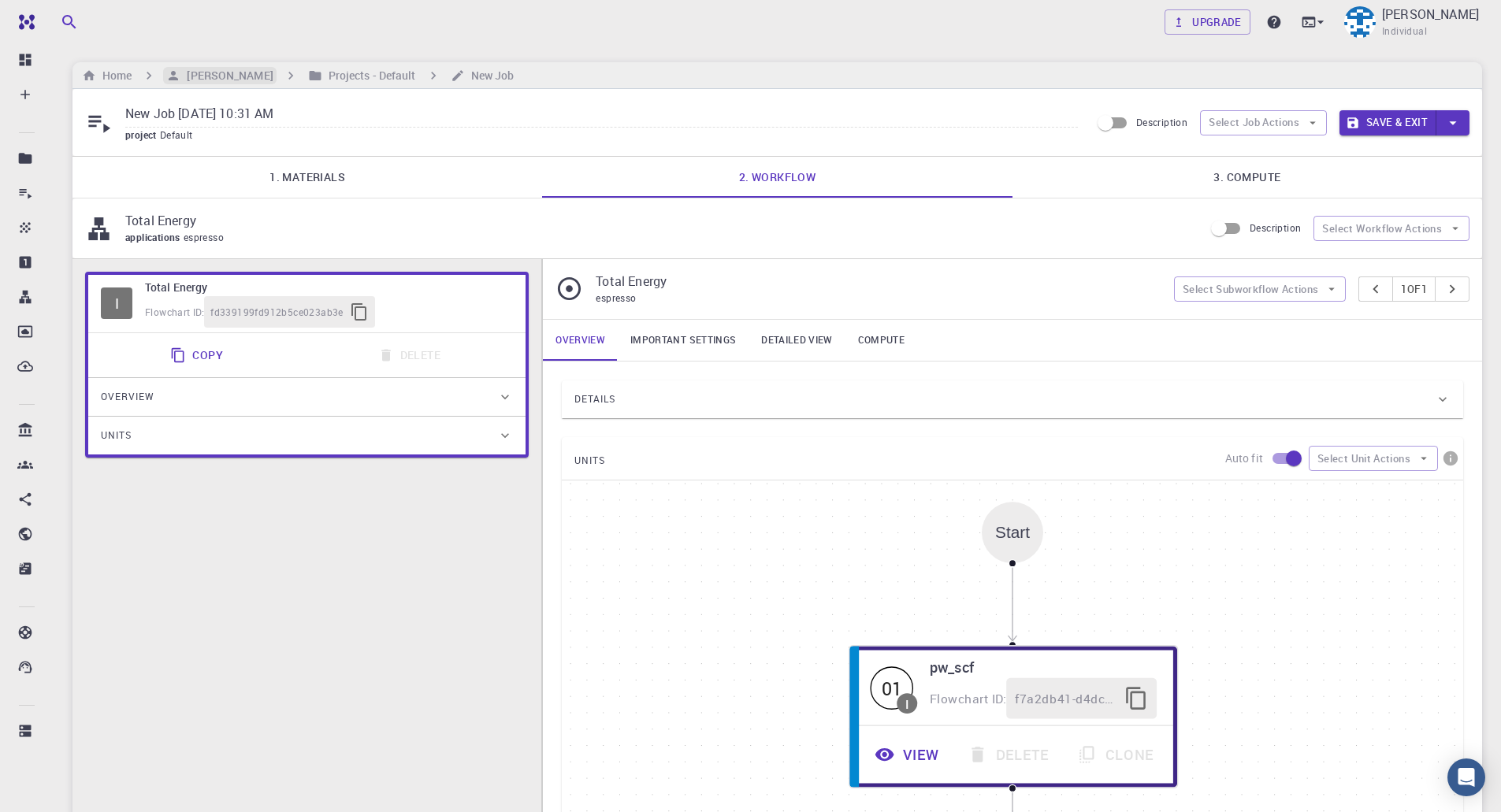 click on "[PERSON_NAME]" at bounding box center [226, 76] 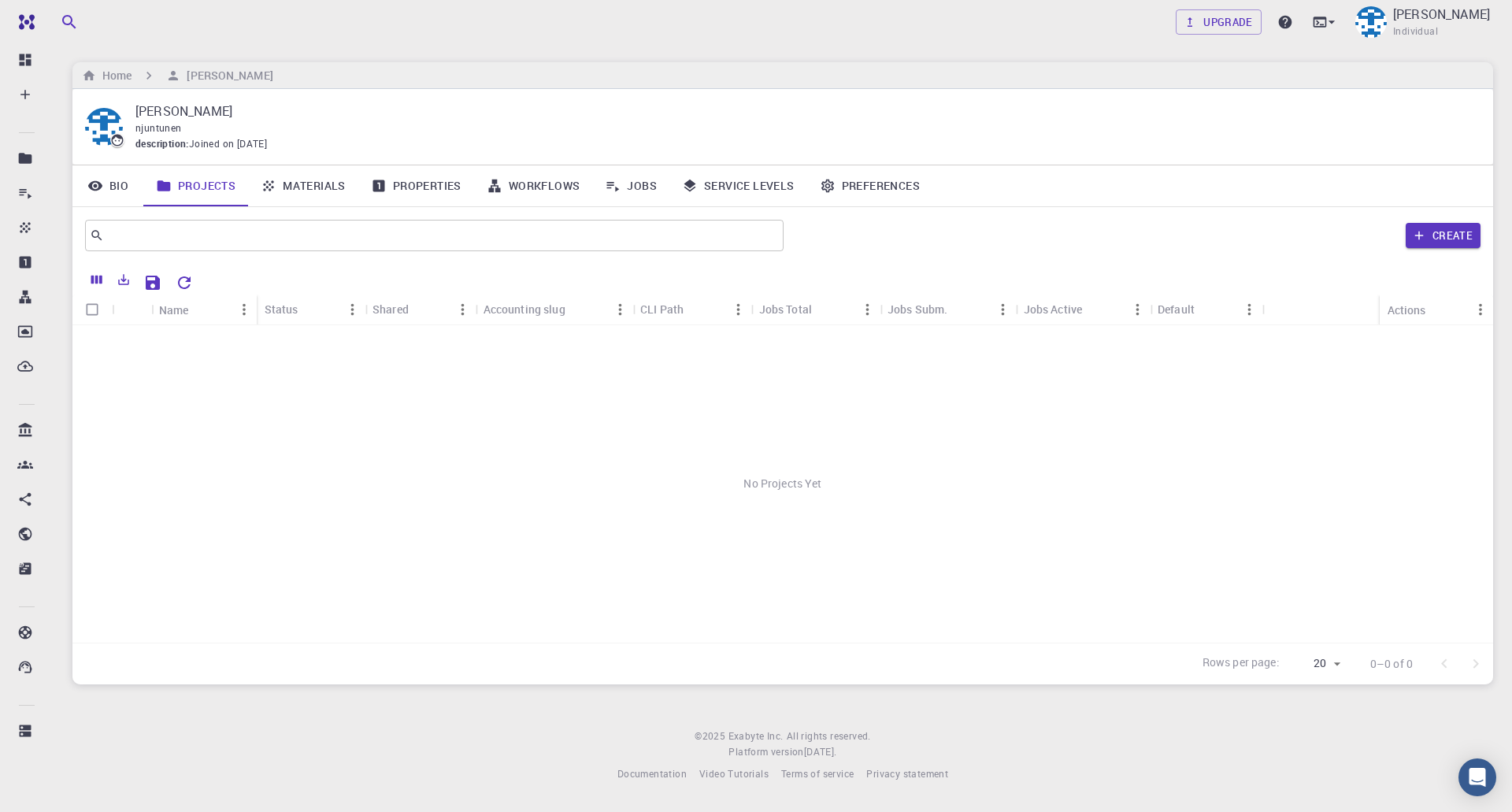 click on "Workflows" at bounding box center [533, 186] 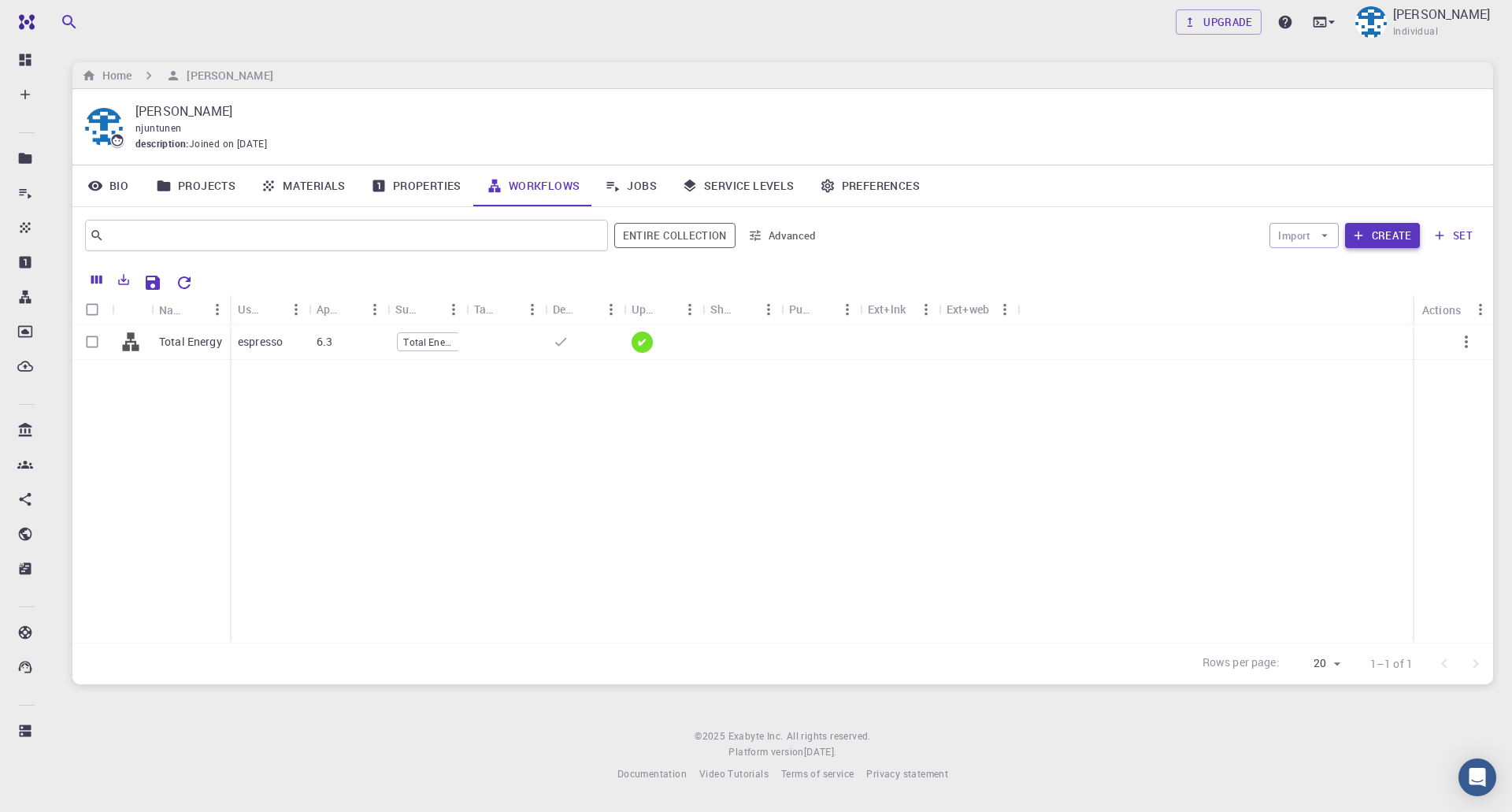 click on "Create" at bounding box center (1382, 235) 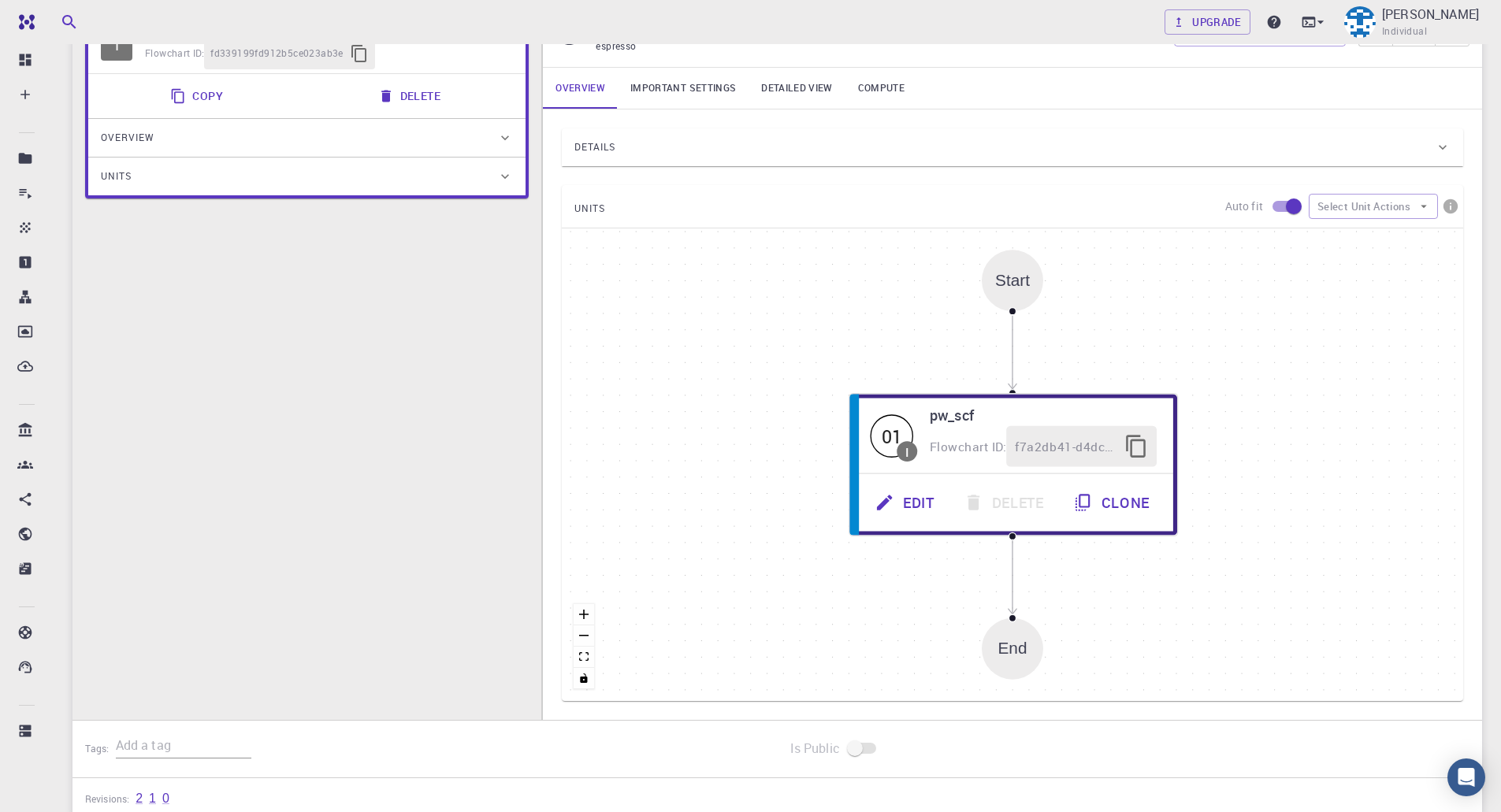 scroll, scrollTop: 158, scrollLeft: 0, axis: vertical 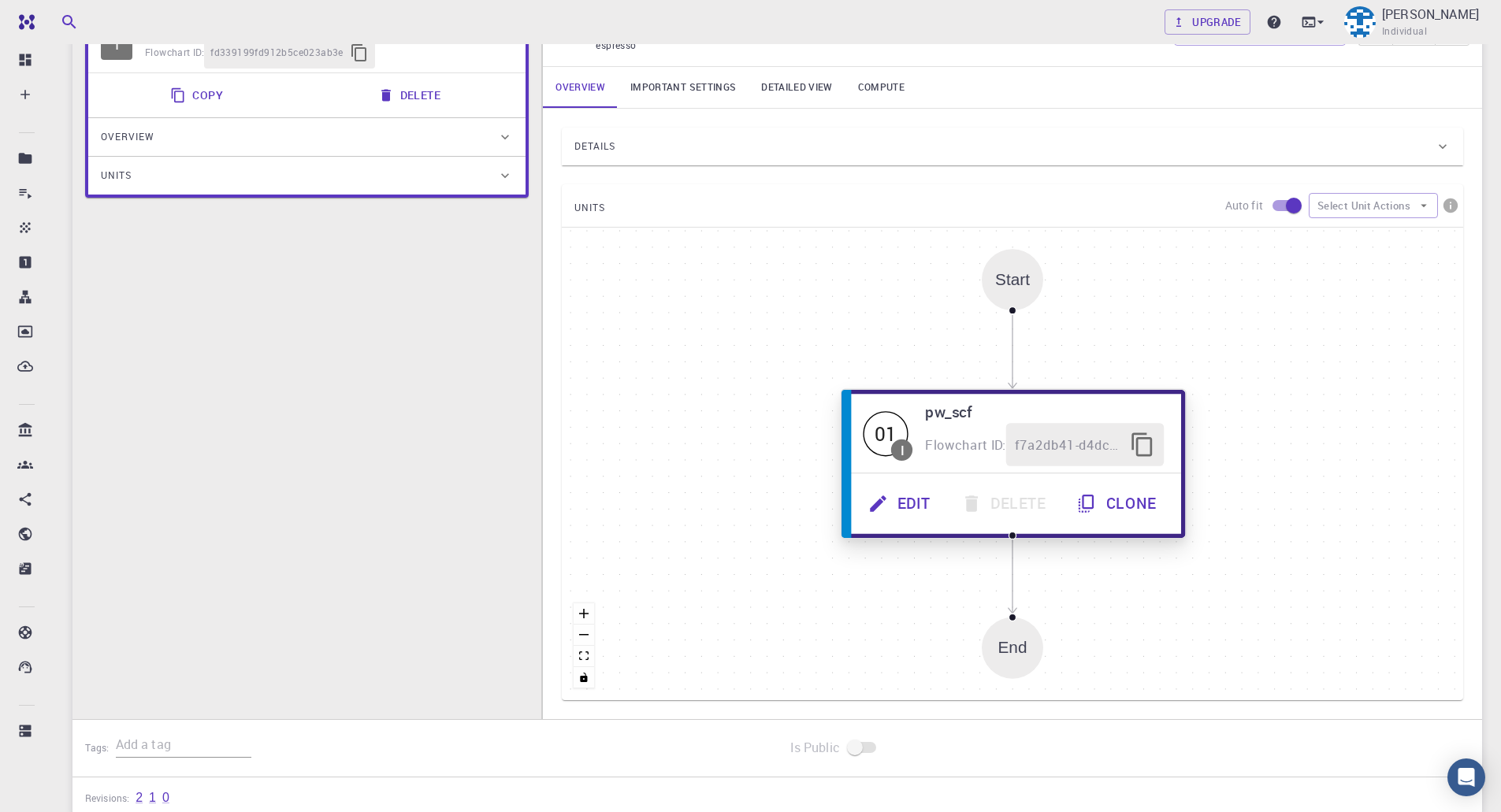 click on "Edit" at bounding box center (901, 503) 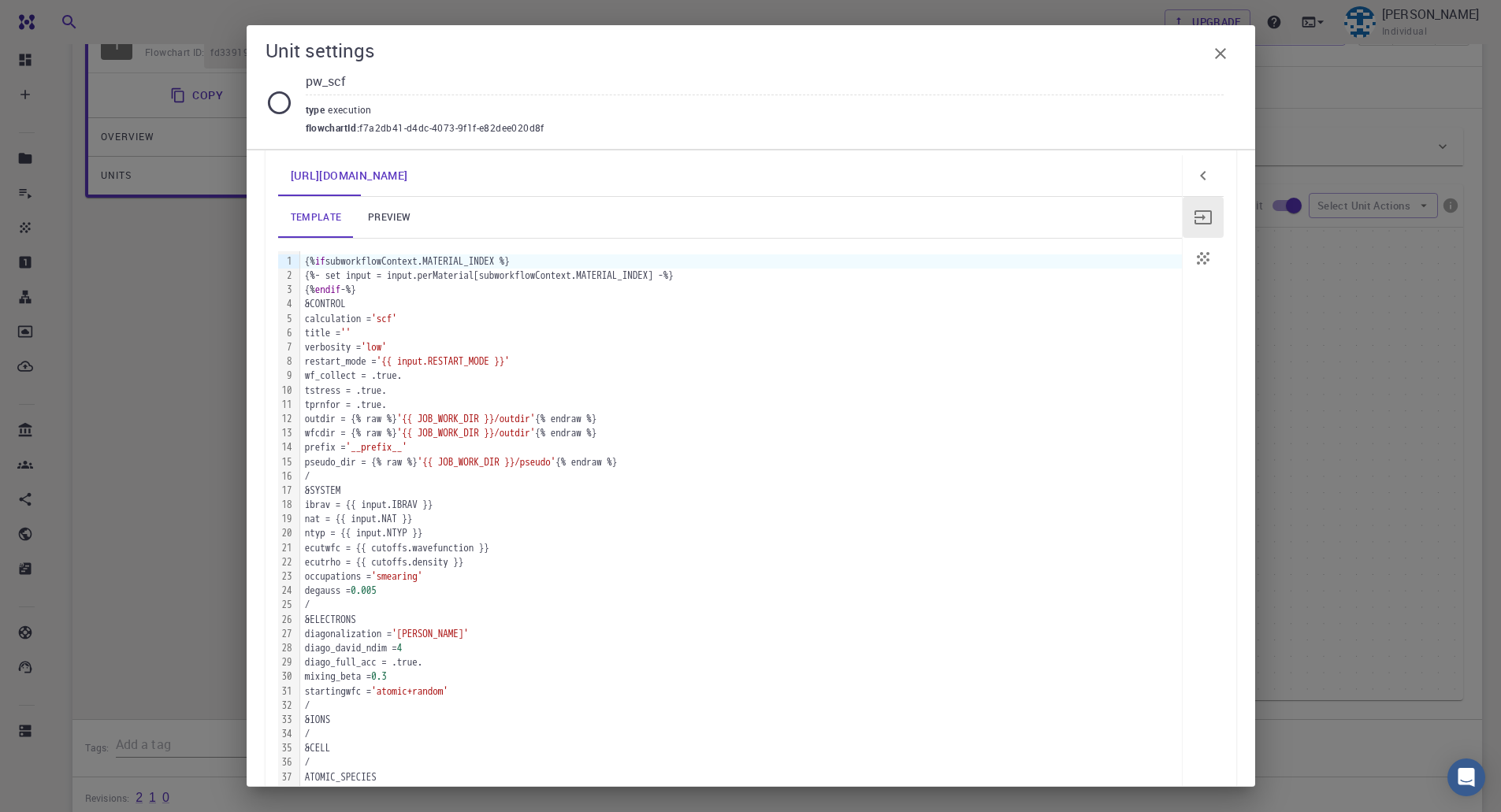 scroll, scrollTop: 120, scrollLeft: 0, axis: vertical 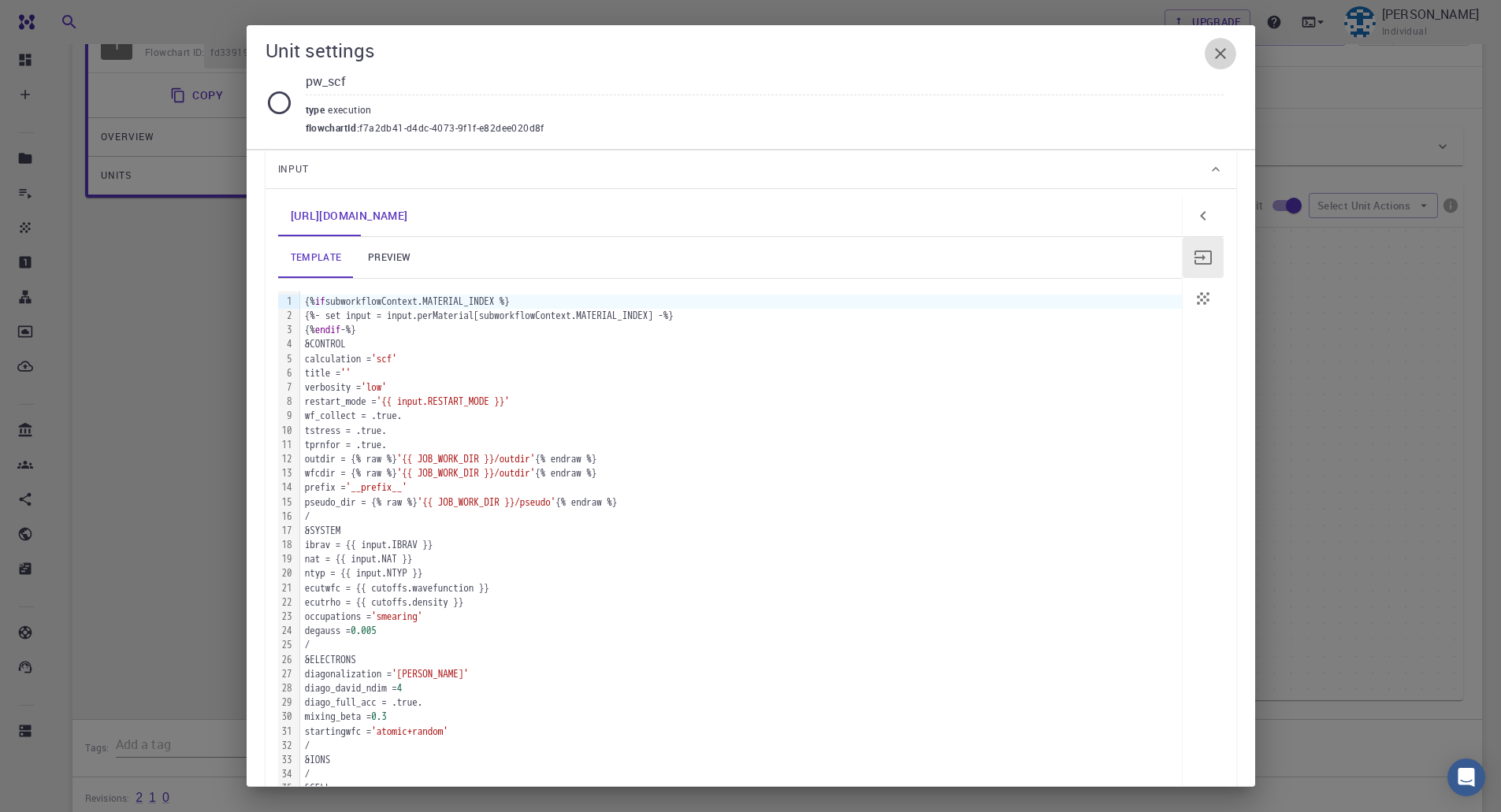 click 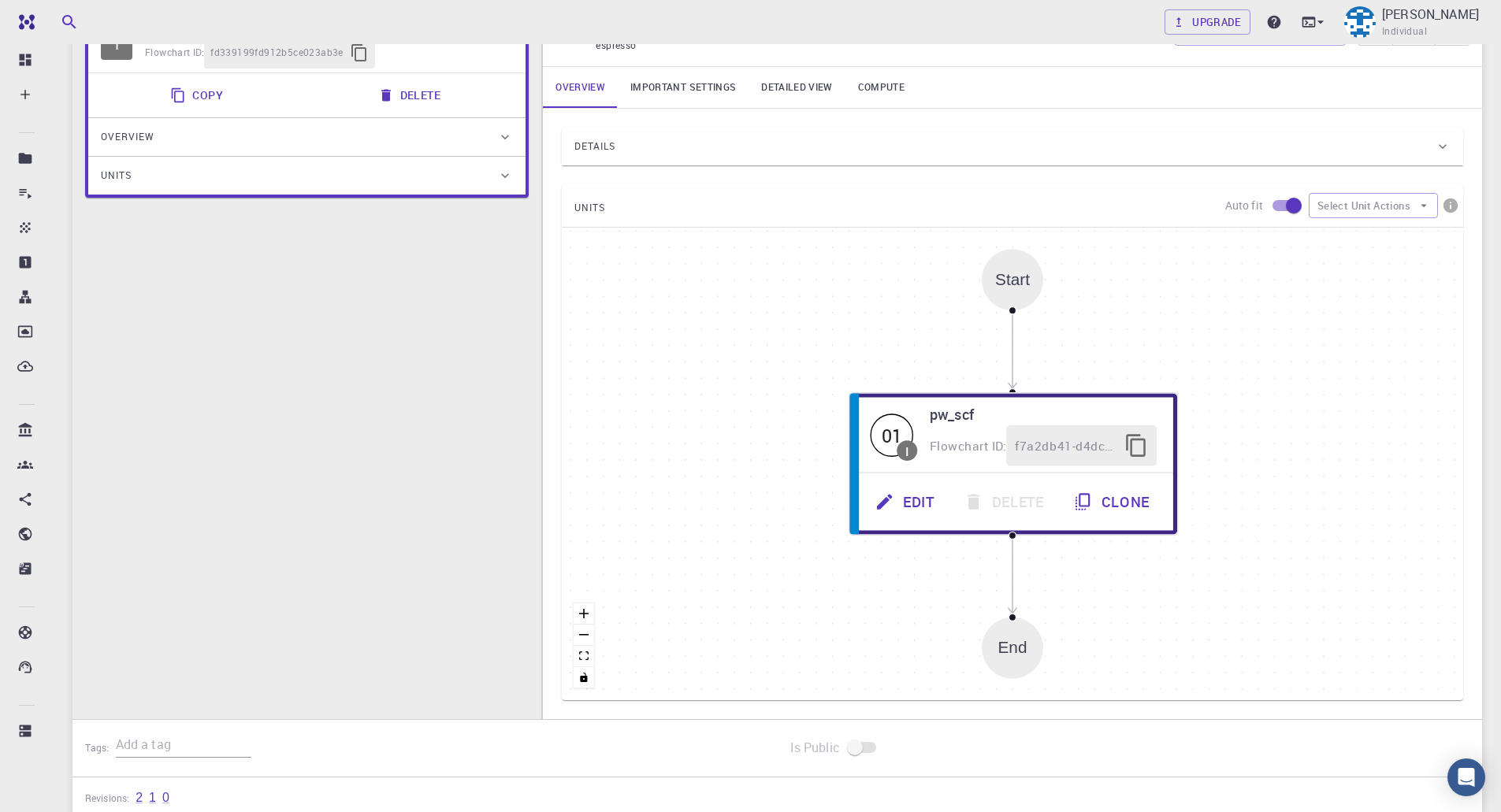 click on "Start" at bounding box center (1012, 280) 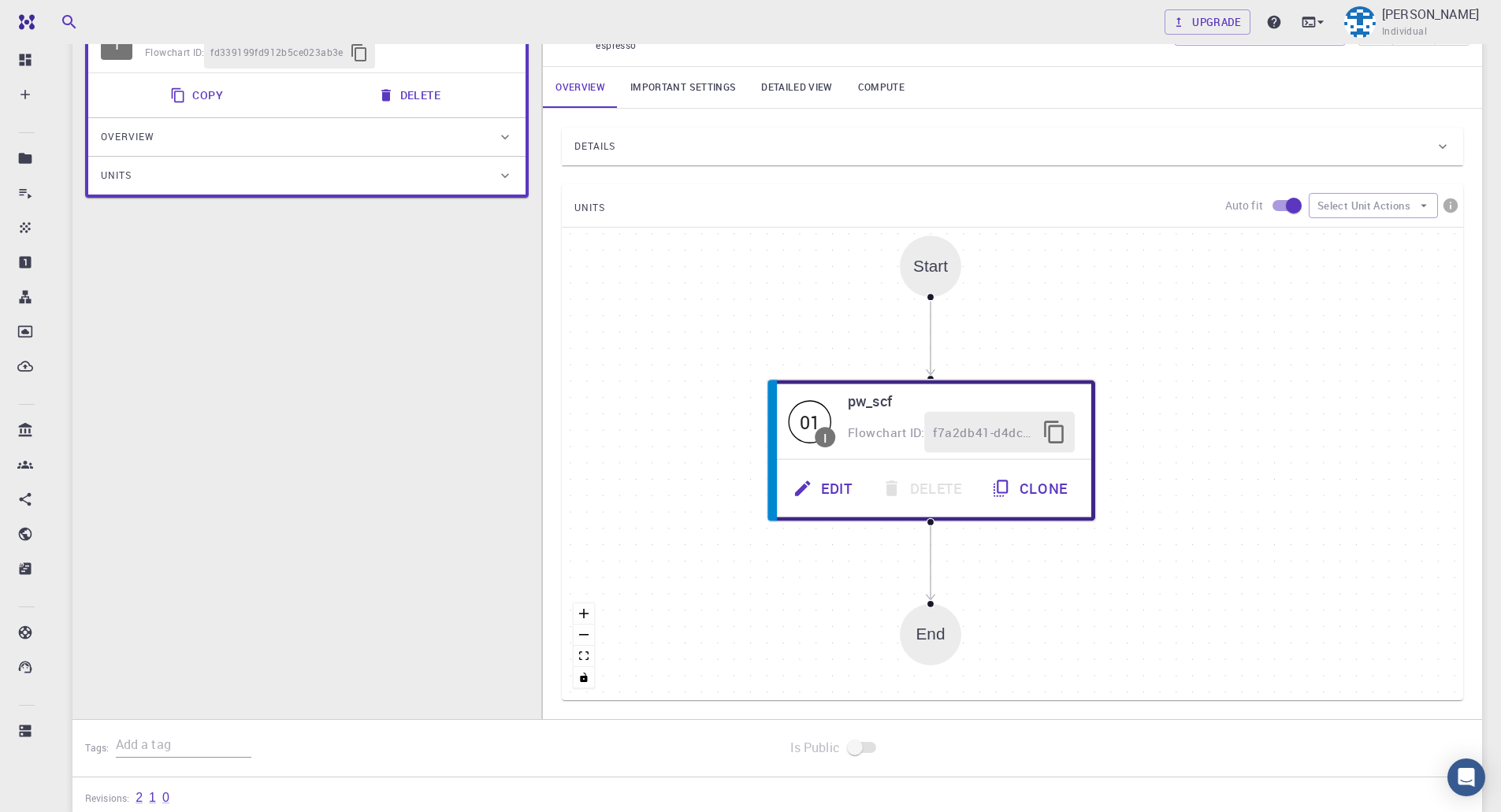 drag, startPoint x: 1009, startPoint y: 283, endPoint x: 924, endPoint y: 268, distance: 86.31338 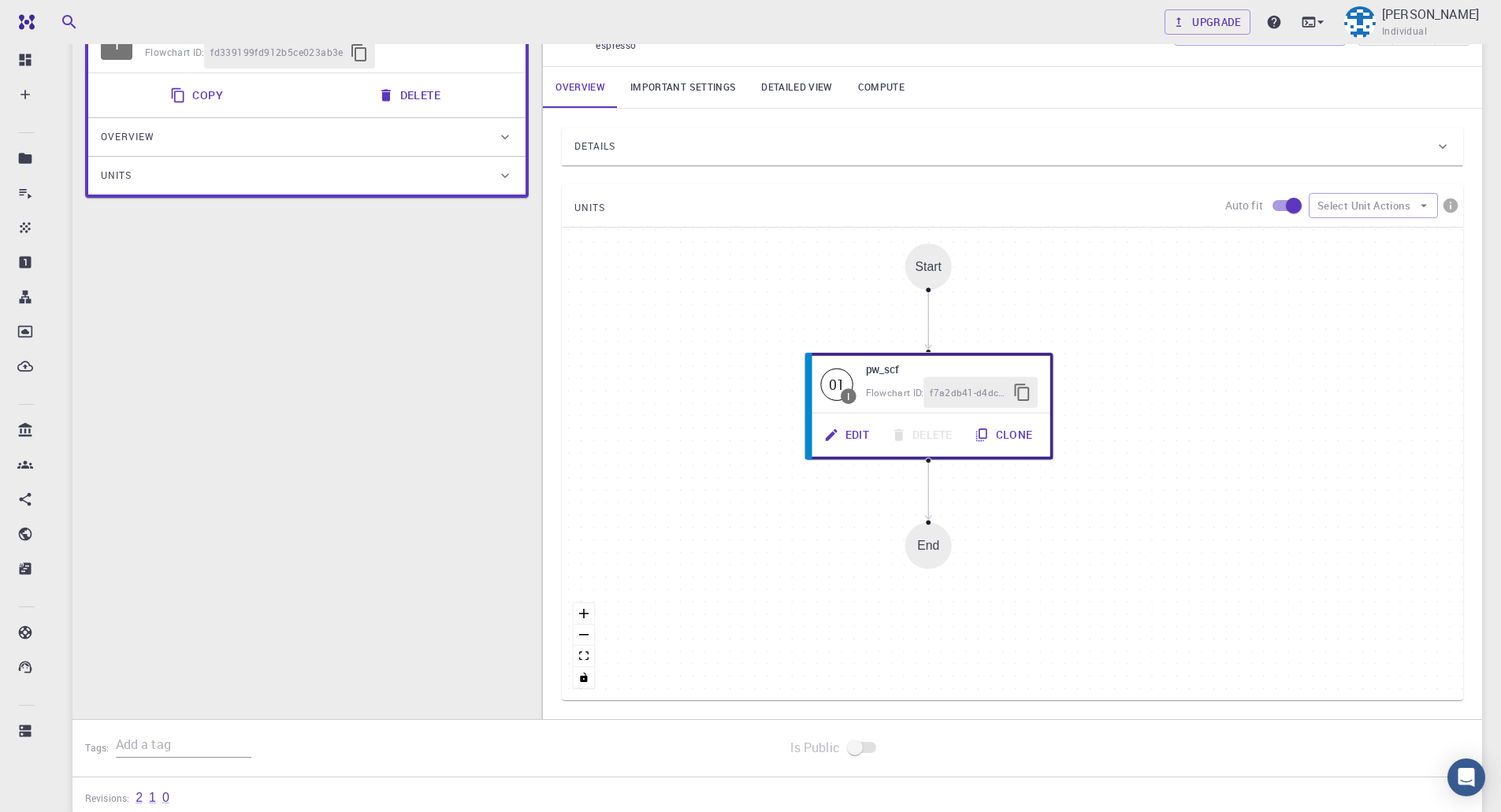 scroll, scrollTop: 0, scrollLeft: 0, axis: both 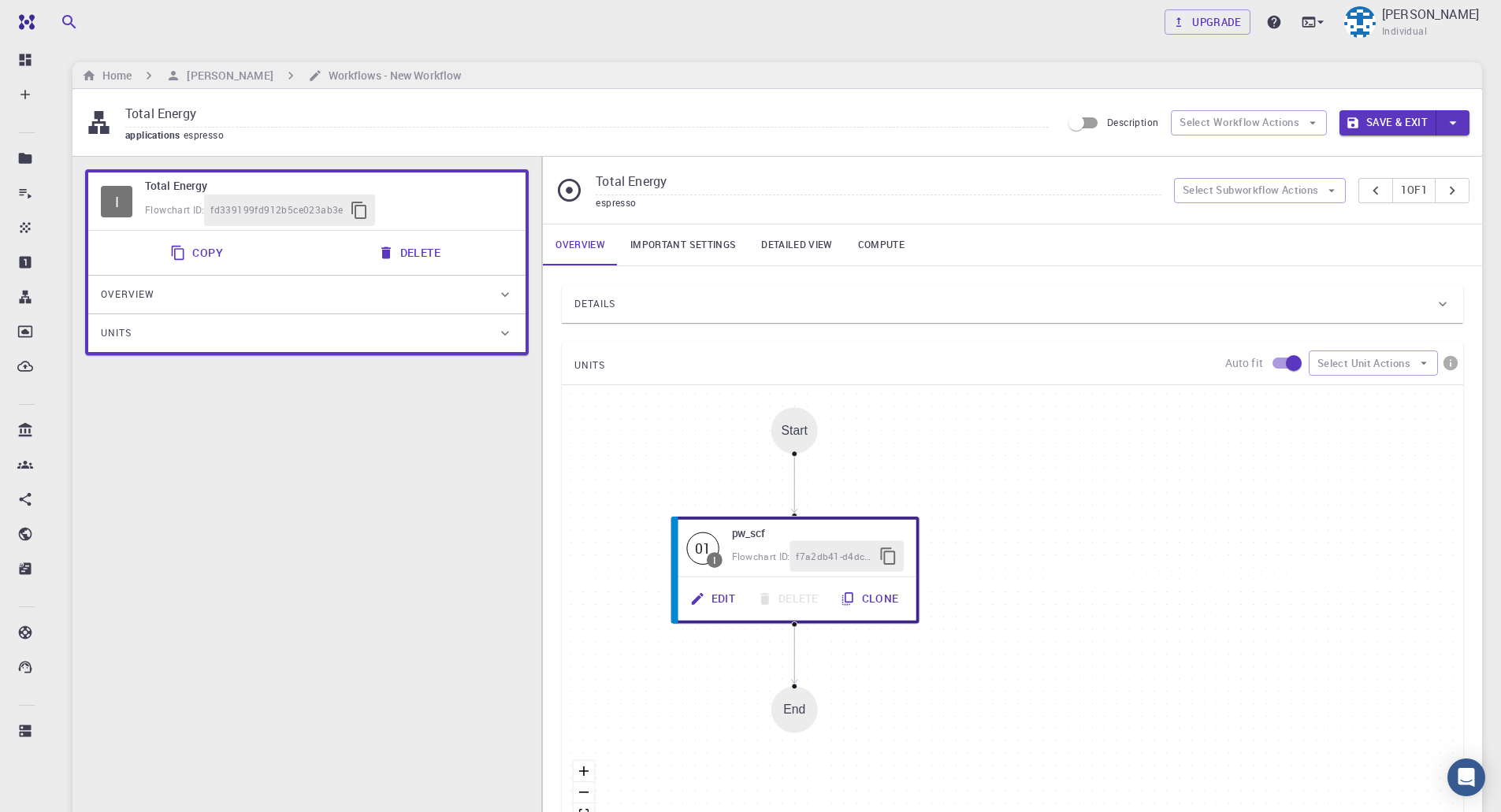 drag, startPoint x: 932, startPoint y: 432, endPoint x: 798, endPoint y: 438, distance: 134.13426 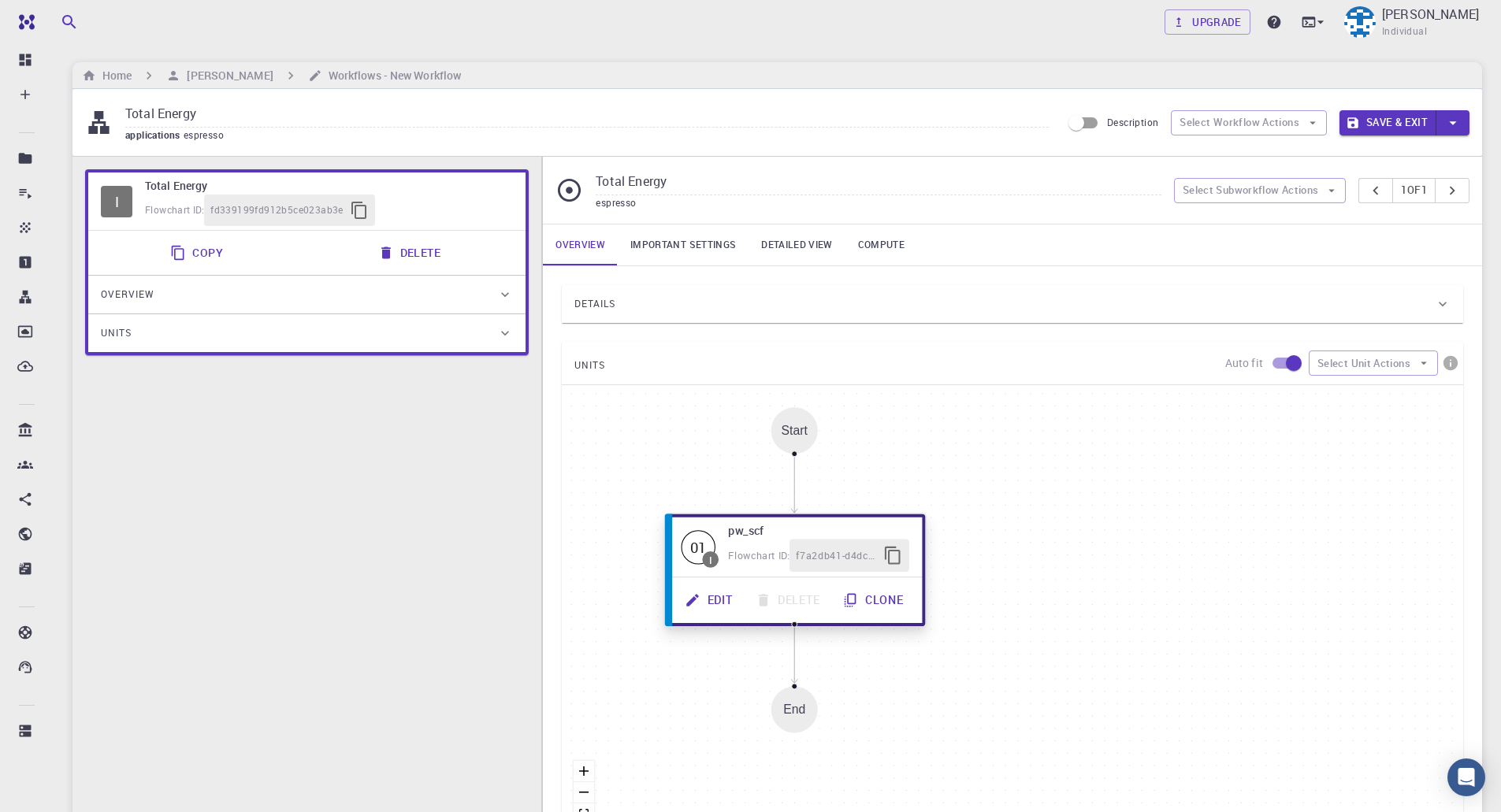 click on "Clone" at bounding box center (875, 599) 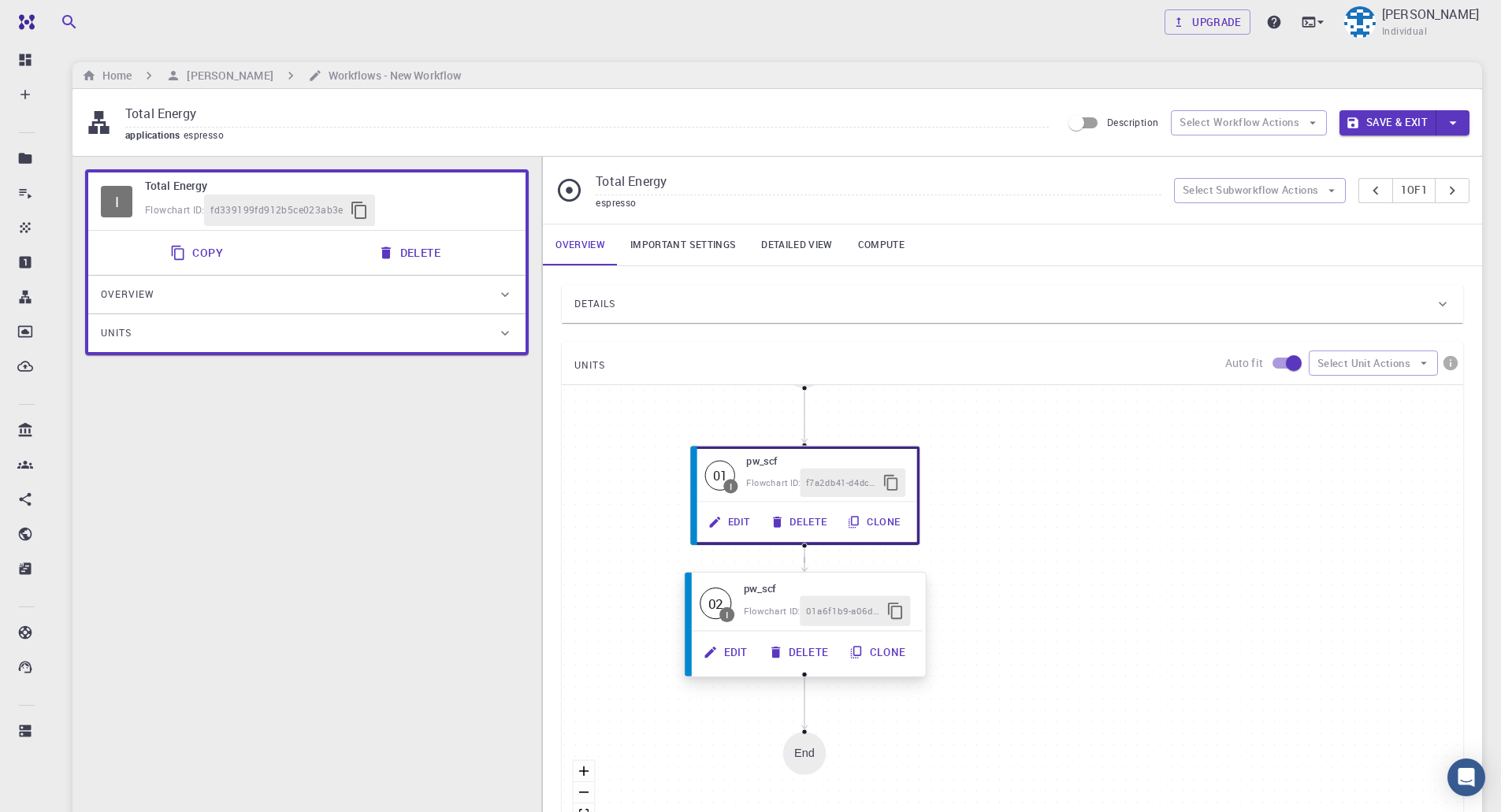 drag, startPoint x: 995, startPoint y: 653, endPoint x: 787, endPoint y: 591, distance: 217.04377 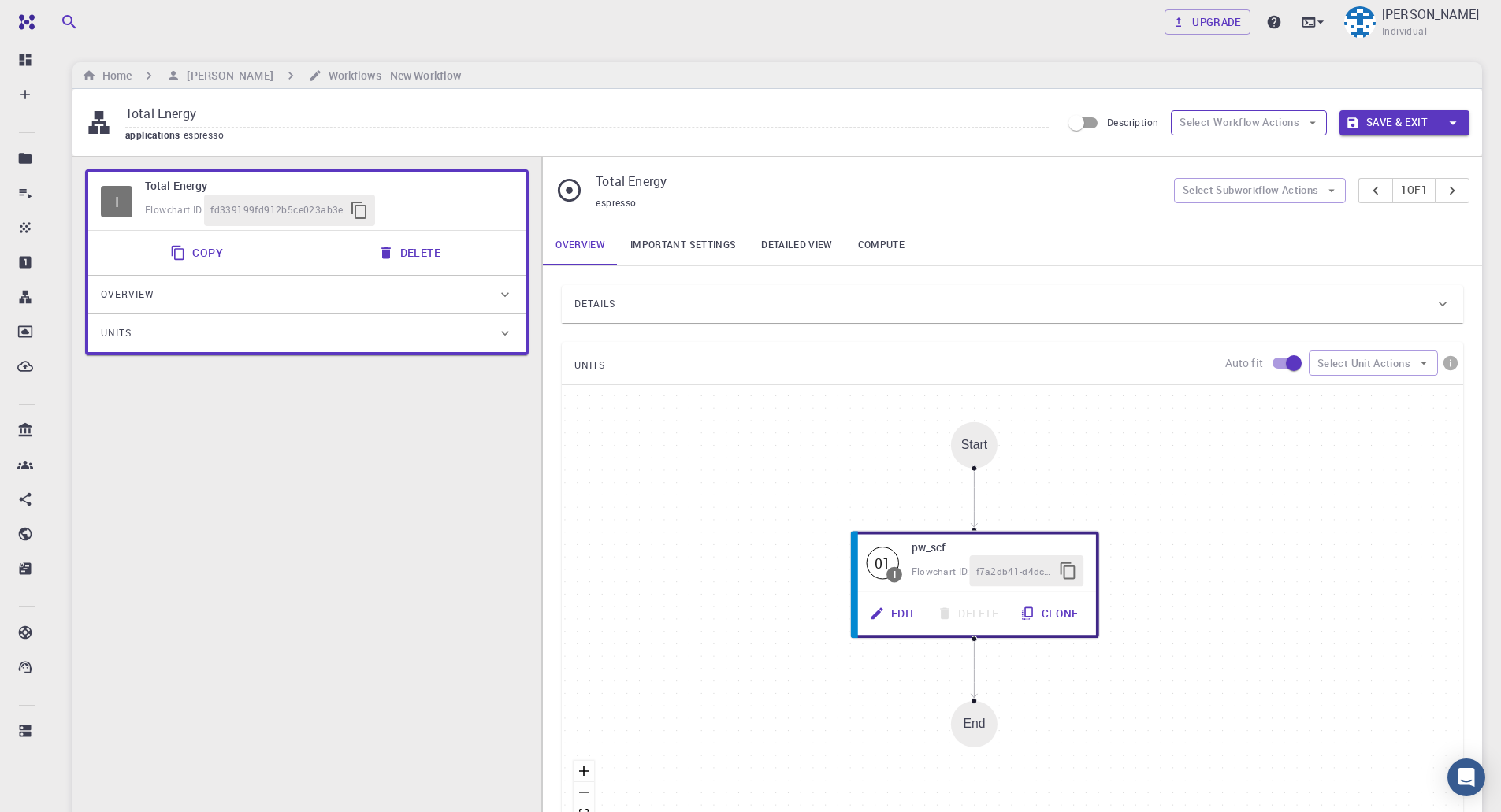 click on "Select Workflow Actions" at bounding box center [1249, 123] 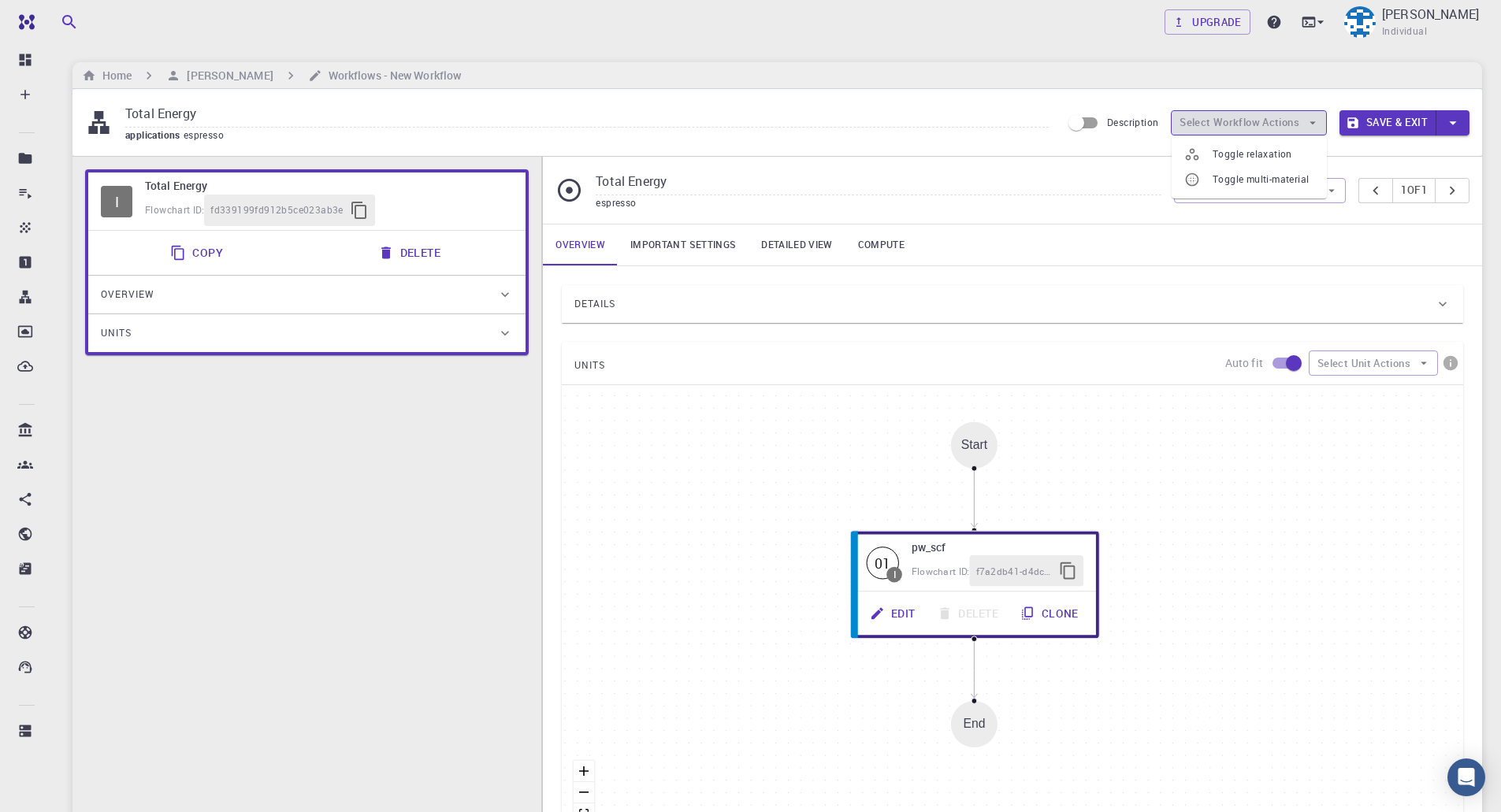 click on "Select Workflow Actions" at bounding box center (1249, 123) 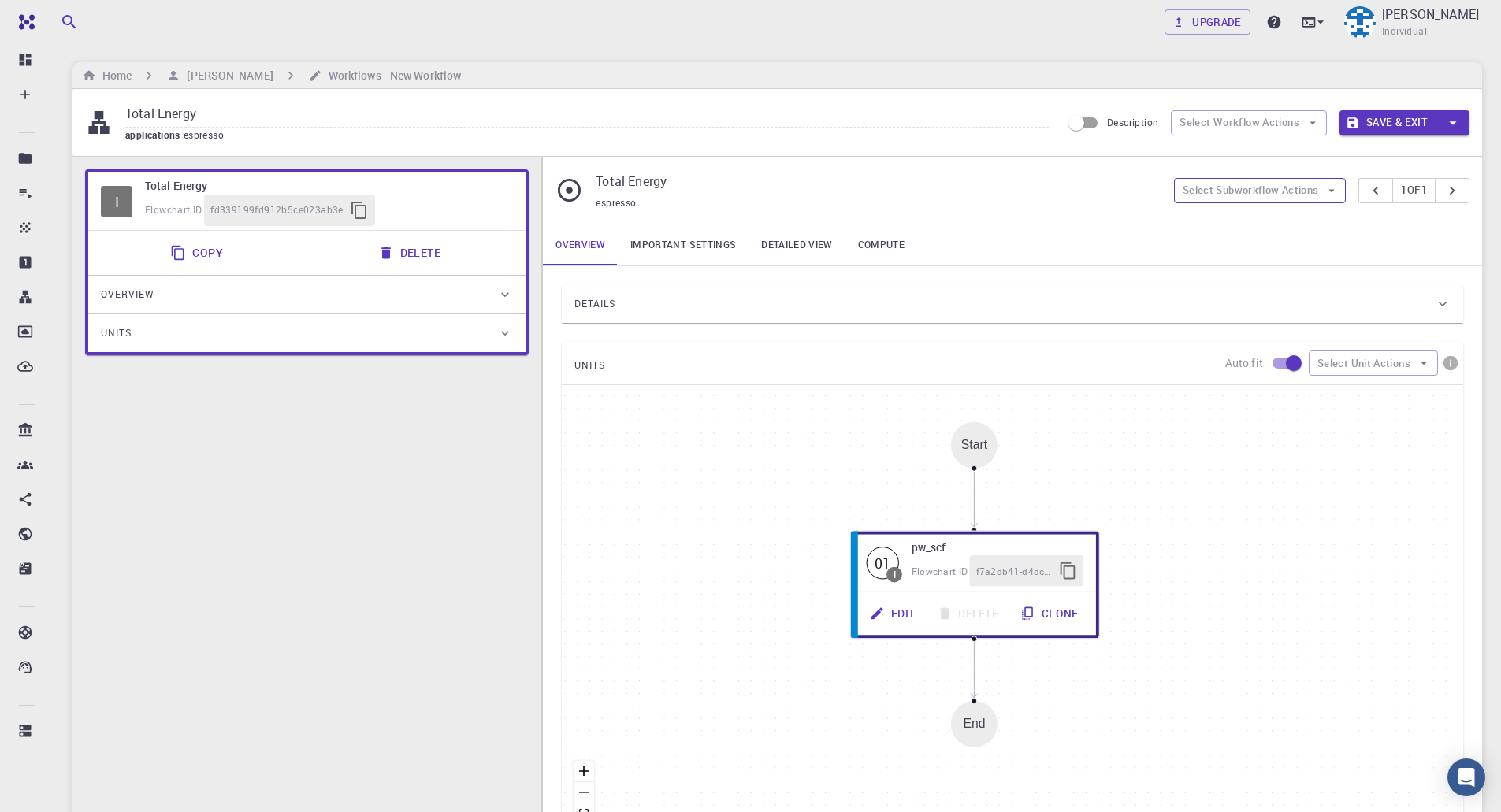 click on "Select Subworkflow Actions" at bounding box center [1260, 191] 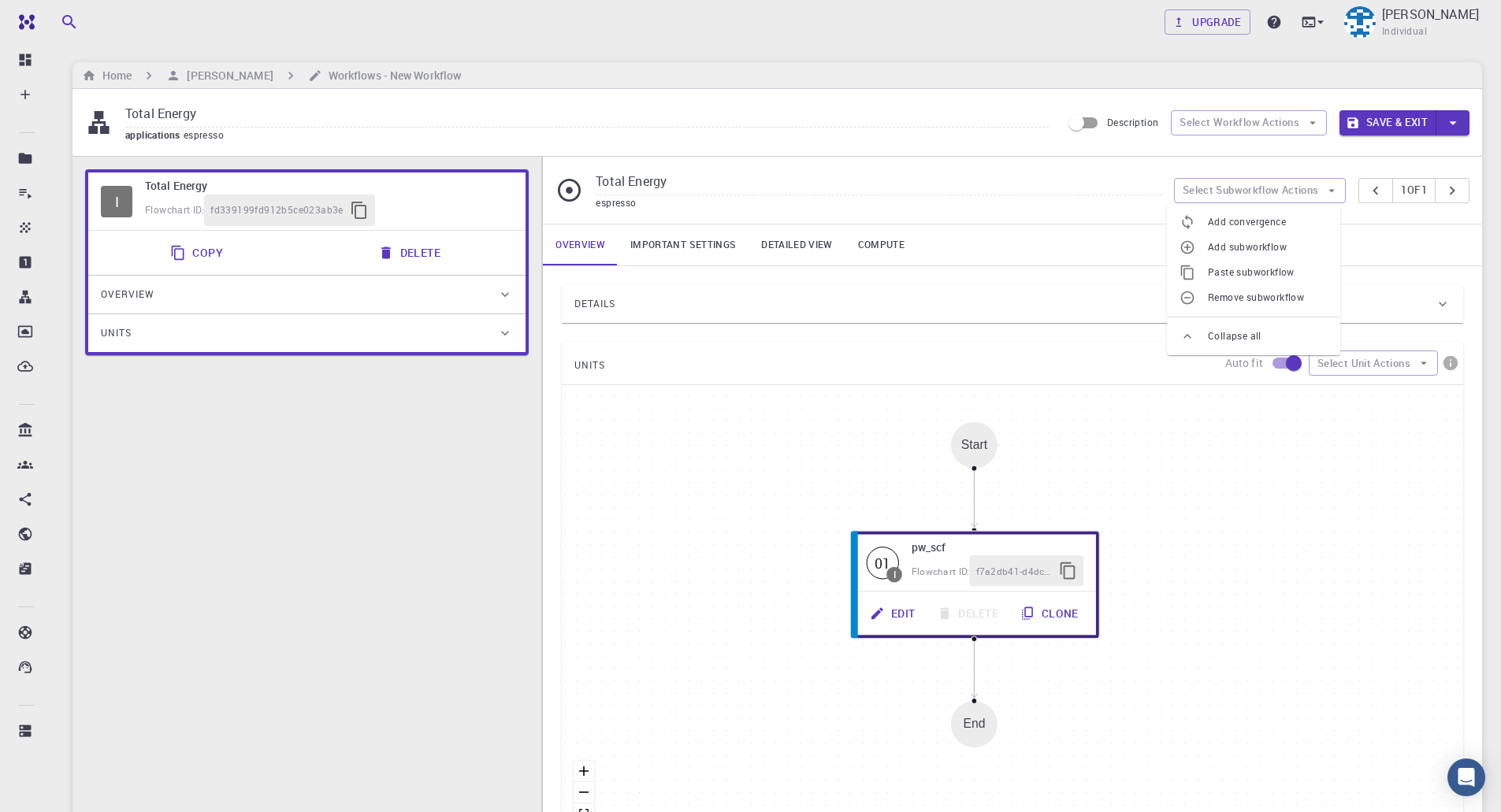 click on "Add subworkflow" at bounding box center (1268, 247) 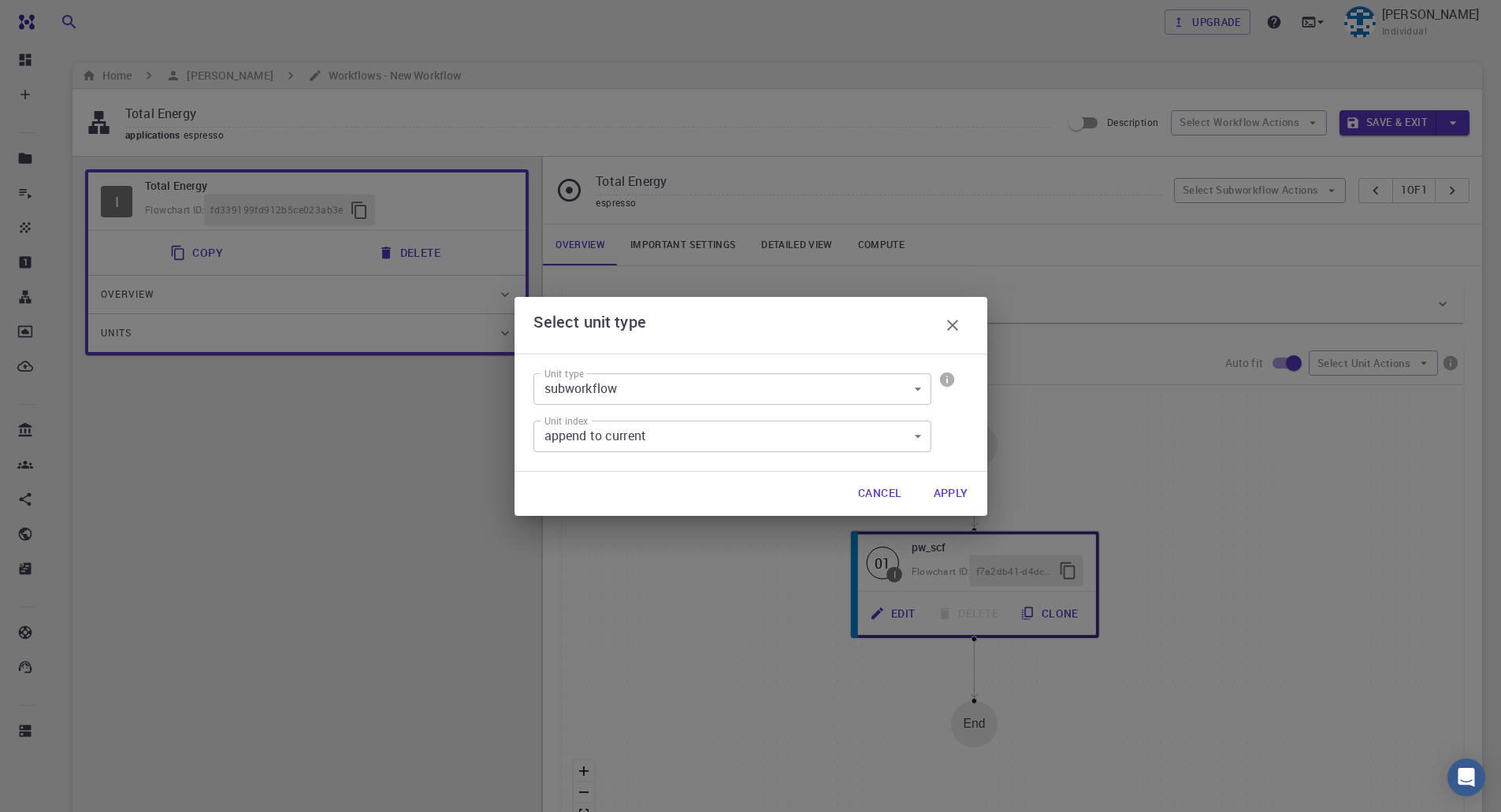 click on "Free Dashboard Create New Job New Material Create Material Upload File Import from Bank Import from 3rd Party New Workflow New Project Projects Jobs Materials Properties Workflows Dropbox External Uploads Bank Materials Workflows Accounts Shared with me Shared publicly Shared externally Documentation Contact Support Compute load: Low Upgrade Nicholas Juntunen Individual Home Nicholas Juntunen Workflows - New Workflow Total Energy applications espresso Description Select Workflow Actions Save & Exit I Total Energy Flowchart ID:  fd339199fd912b5ce023ab3e Copy Delete Overview Properties atomic-forces fermi-energy pressure stress-tensor total-energy total-energy-contributions total-force Draft Application Name Quantum Espresso espresso Name Version 6.3 6.3 Version Build Default Default Build Units 01 I pw_scf f7a2db41-d4dc-4073-9f1f-e82dee020d8f Total Energy espresso Select Subworkflow Actions 1  of  1 Overview Important settings Detailed view Compute Details Properties atomic-forces pressure" at bounding box center [750, 550] 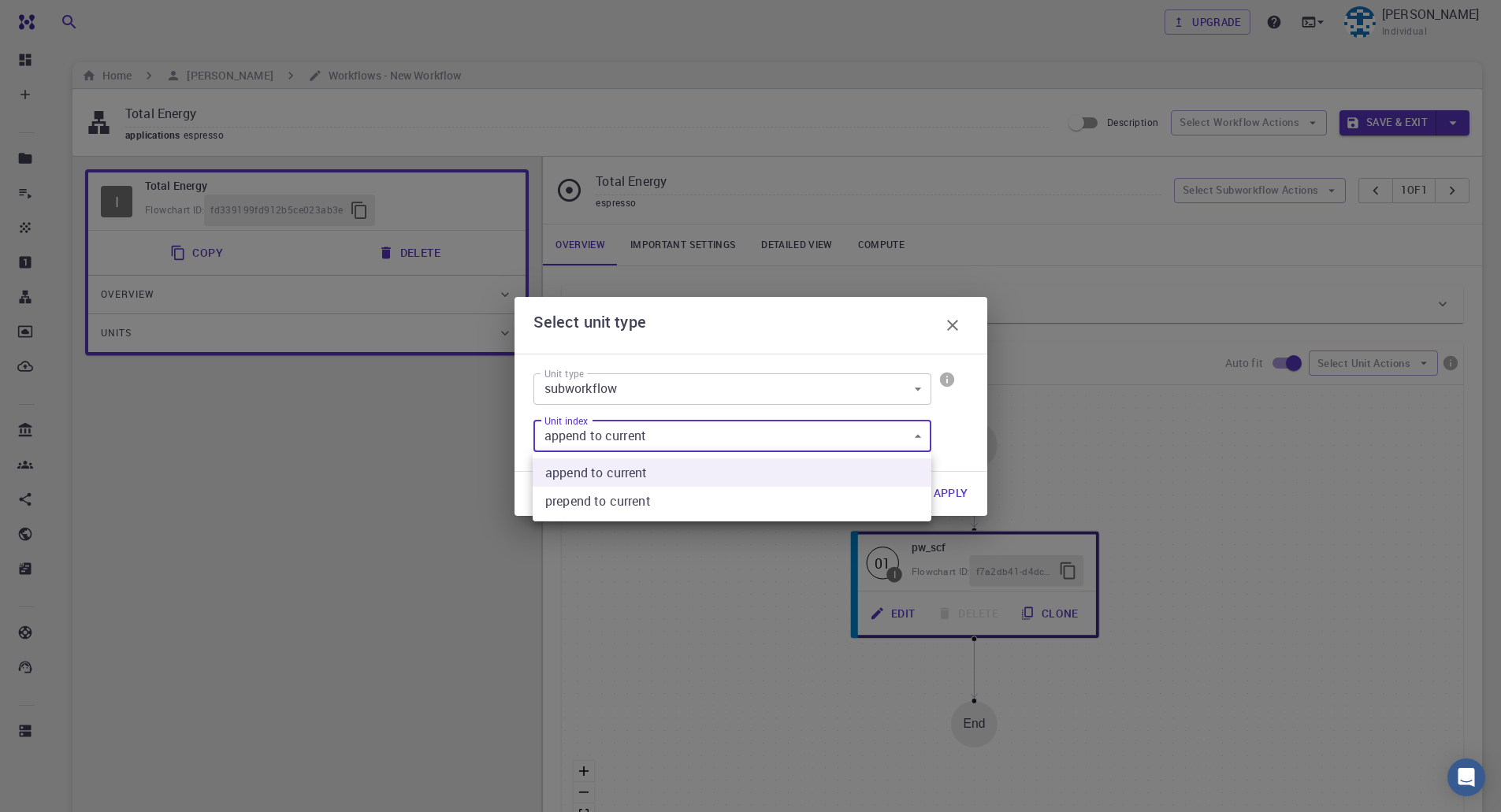 click at bounding box center (750, 406) 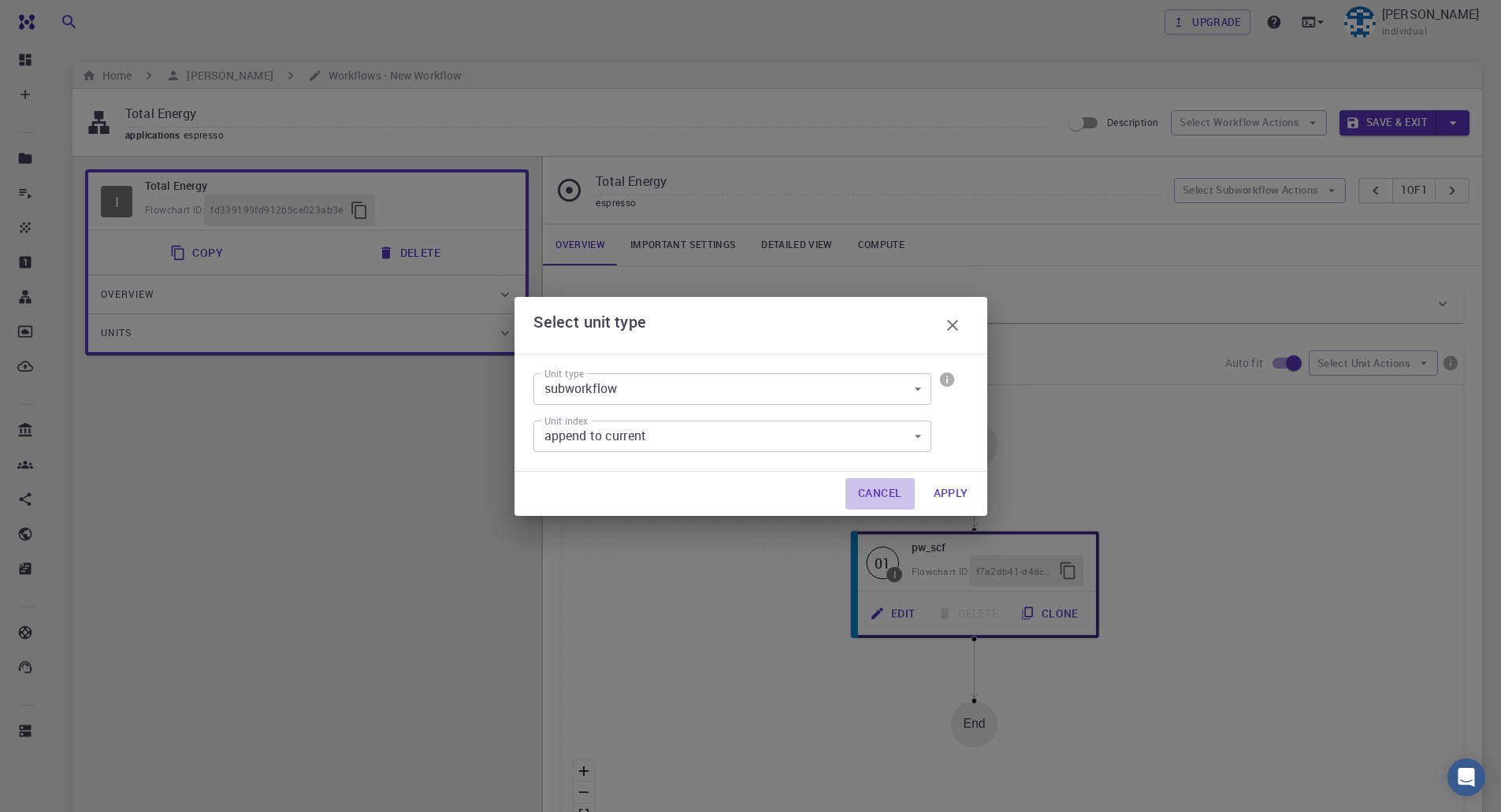 click on "Cancel" at bounding box center (879, 494) 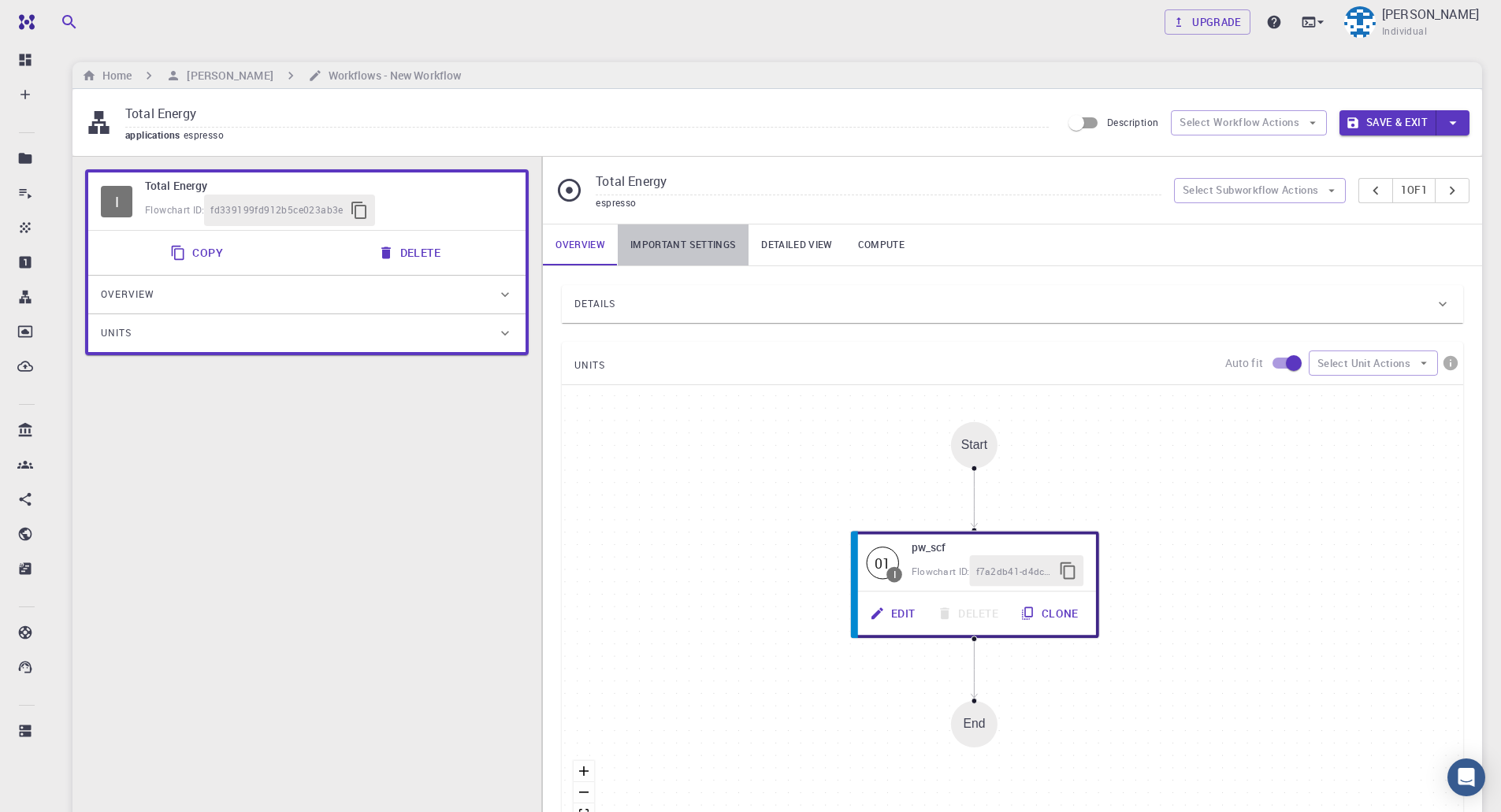 click on "Important settings" at bounding box center (683, 245) 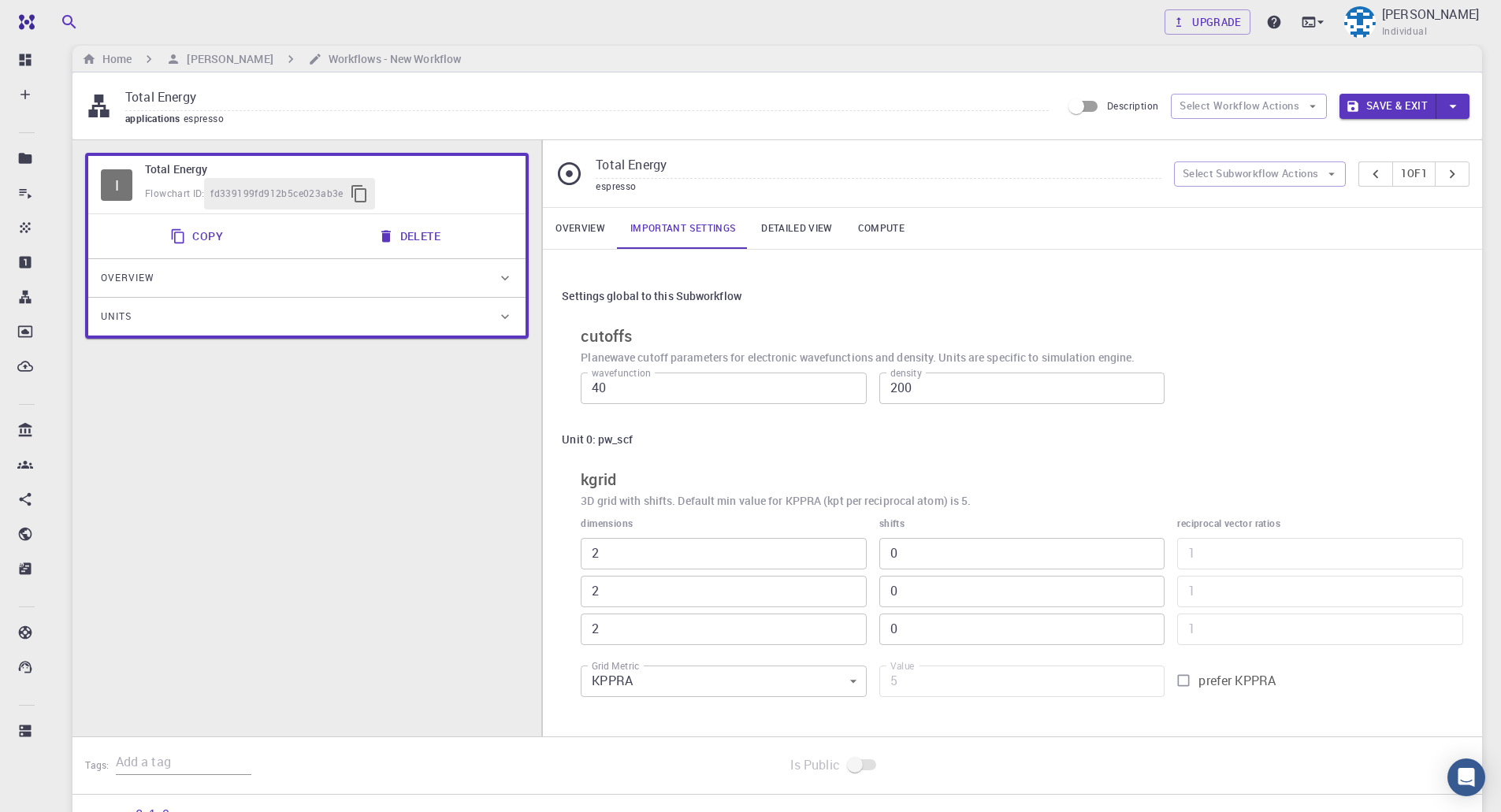 scroll, scrollTop: 0, scrollLeft: 0, axis: both 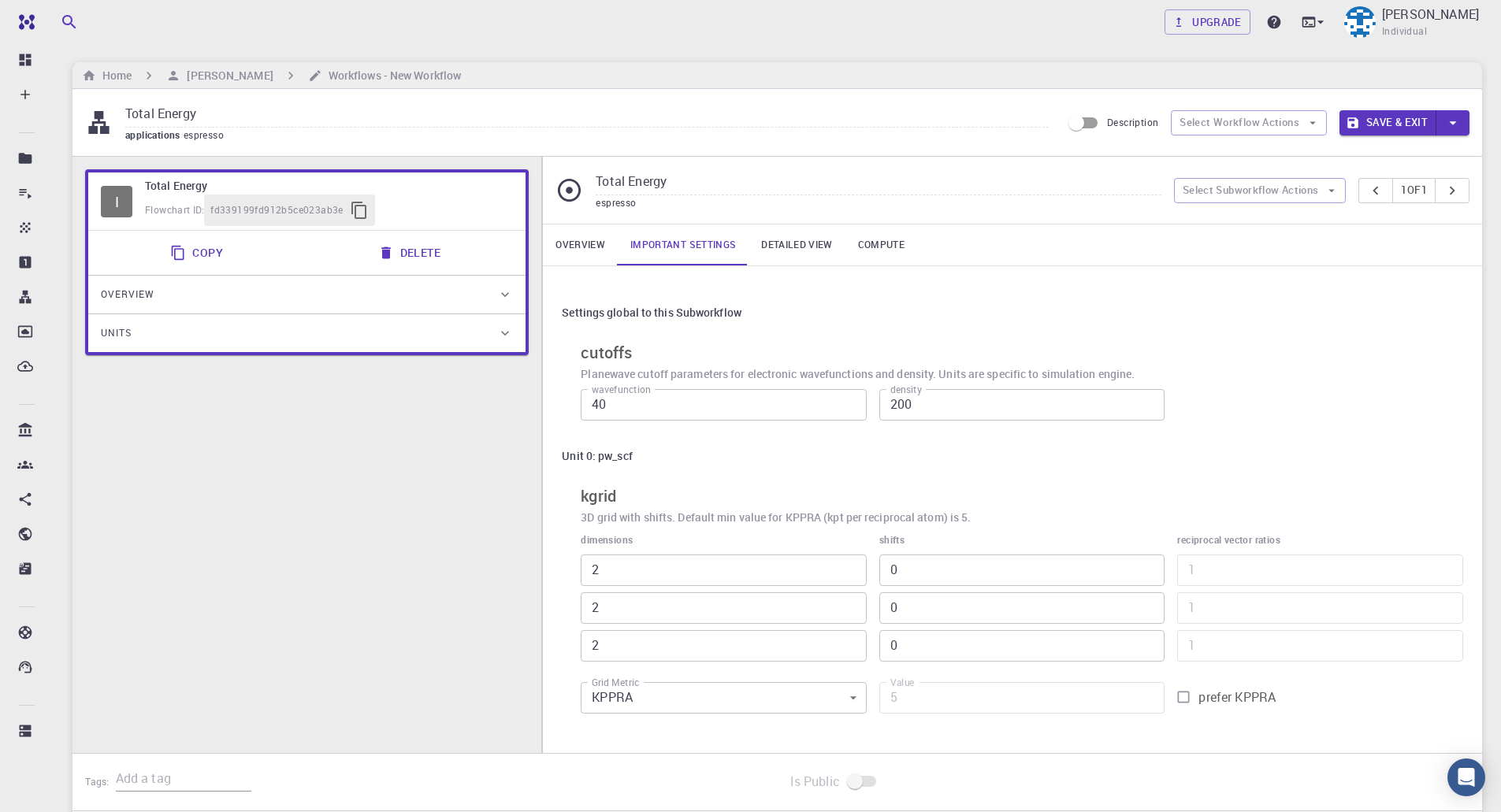 click on "Detailed view" at bounding box center [797, 245] 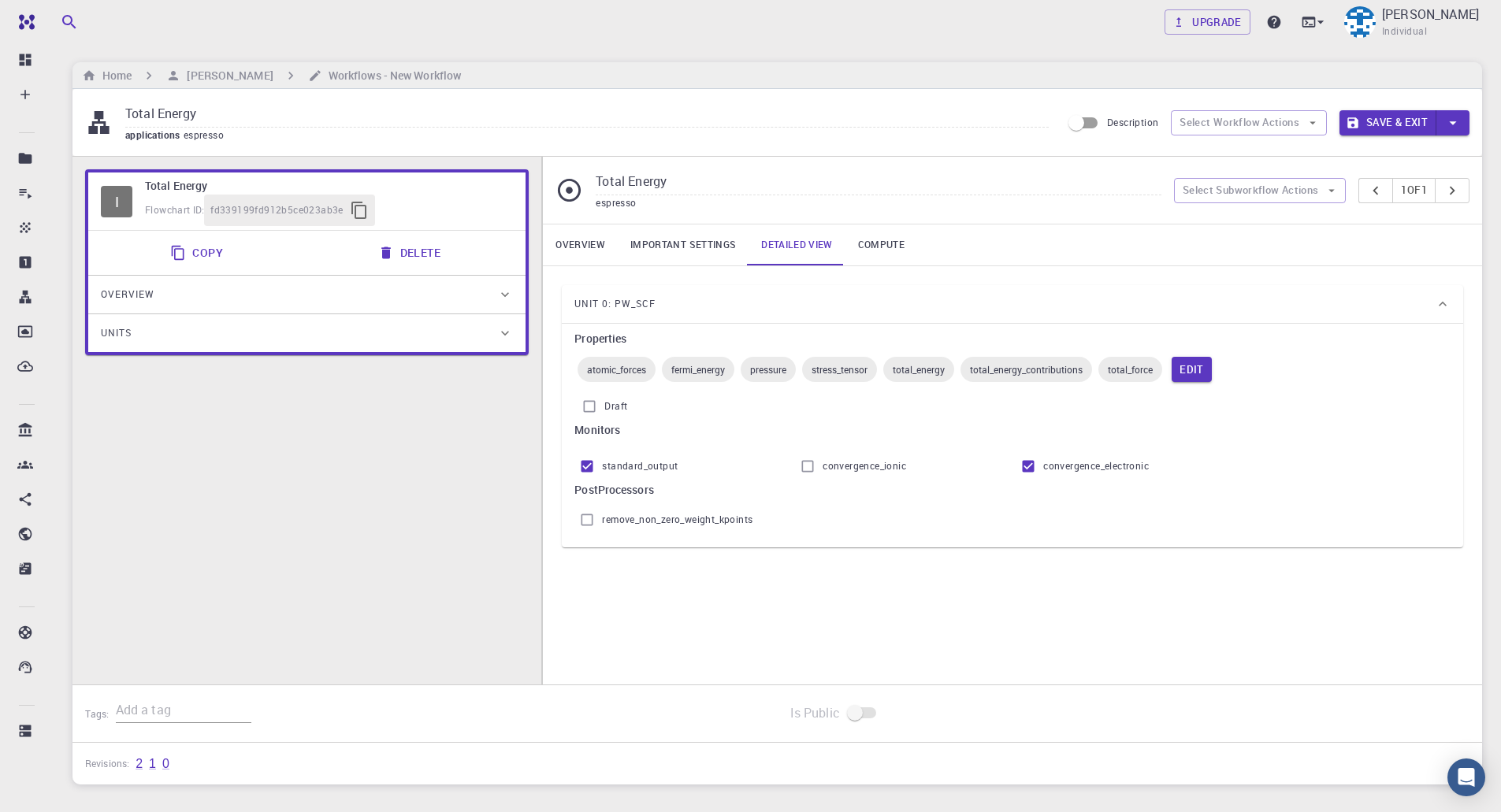 click on "Compute" at bounding box center [881, 245] 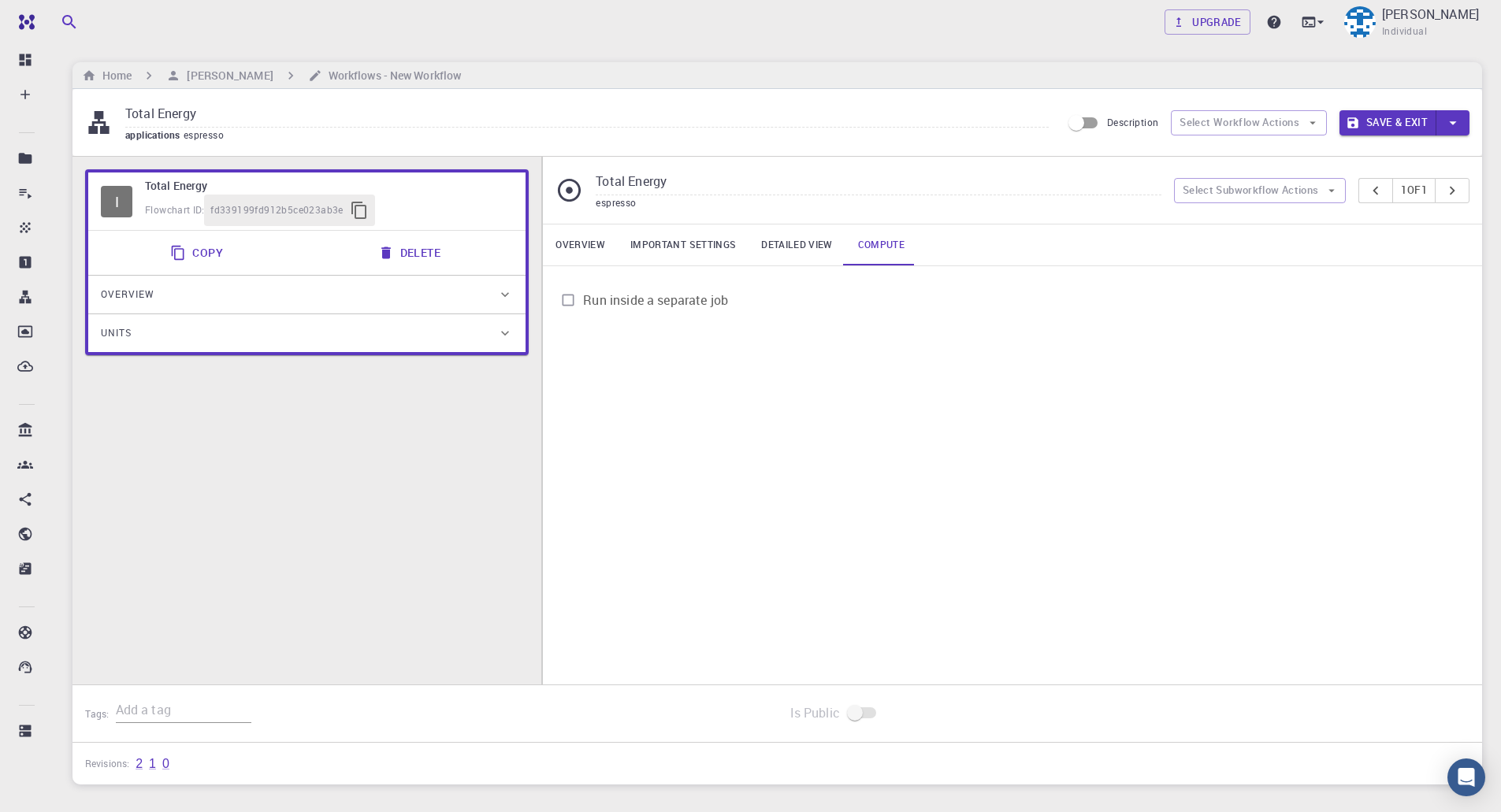 click on "Important settings" at bounding box center (683, 245) 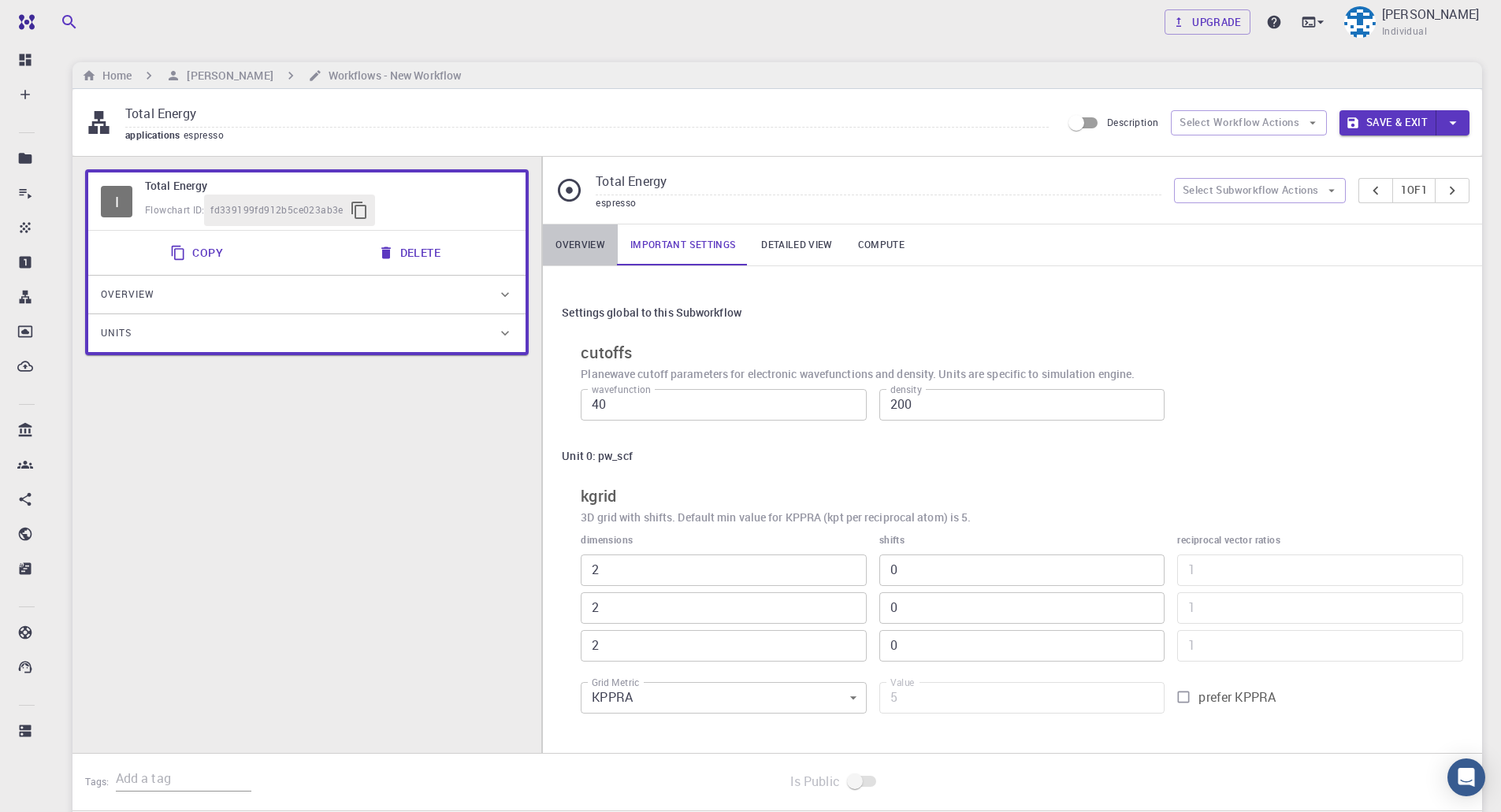 click on "Overview" at bounding box center (580, 245) 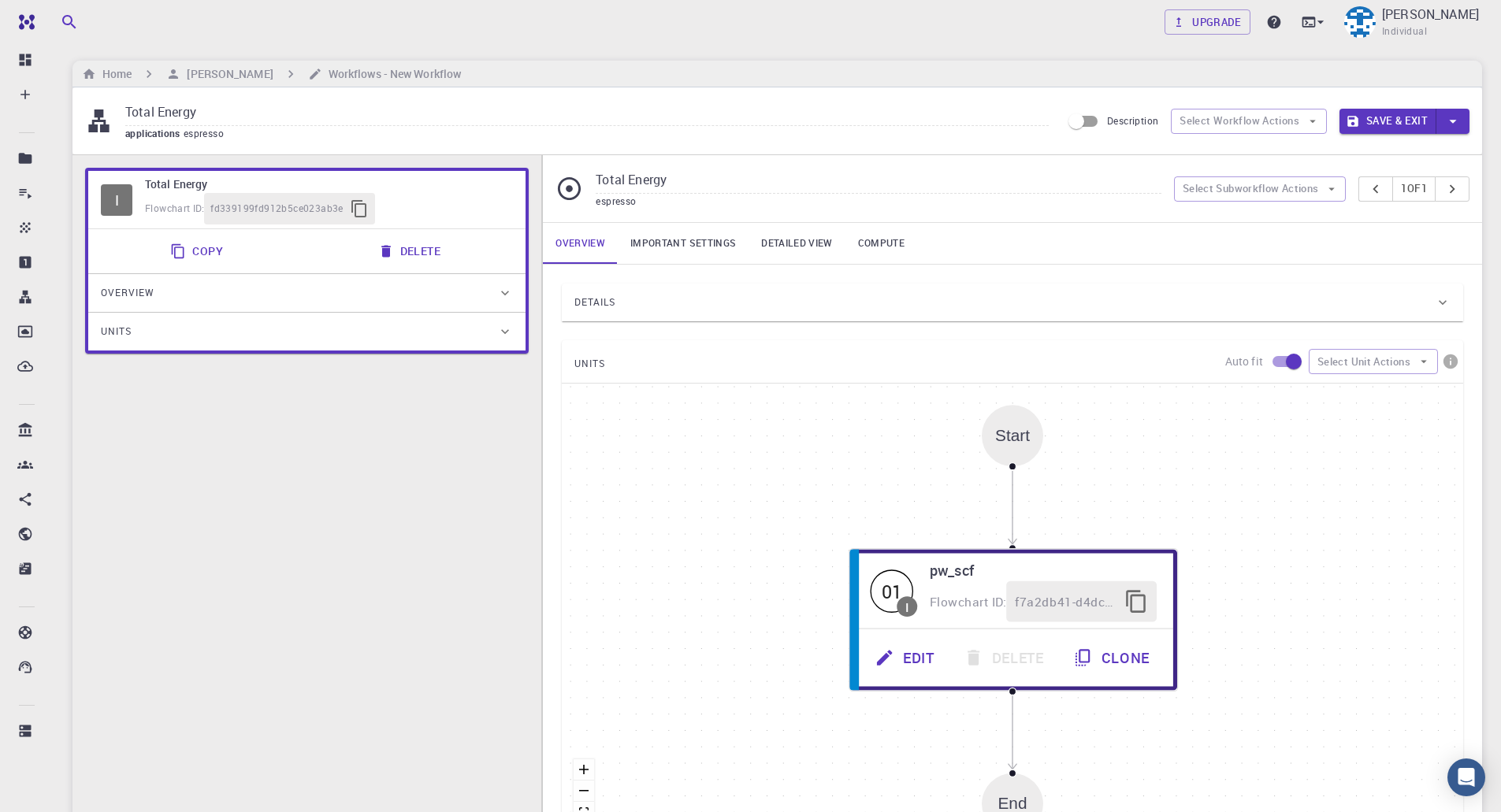 scroll, scrollTop: 0, scrollLeft: 0, axis: both 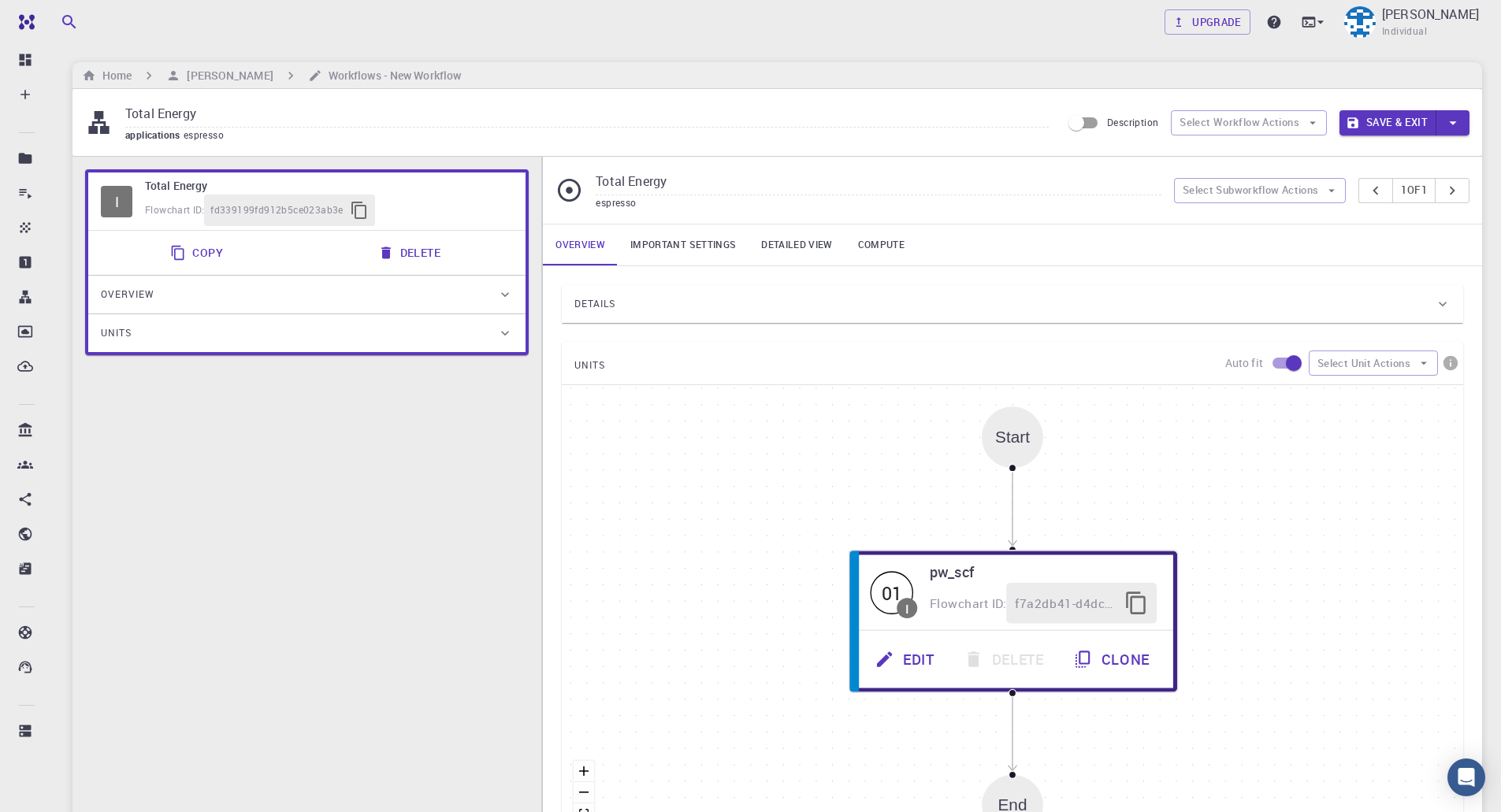 click on "I Total Energy Flowchart ID:  fd339199fd912b5ce023ab3e Copy Delete Overview Properties atomic-forces fermi-energy pressure stress-tensor total-energy total-energy-contributions total-force Draft Application Name Quantum Espresso espresso Name Version 6.3 6.3 Version Build Default Default Build Units 01 I pw_scf f7a2db41-d4dc-4073-9f1f-e82dee020d8f" at bounding box center [307, 529] 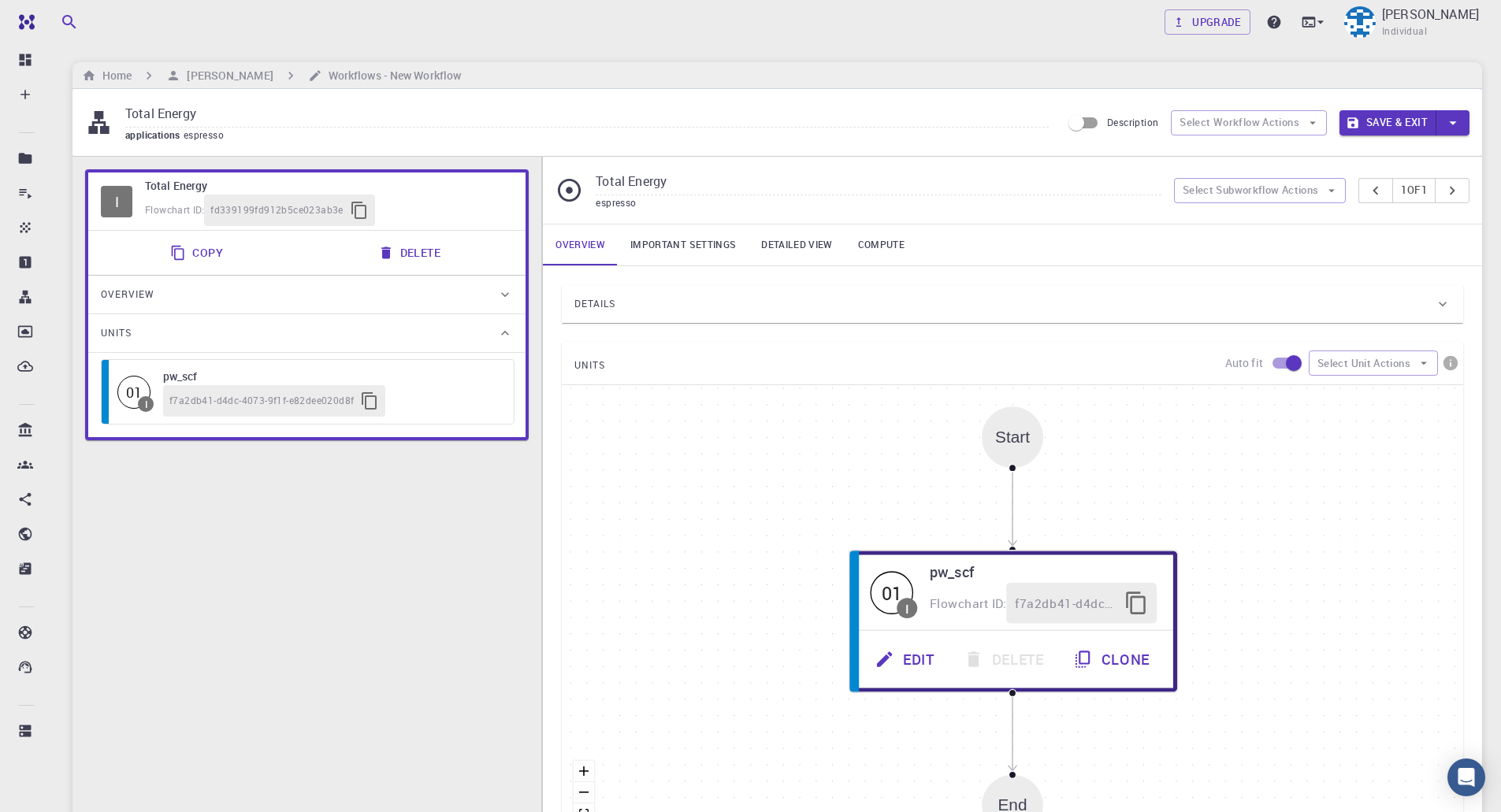 click on "Overview" at bounding box center [299, 295] 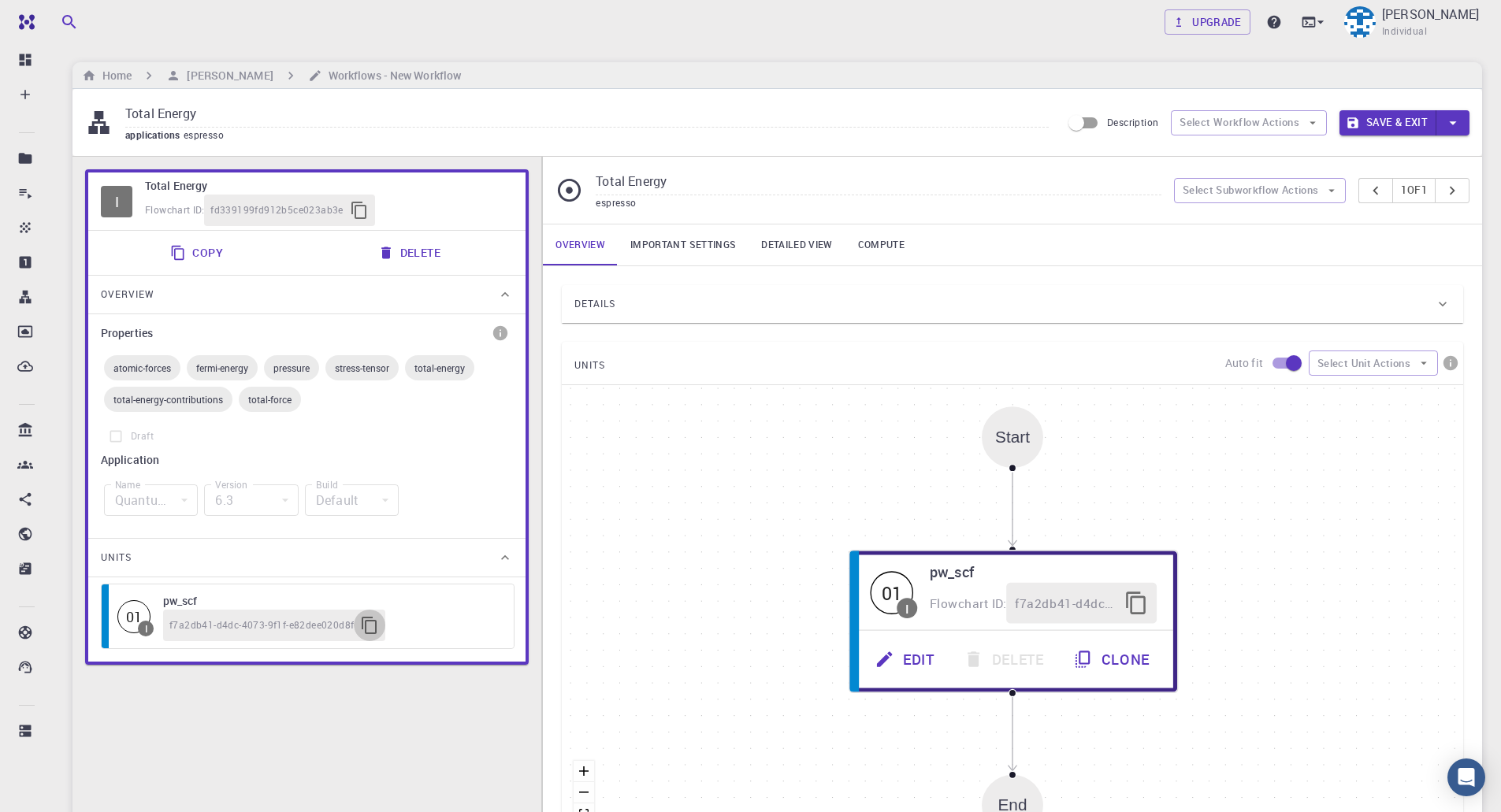 click 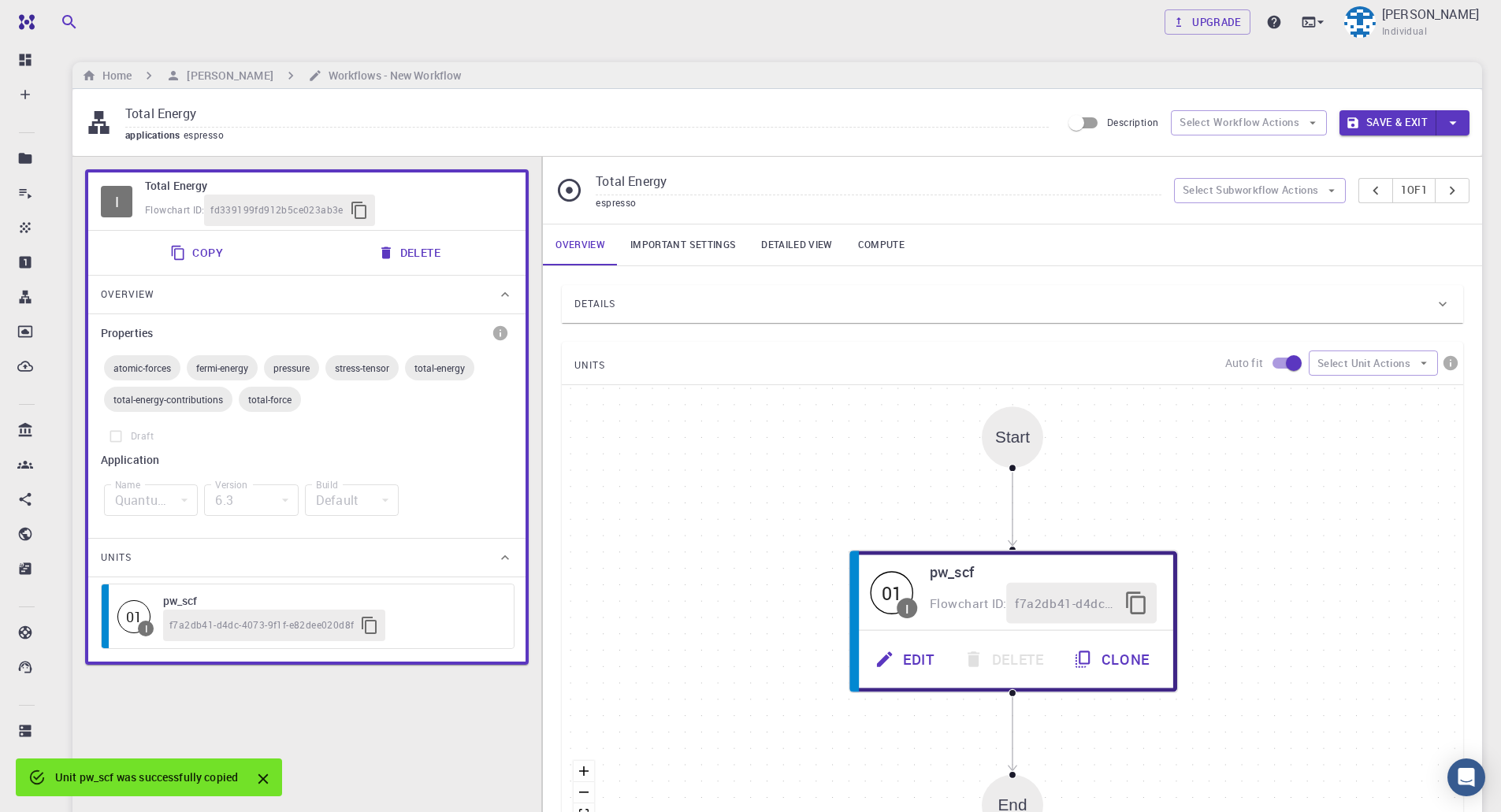 click on "f7a2db41-d4dc-4073-9f1f-e82dee020d8f" at bounding box center (330, 625) 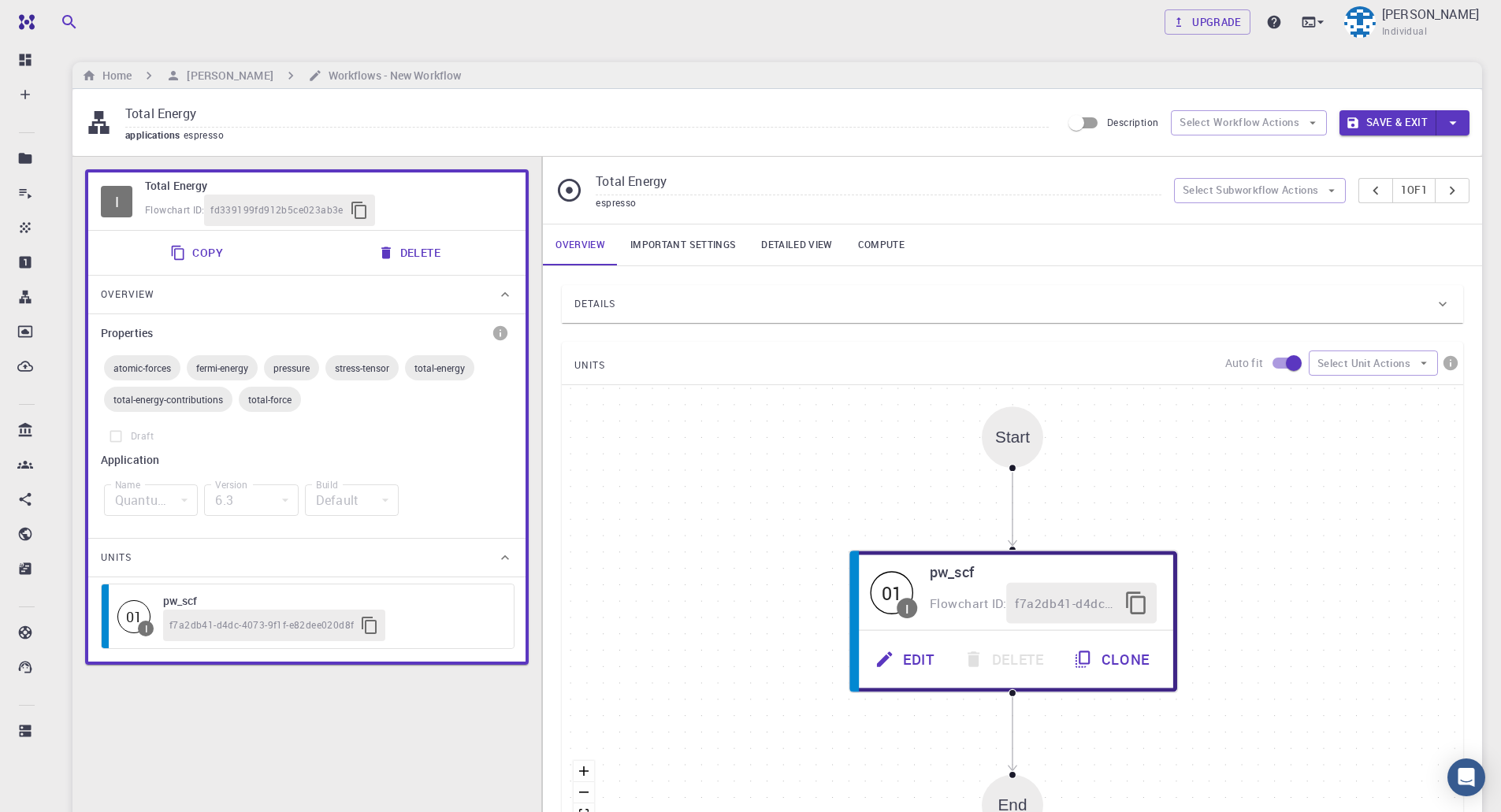 drag, startPoint x: 399, startPoint y: 628, endPoint x: 243, endPoint y: 539, distance: 179.60234 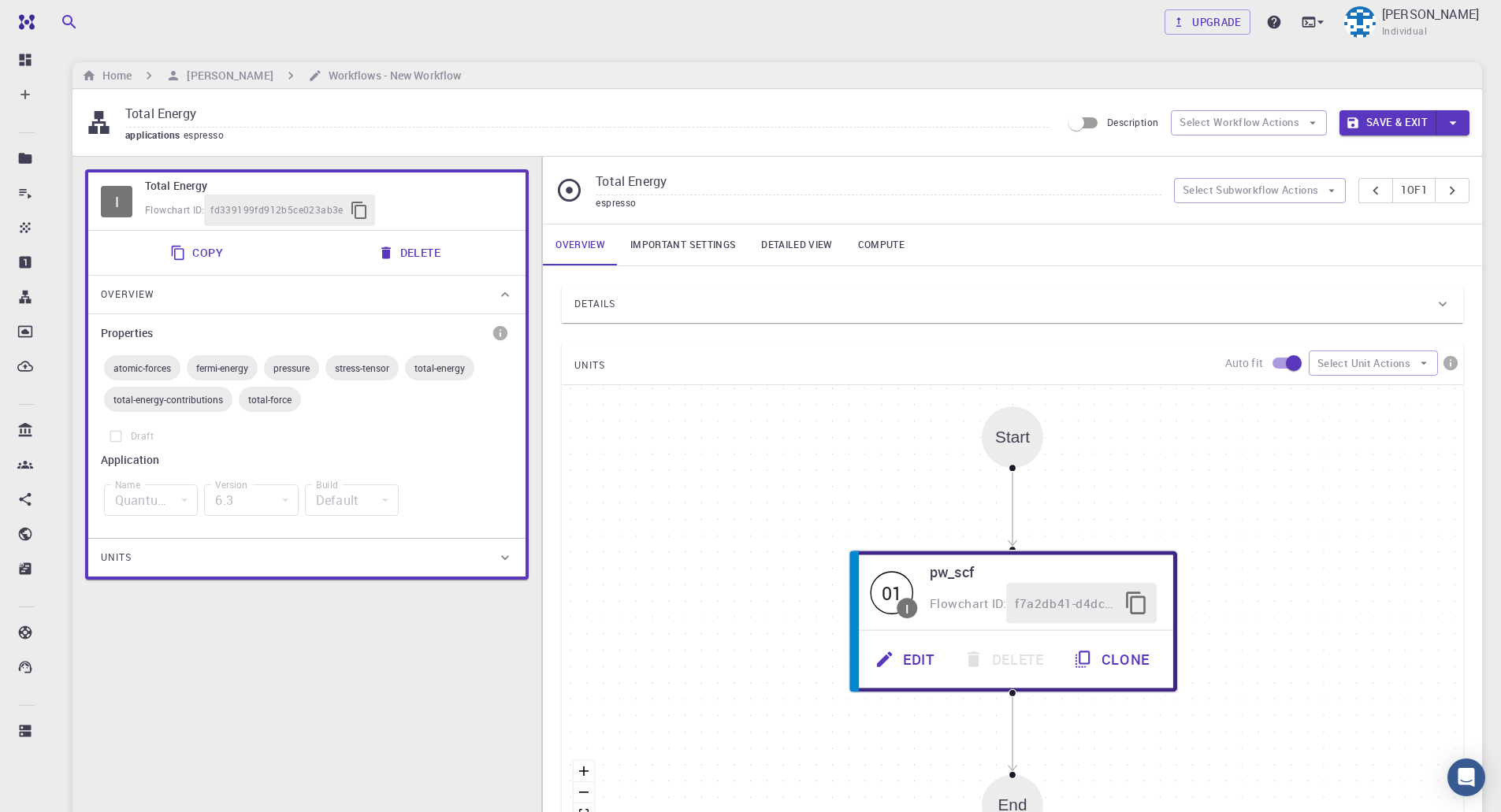 click on "Units" at bounding box center (299, 558) 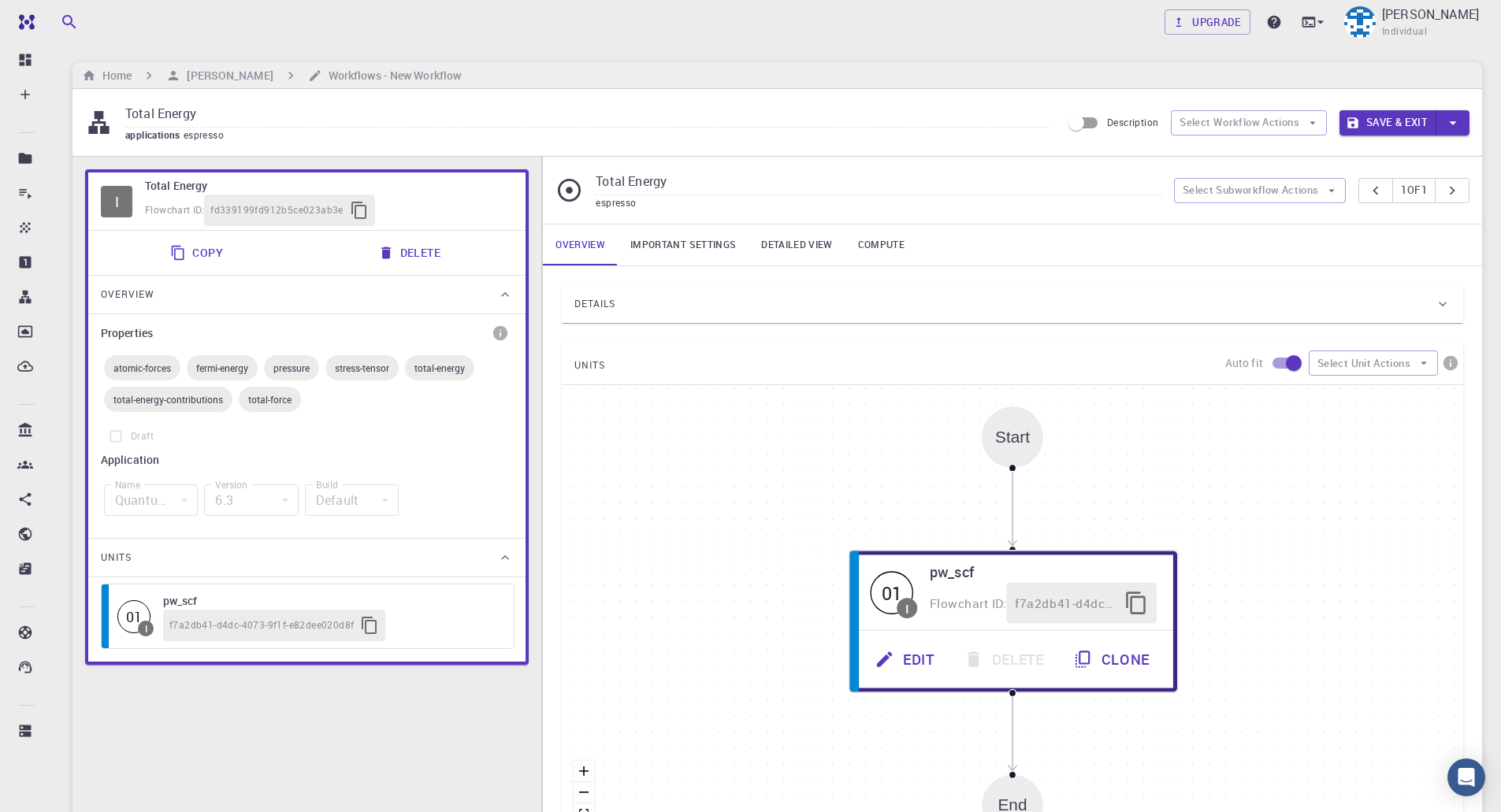 click on "Quantum Espresso" at bounding box center [150, 500] 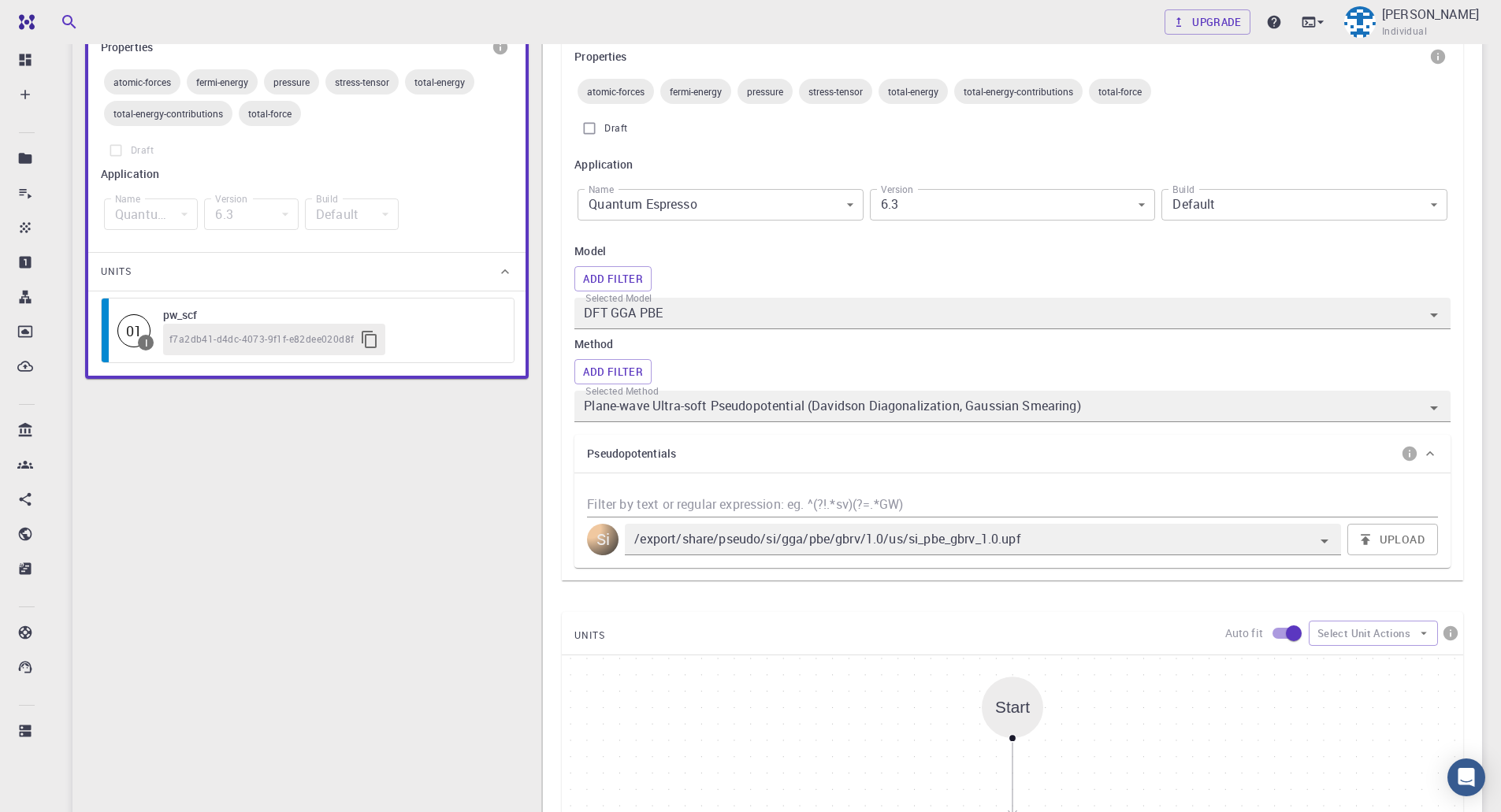 scroll, scrollTop: 315, scrollLeft: 0, axis: vertical 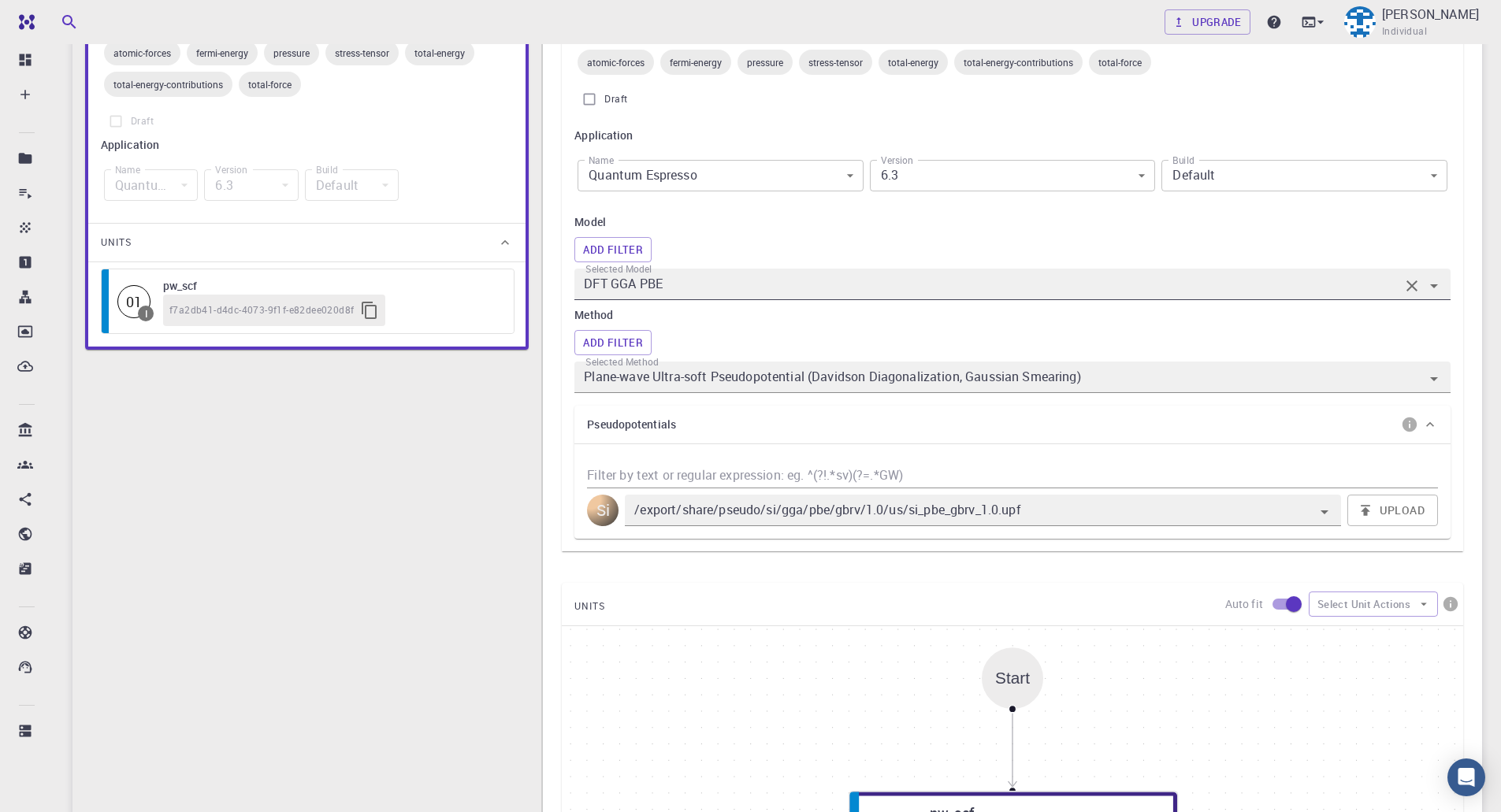 click on "DFT GGA PBE" at bounding box center (1012, 284) 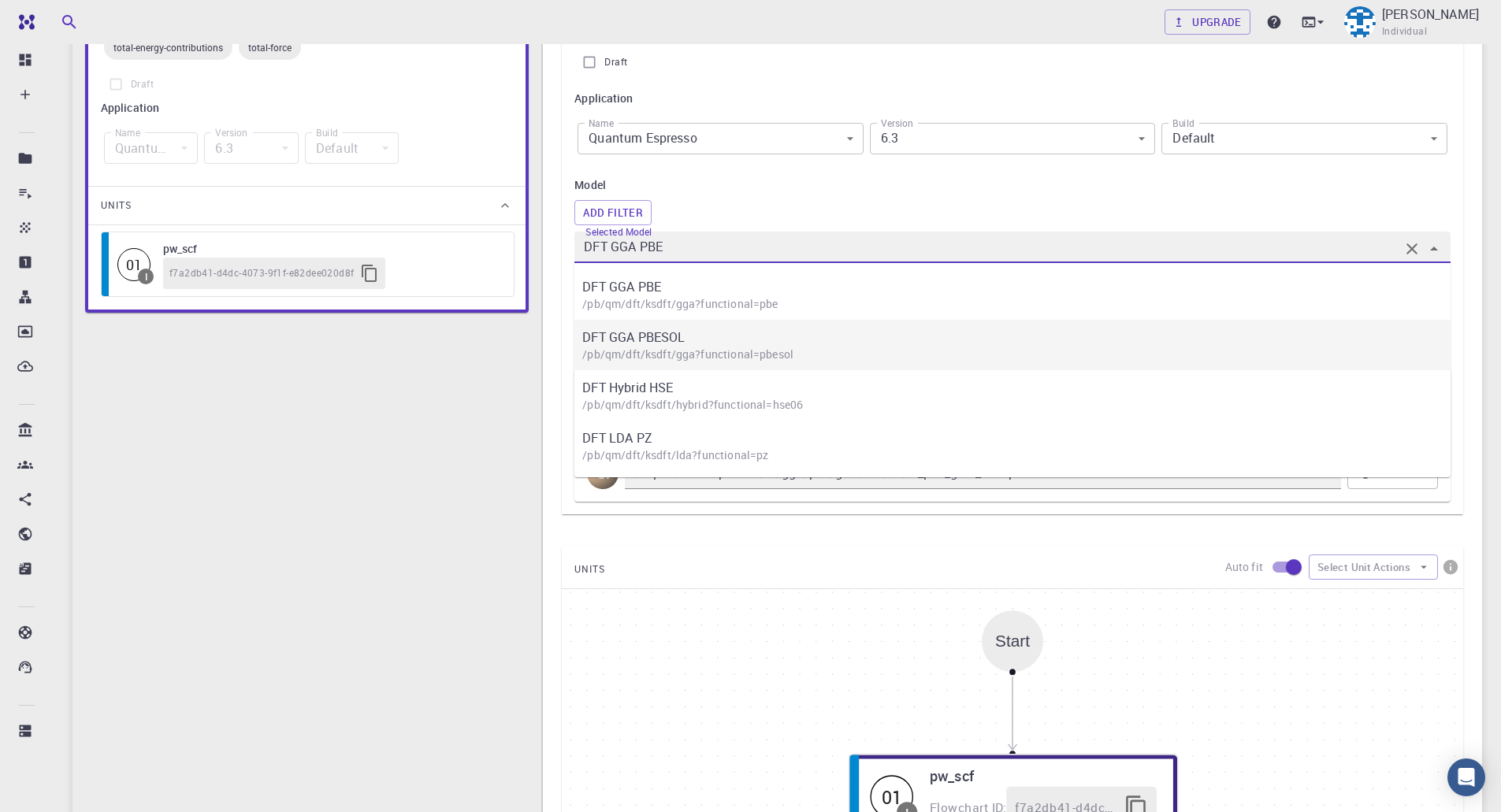 scroll, scrollTop: 315, scrollLeft: 0, axis: vertical 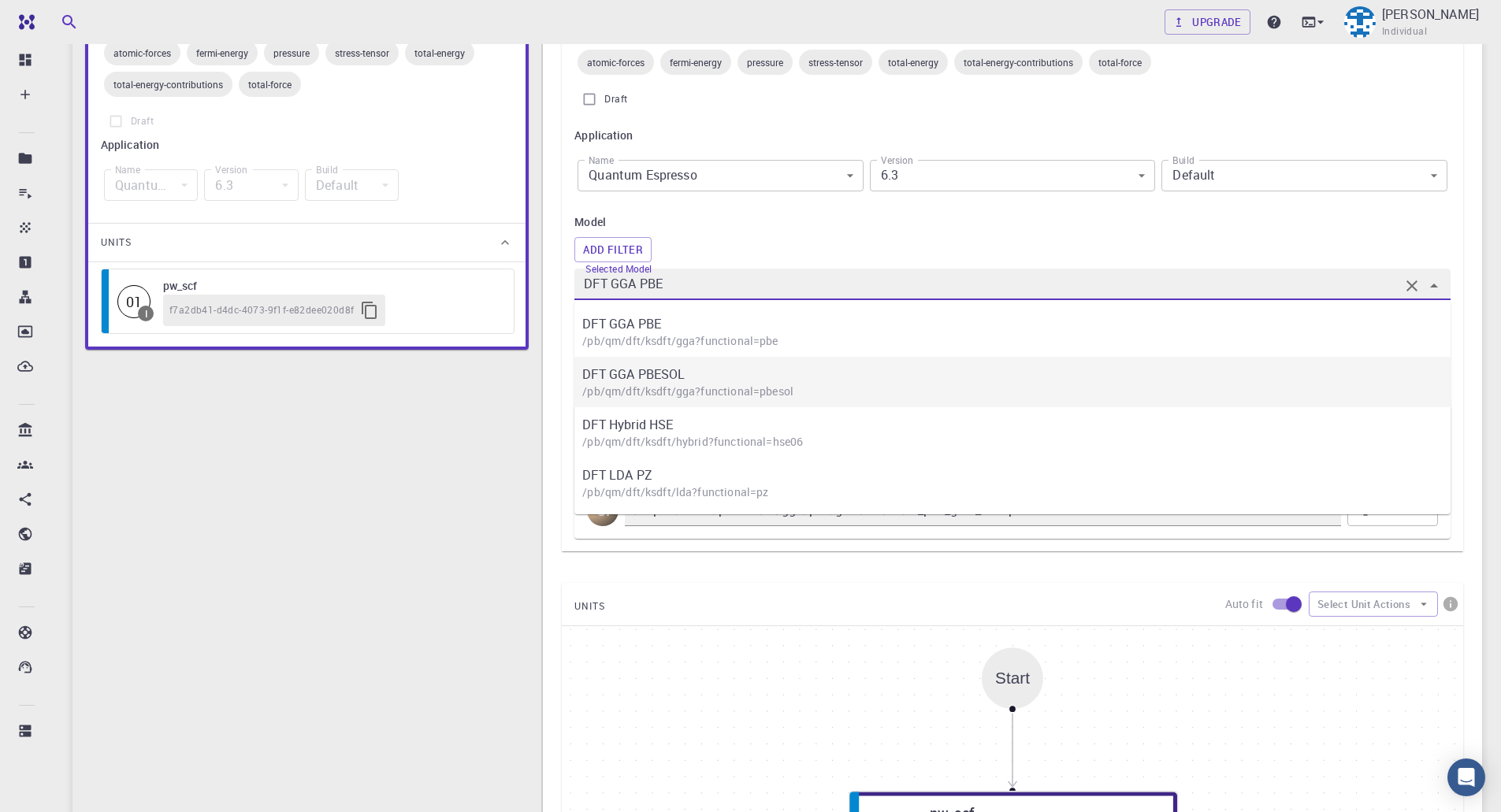 click on "/pb/qm/dft/ksdft/gga?functional=pbesol" at bounding box center (1020, 391) 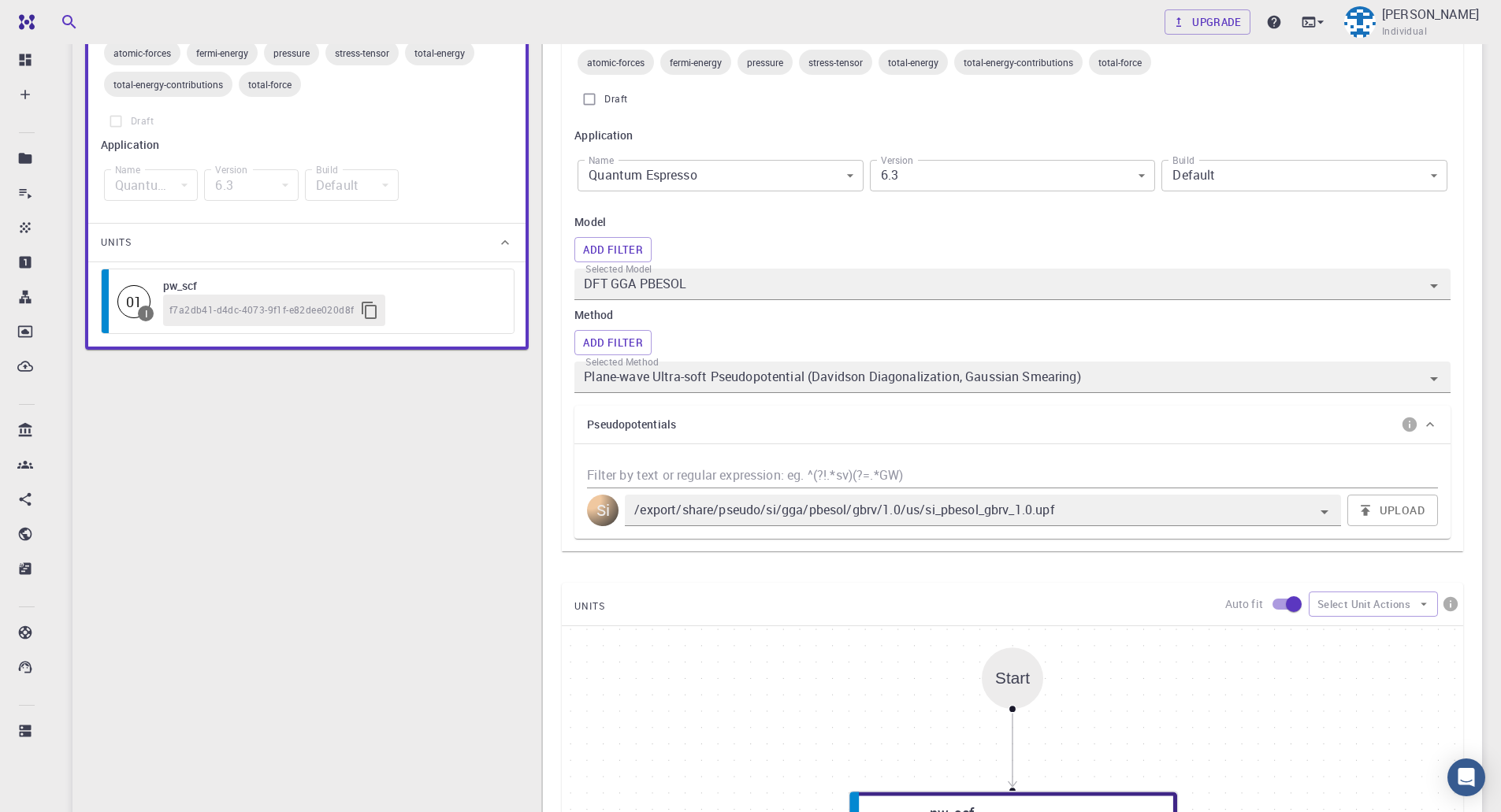 click on "Pseudopotentials" at bounding box center (1005, 425) 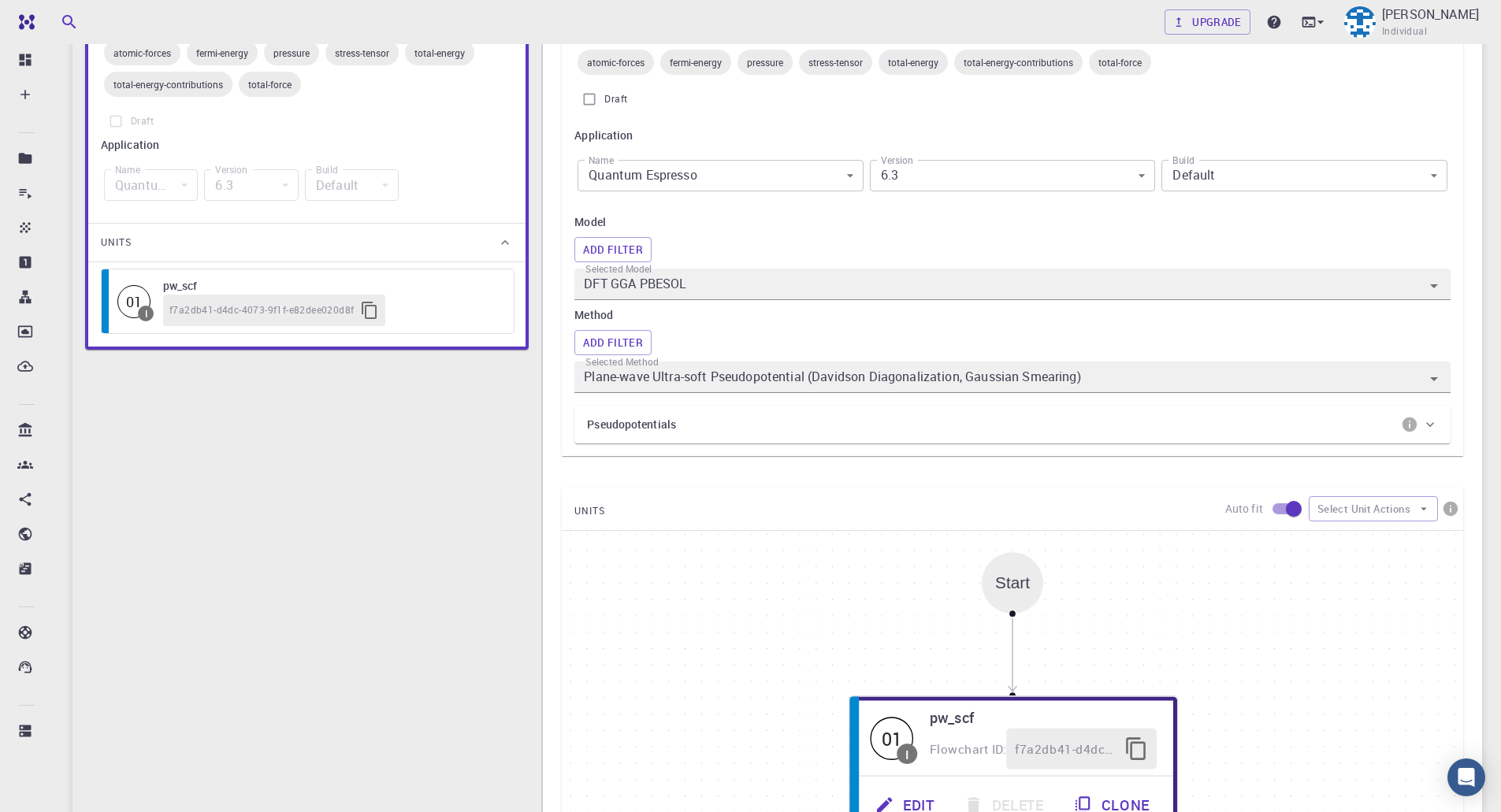 click on "Pseudopotentials" at bounding box center [1005, 425] 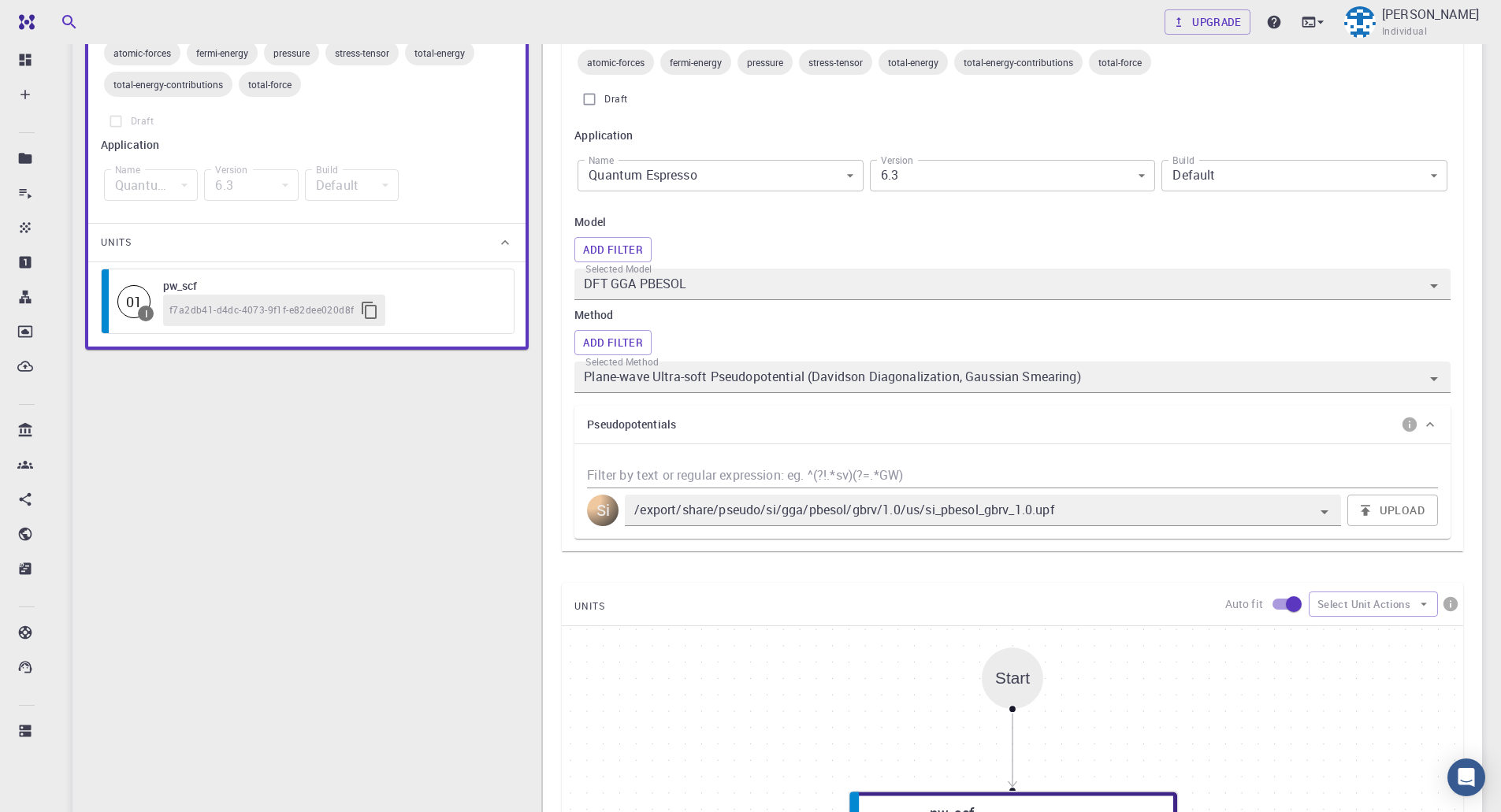 click on "Pseudopotentials" at bounding box center [1005, 425] 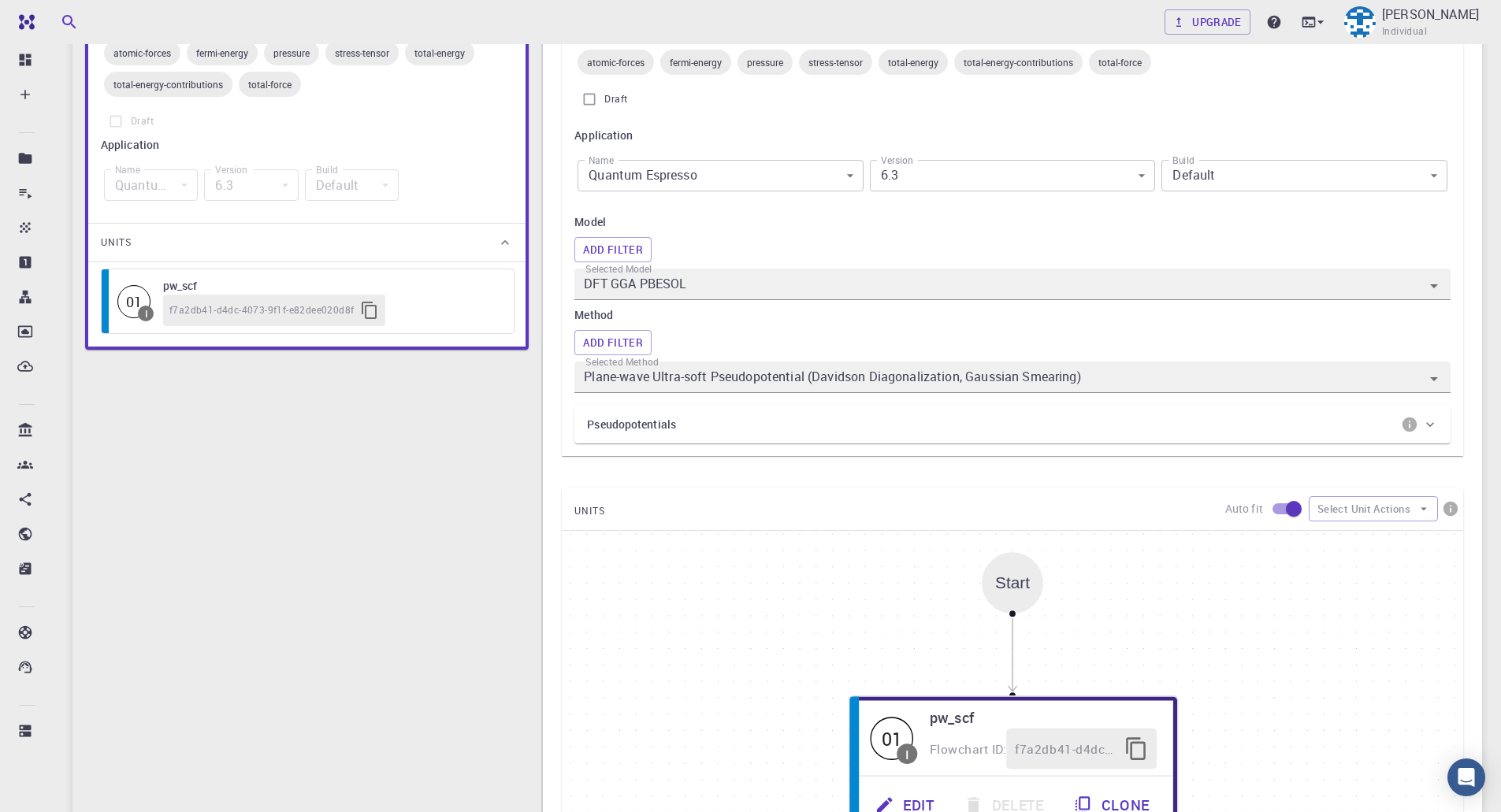 click on "Pseudopotentials" at bounding box center (1005, 425) 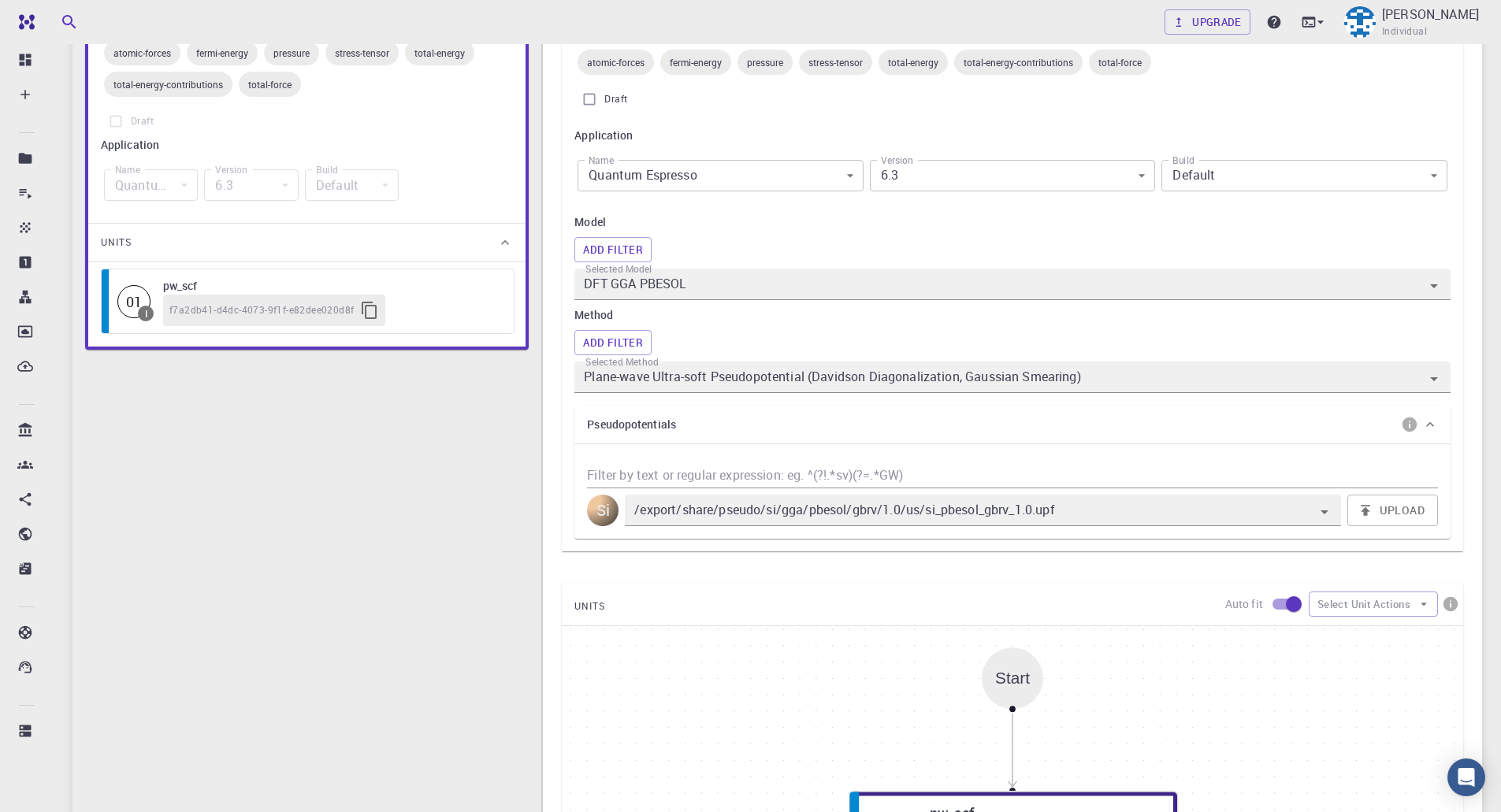 click on "Pseudopotentials" at bounding box center [1005, 425] 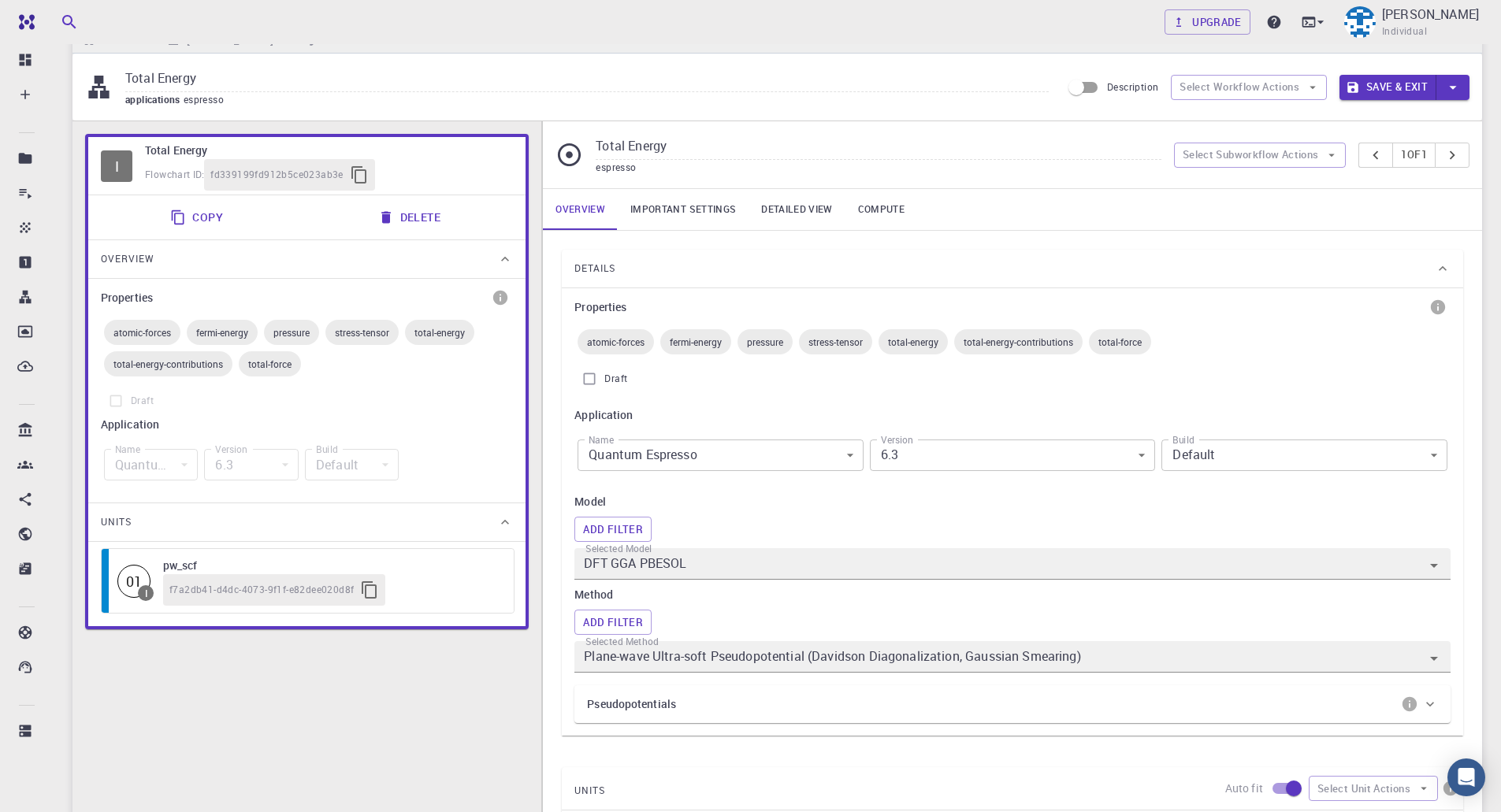 scroll, scrollTop: 0, scrollLeft: 0, axis: both 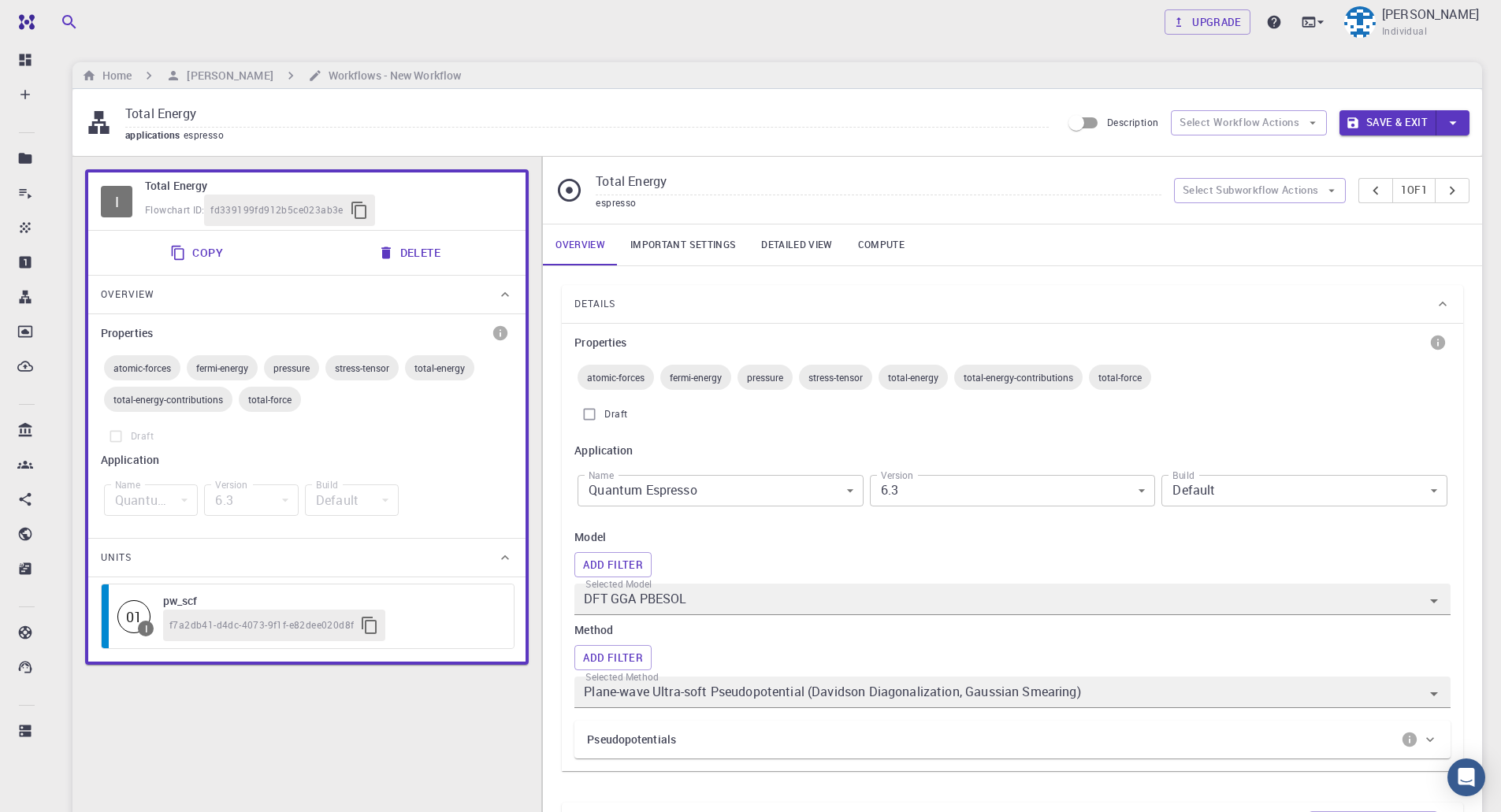 drag, startPoint x: 186, startPoint y: 70, endPoint x: 167, endPoint y: 51, distance: 26.870058 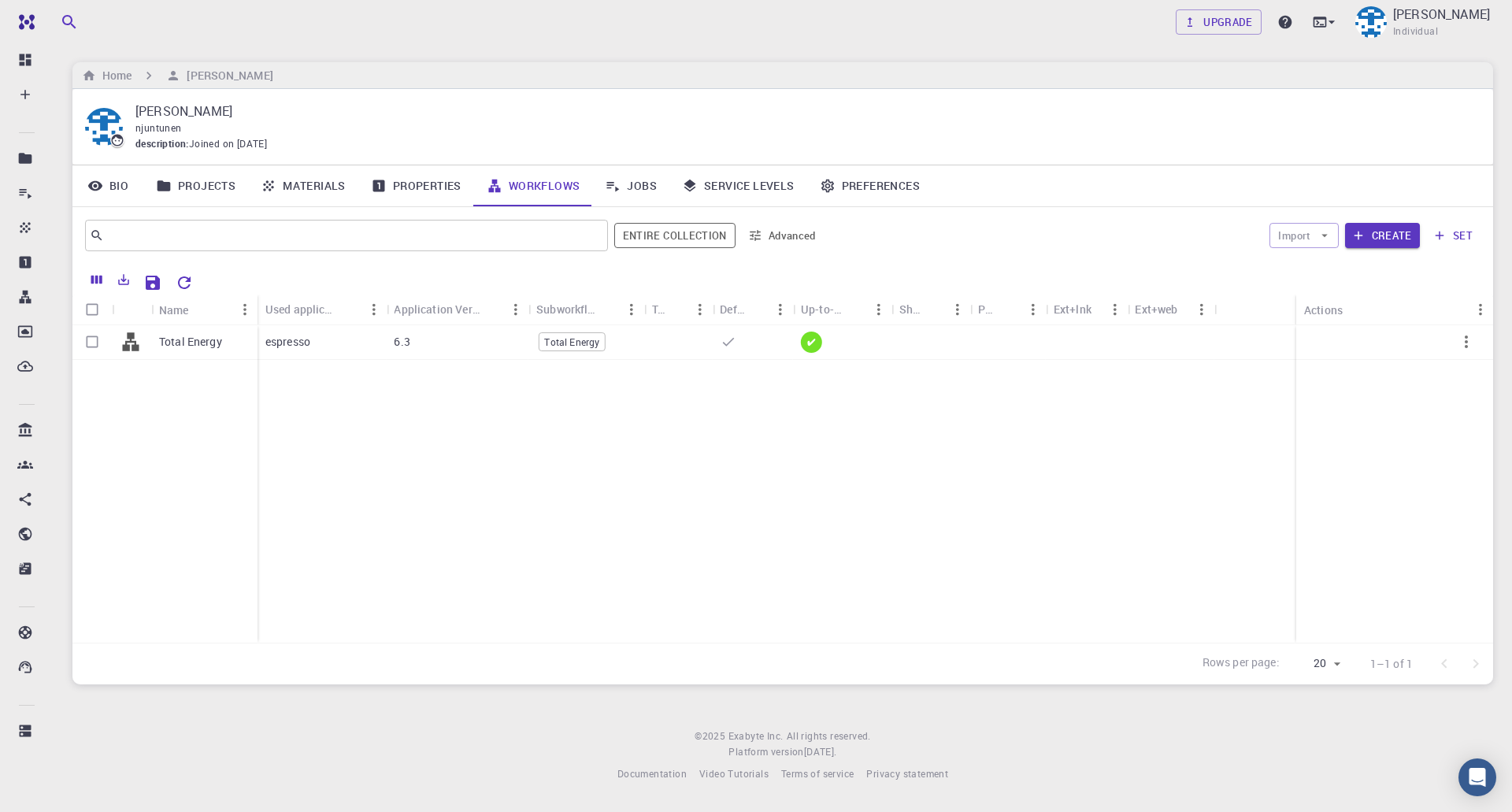 click on "Materials" at bounding box center (303, 186) 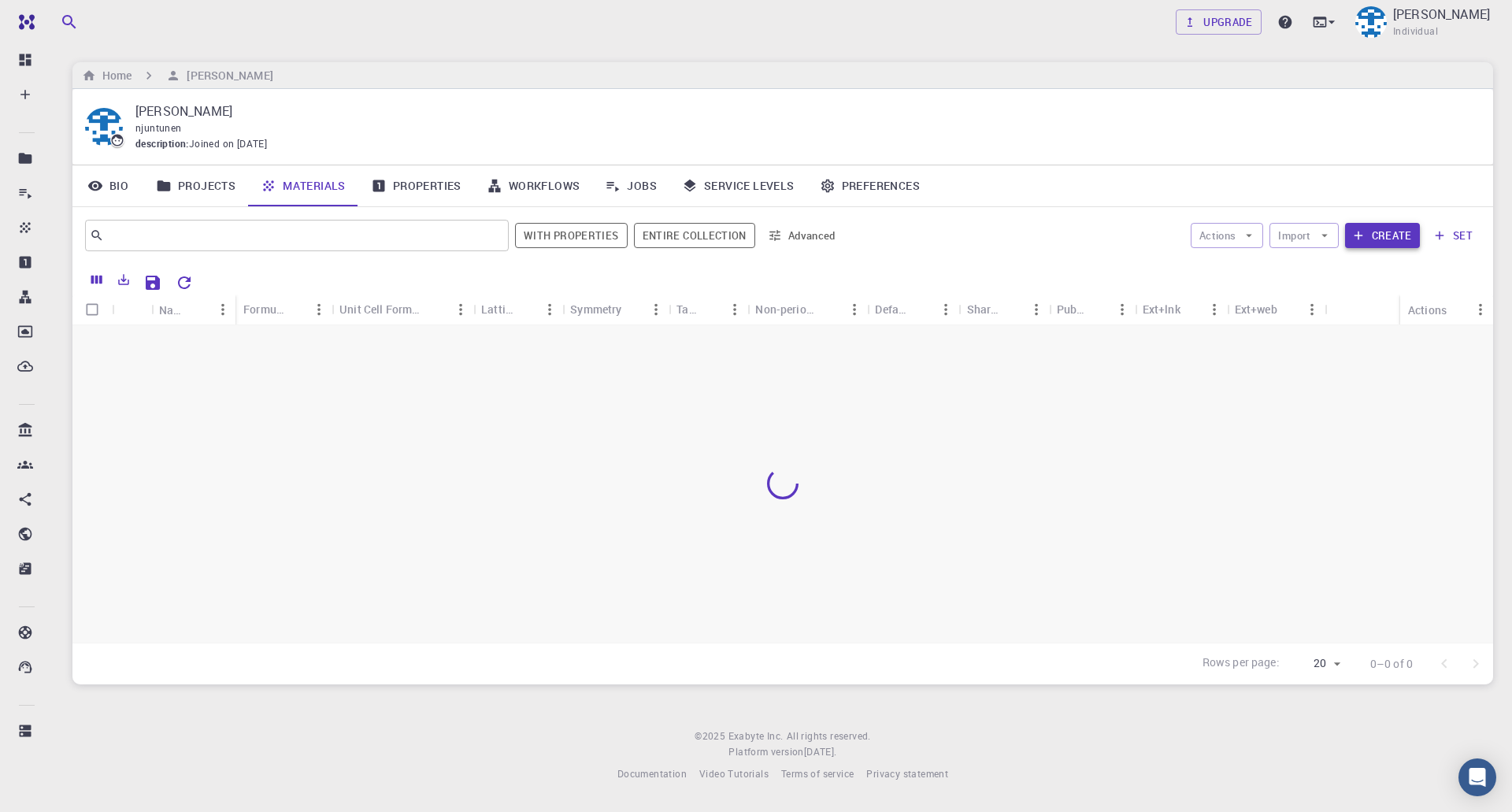 click on "Create" at bounding box center (1382, 235) 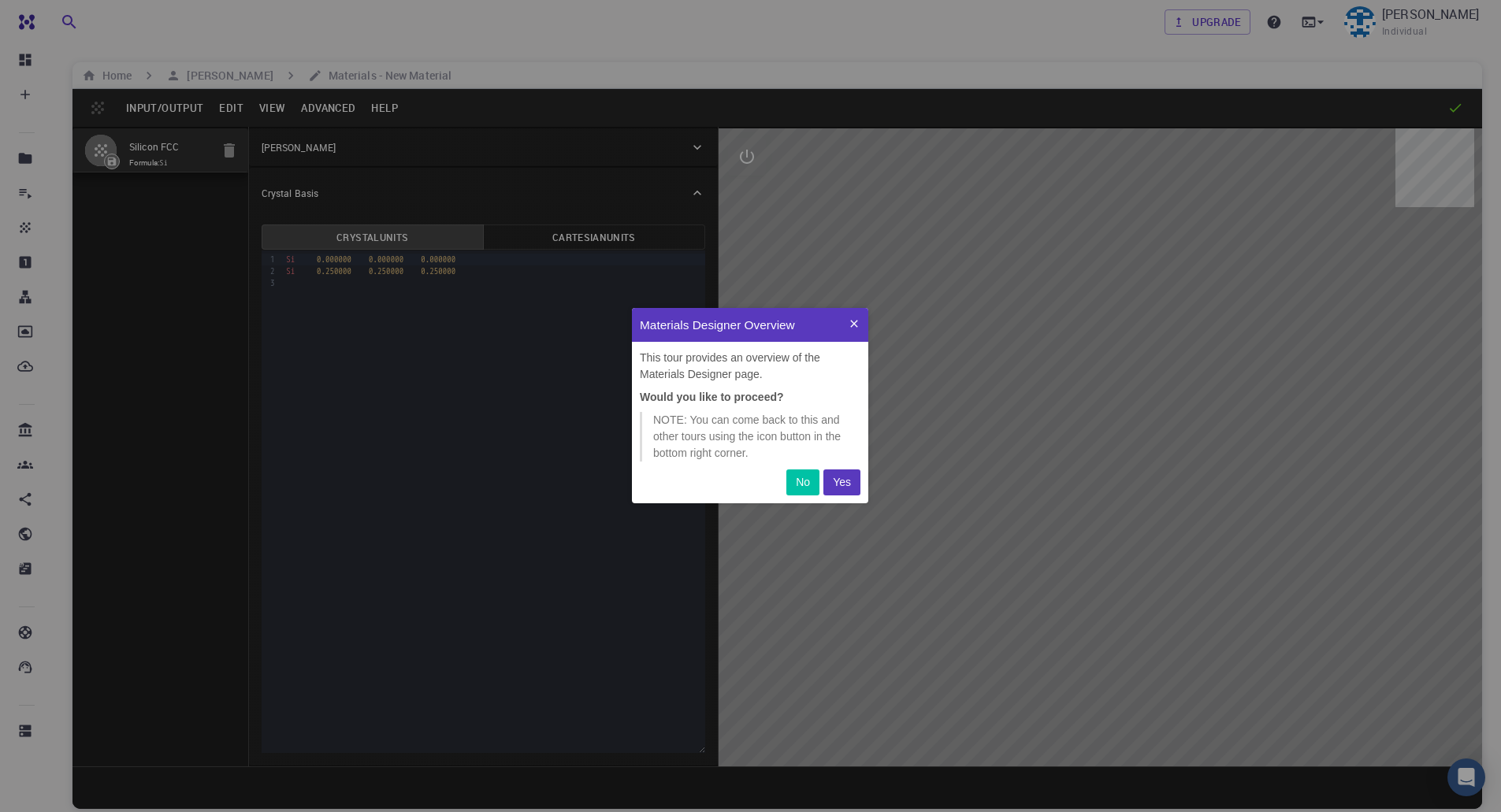 scroll, scrollTop: 0, scrollLeft: 0, axis: both 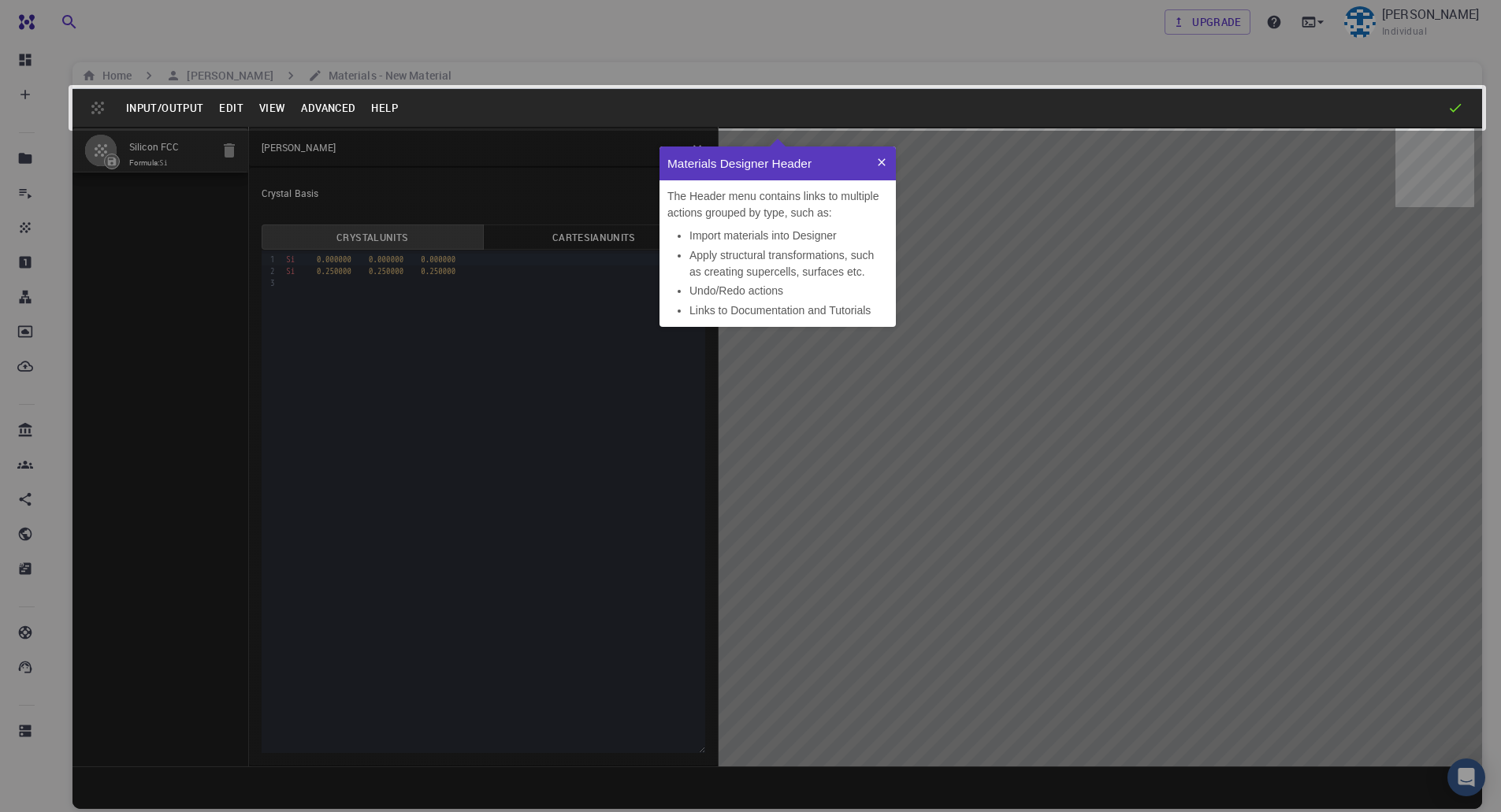 click 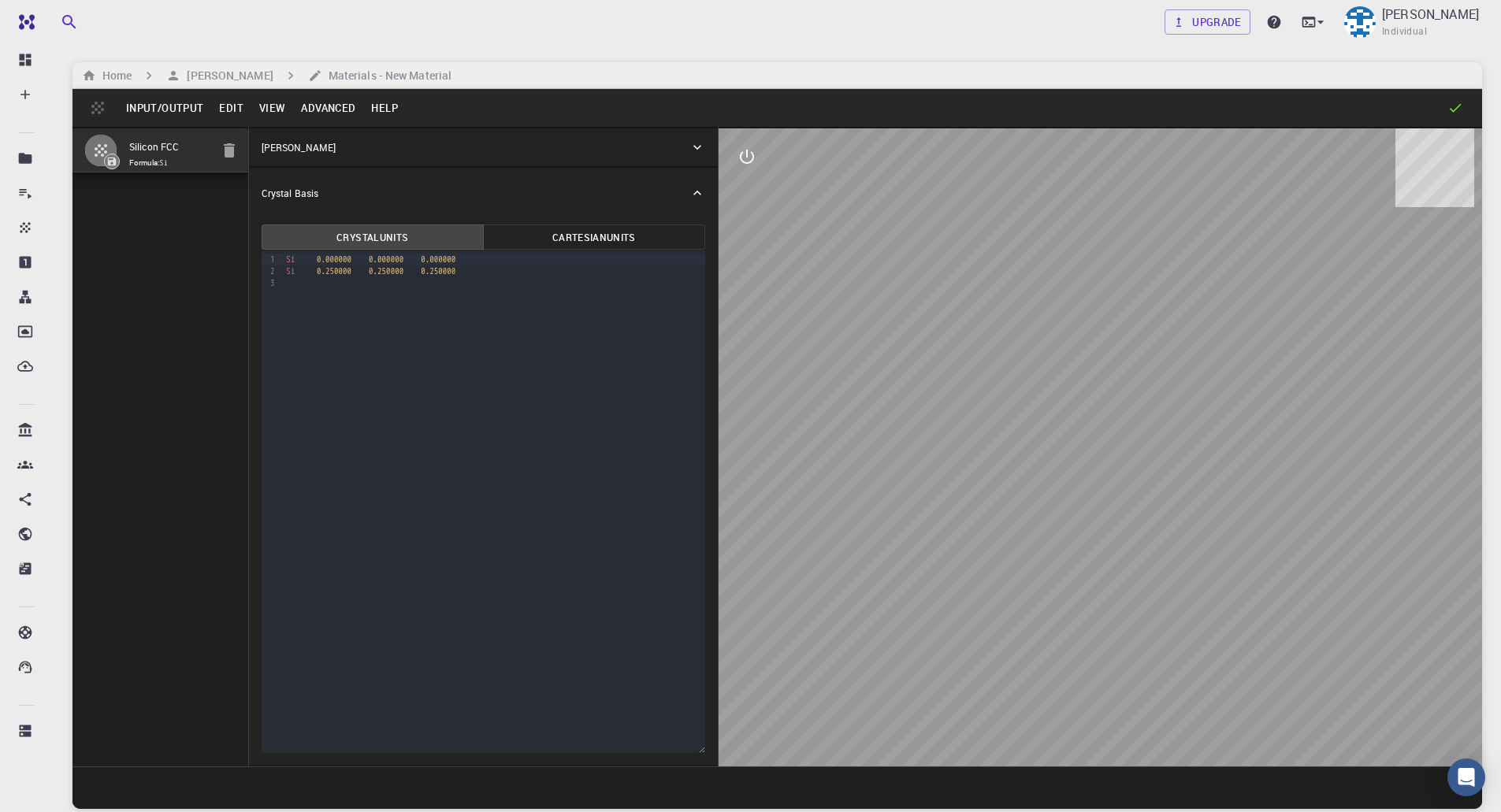 click on "Input/Output Edit View Advanced Help" at bounding box center [777, 108] 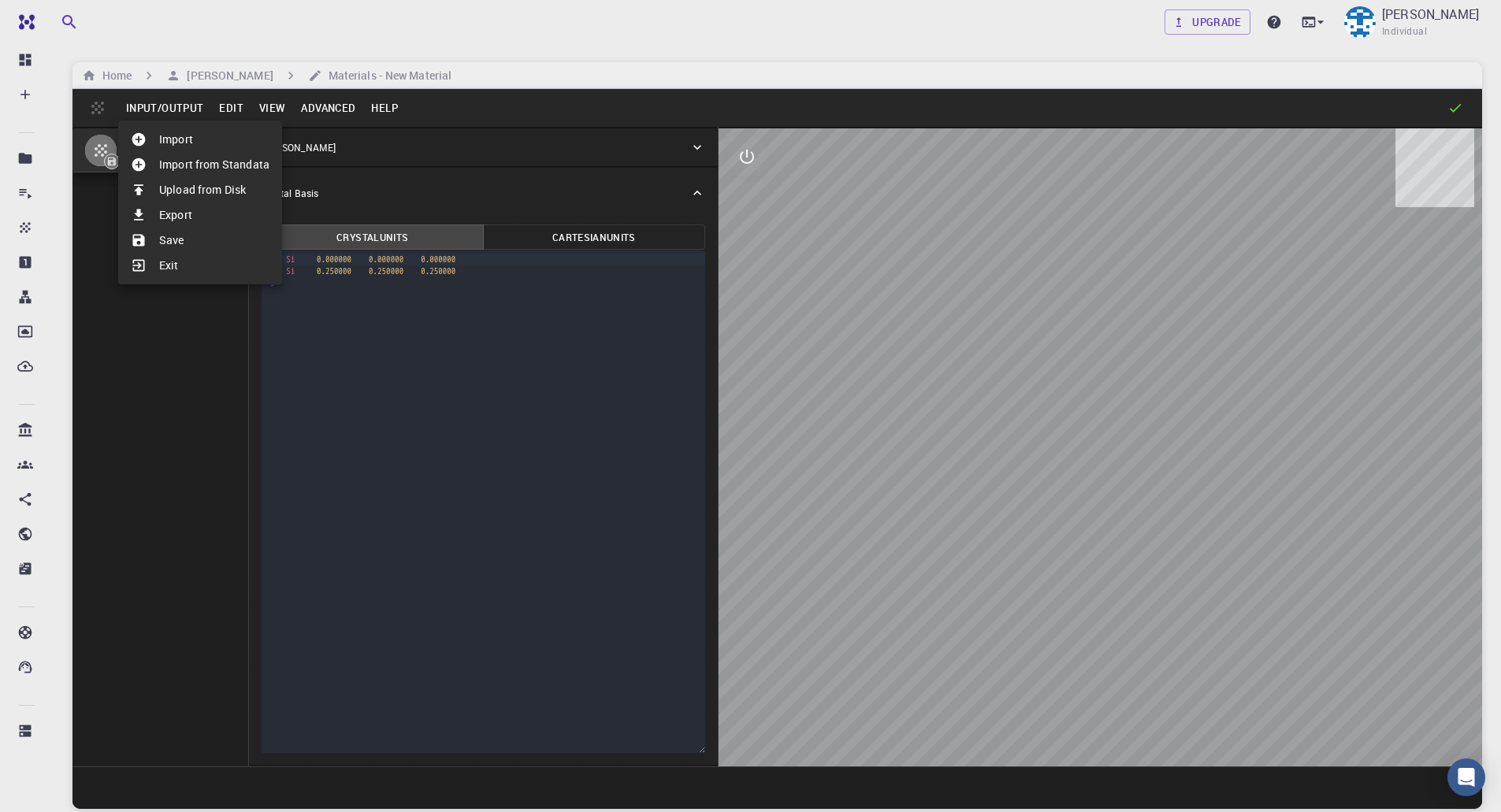 click on "Upload from Disk" at bounding box center [200, 190] 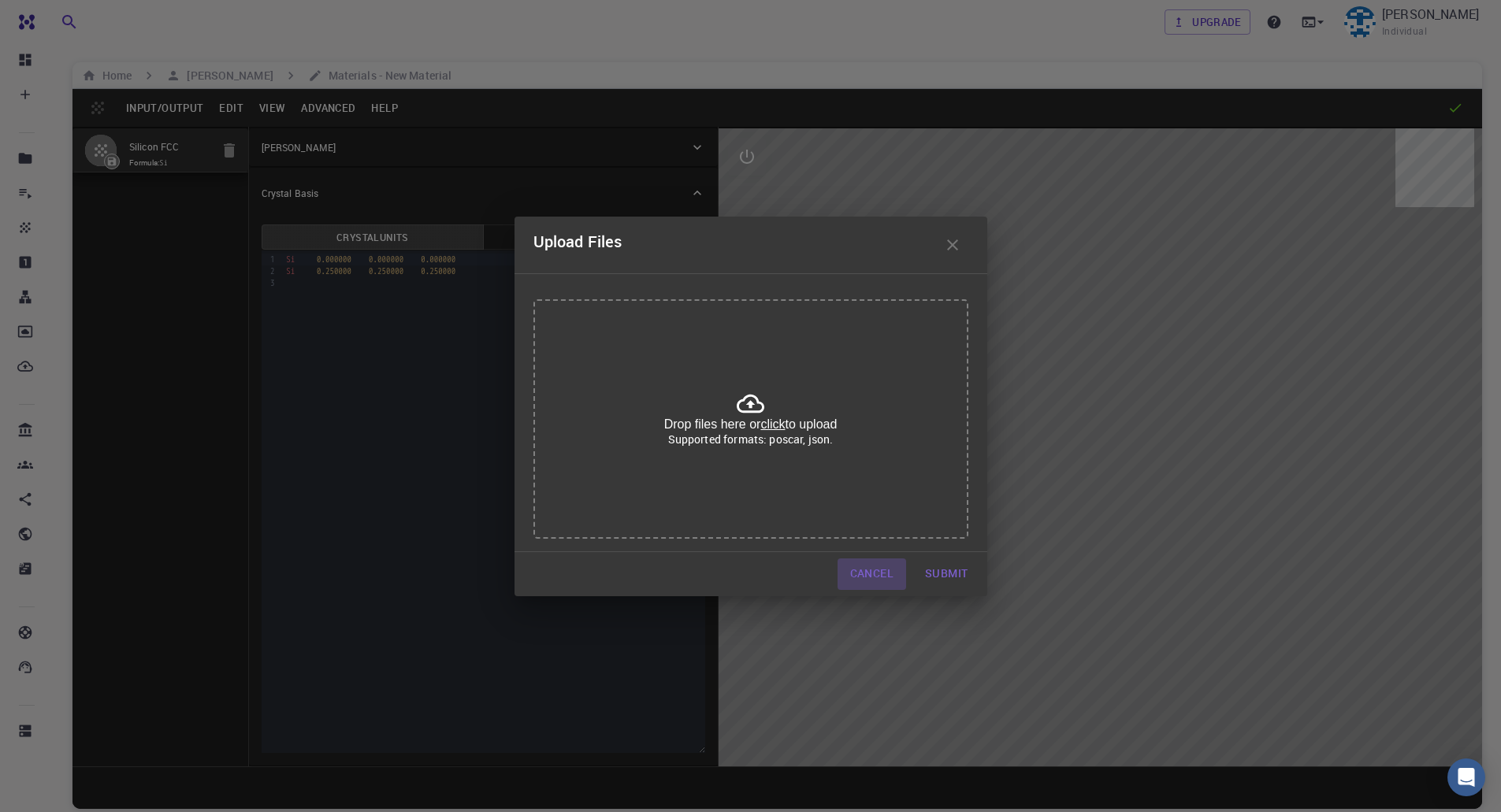click on "Cancel" at bounding box center [871, 574] 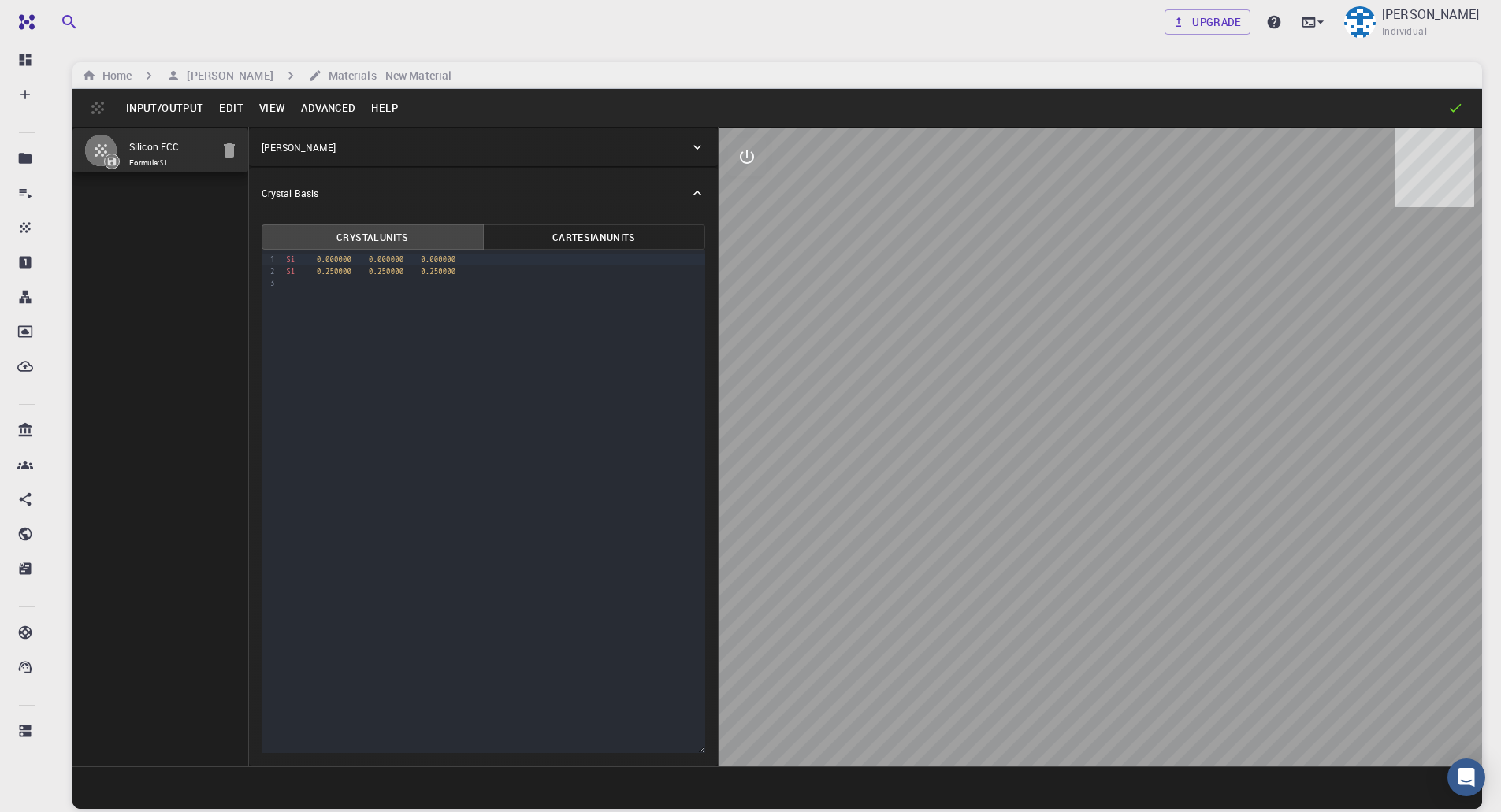 click on "Edit" at bounding box center (231, 108) 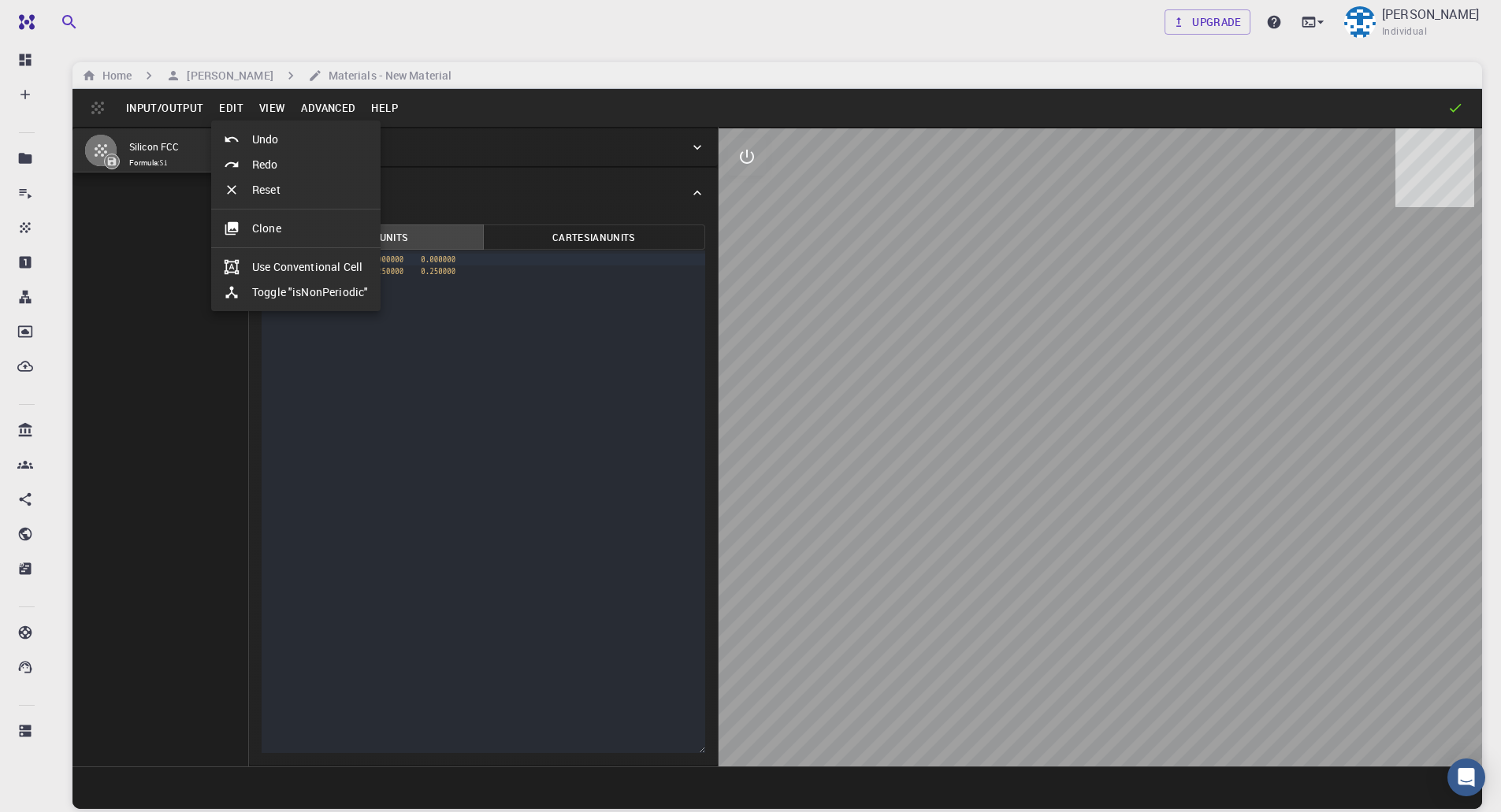 click at bounding box center [750, 406] 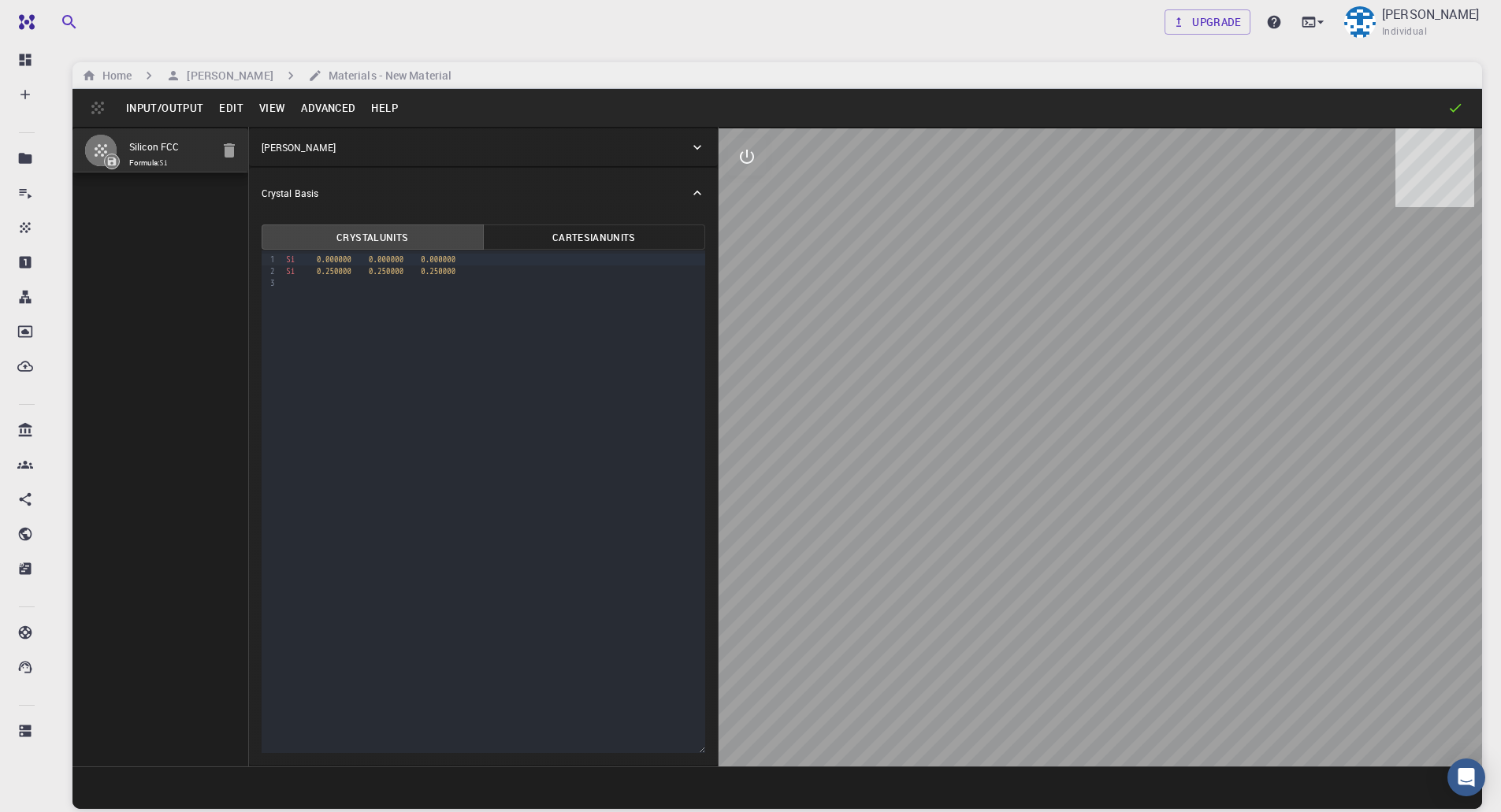 click on "0.000000" at bounding box center (438, 259) 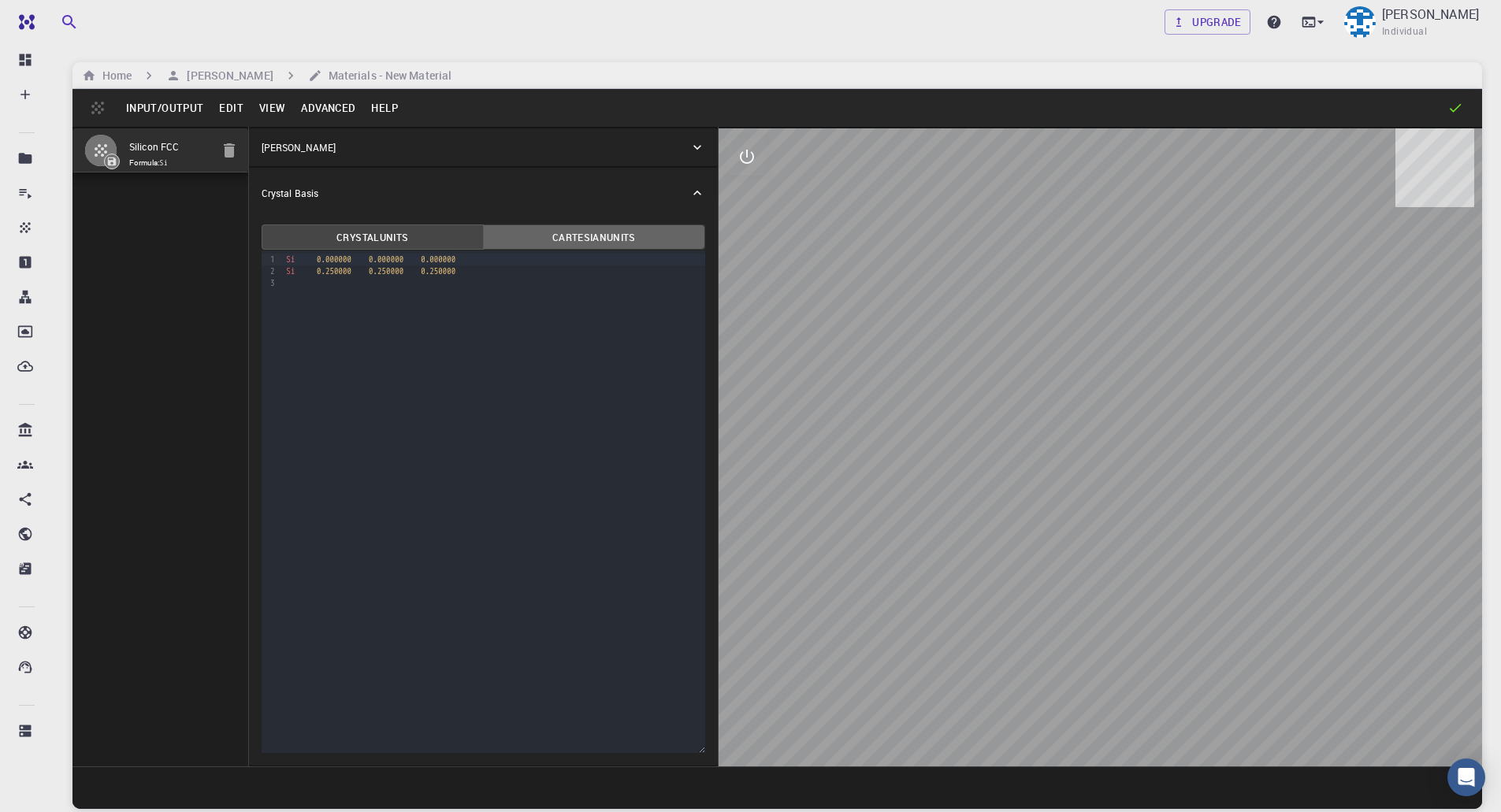 click on "Cartesian  Units" at bounding box center (594, 237) 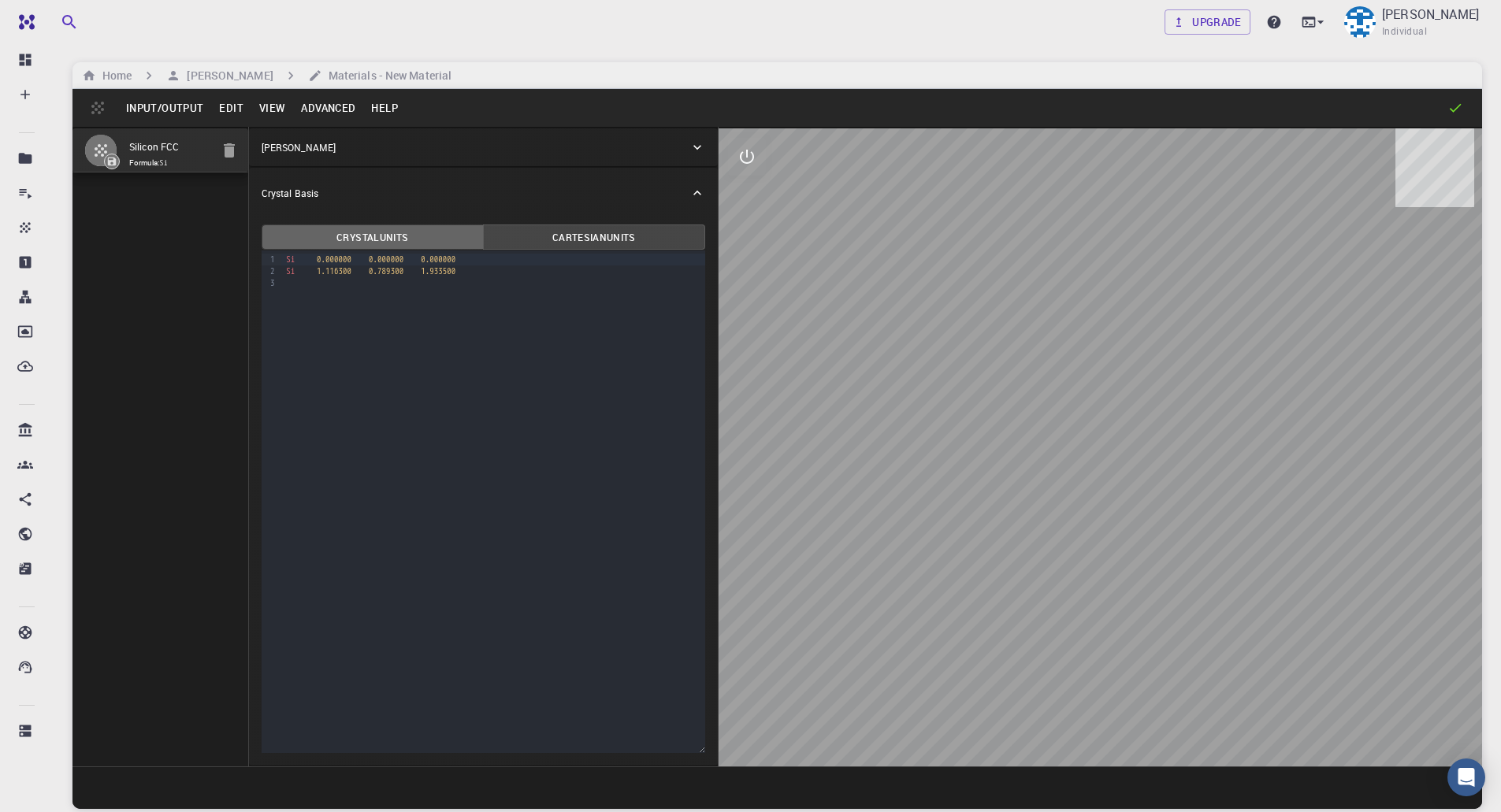 click on "Crystal  Units" at bounding box center (373, 237) 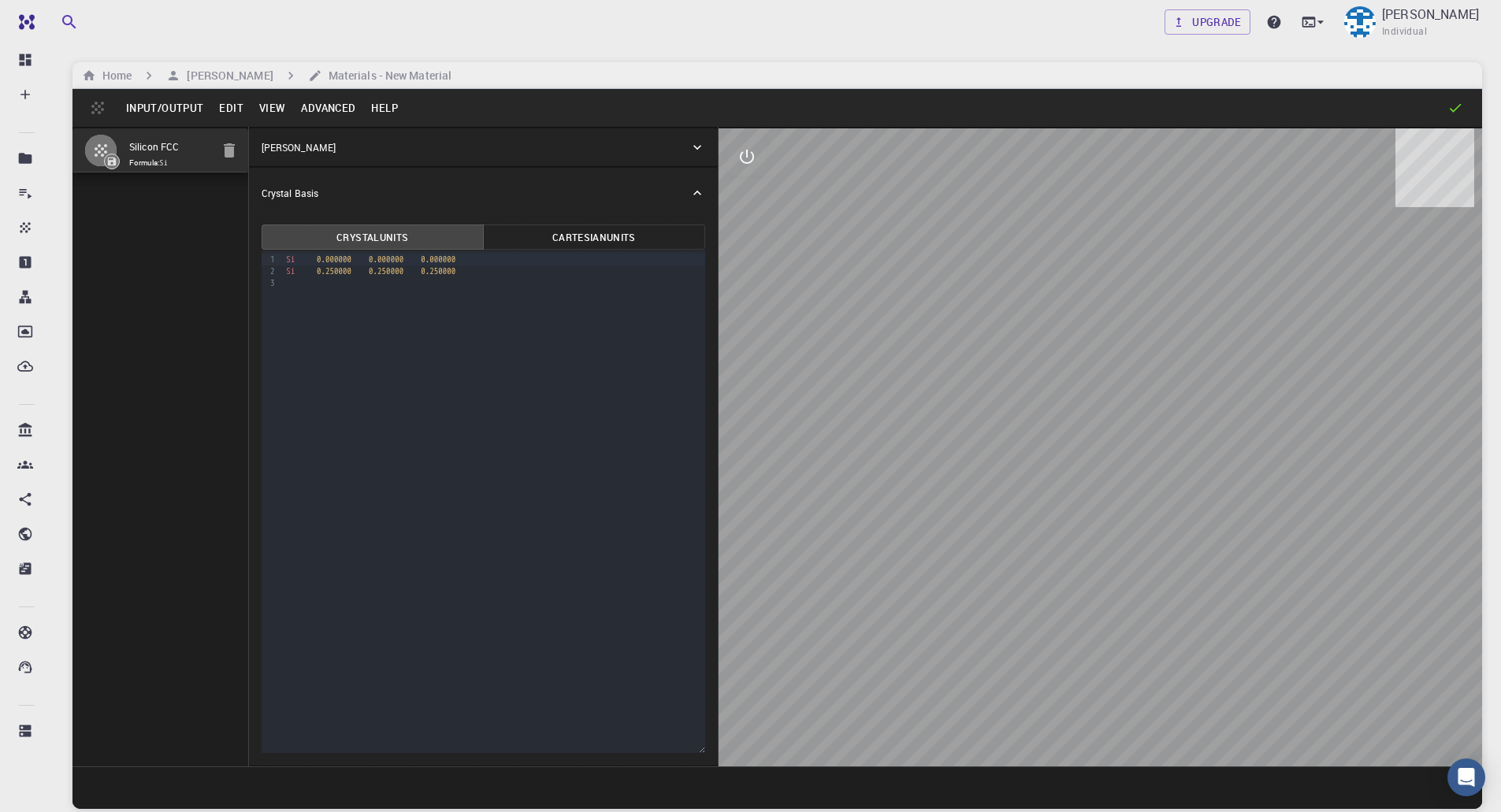 click 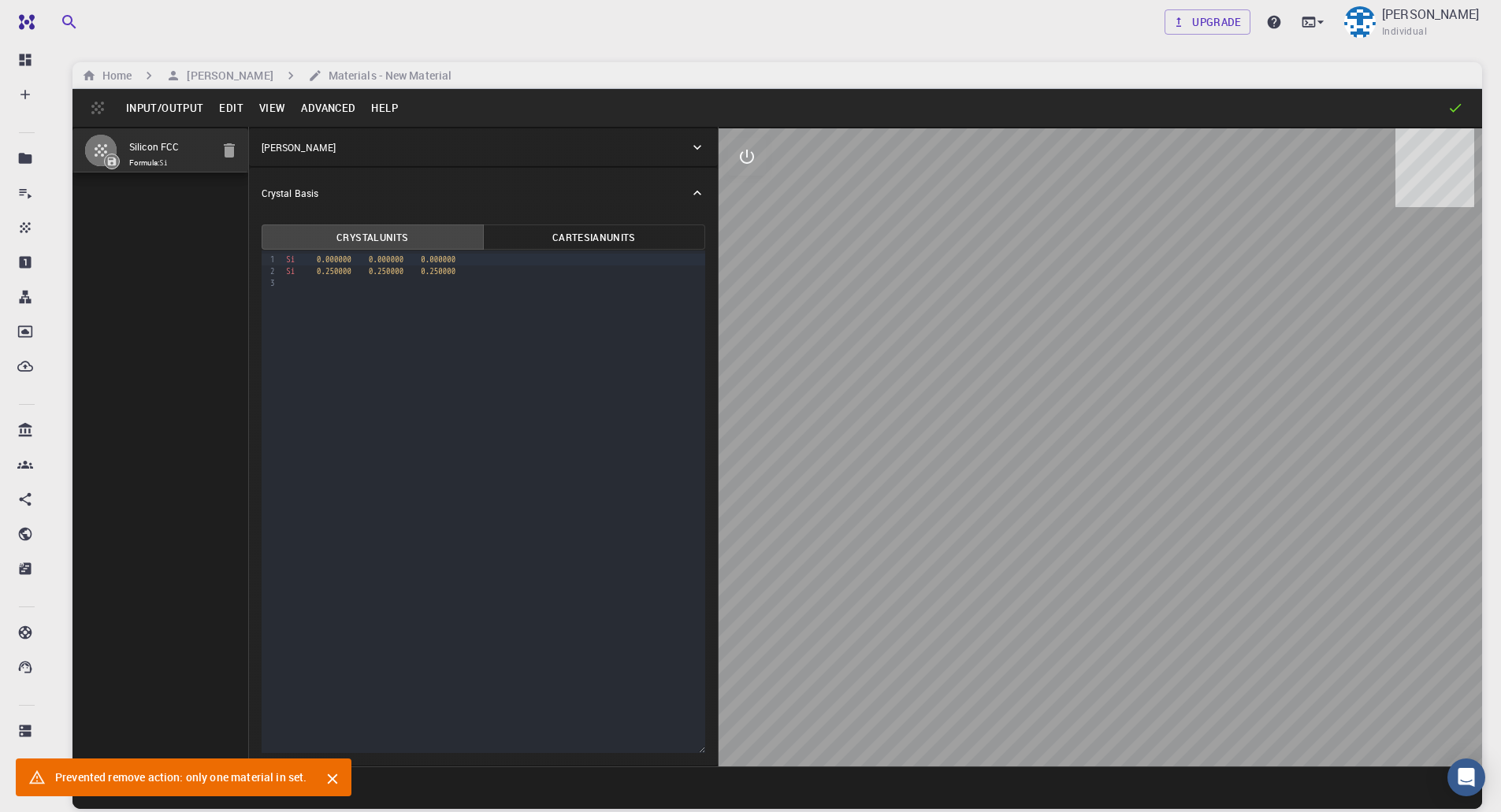 click on "Crystal Lattice Lattice units angstrom angstrom Lattice units Lattice type Face-centered Cubic FCC Lattice type Lattice 'a' 3.8669997952417843 Lattice 'a' Lattice 'b' 3.8669998461227024 Lattice 'b' Lattice 'c' 3.867 Lattice 'c' angle (b^c) 59.9999986836772 angle (b^c) angle (a^c) 59.999998248423154 angle (a^c) angle (a^b) 59.99999432867027 angle (a^b) Lattice units Scale Interatomic Distances 0 Lattice units Apply Edits Crystal Basis Crystal  Units Cartesian  Units 9 1 2 3 › Si       0.000000      0.000000      0.000000   Si       0.250000      0.250000      0.250000" at bounding box center [484, 447] 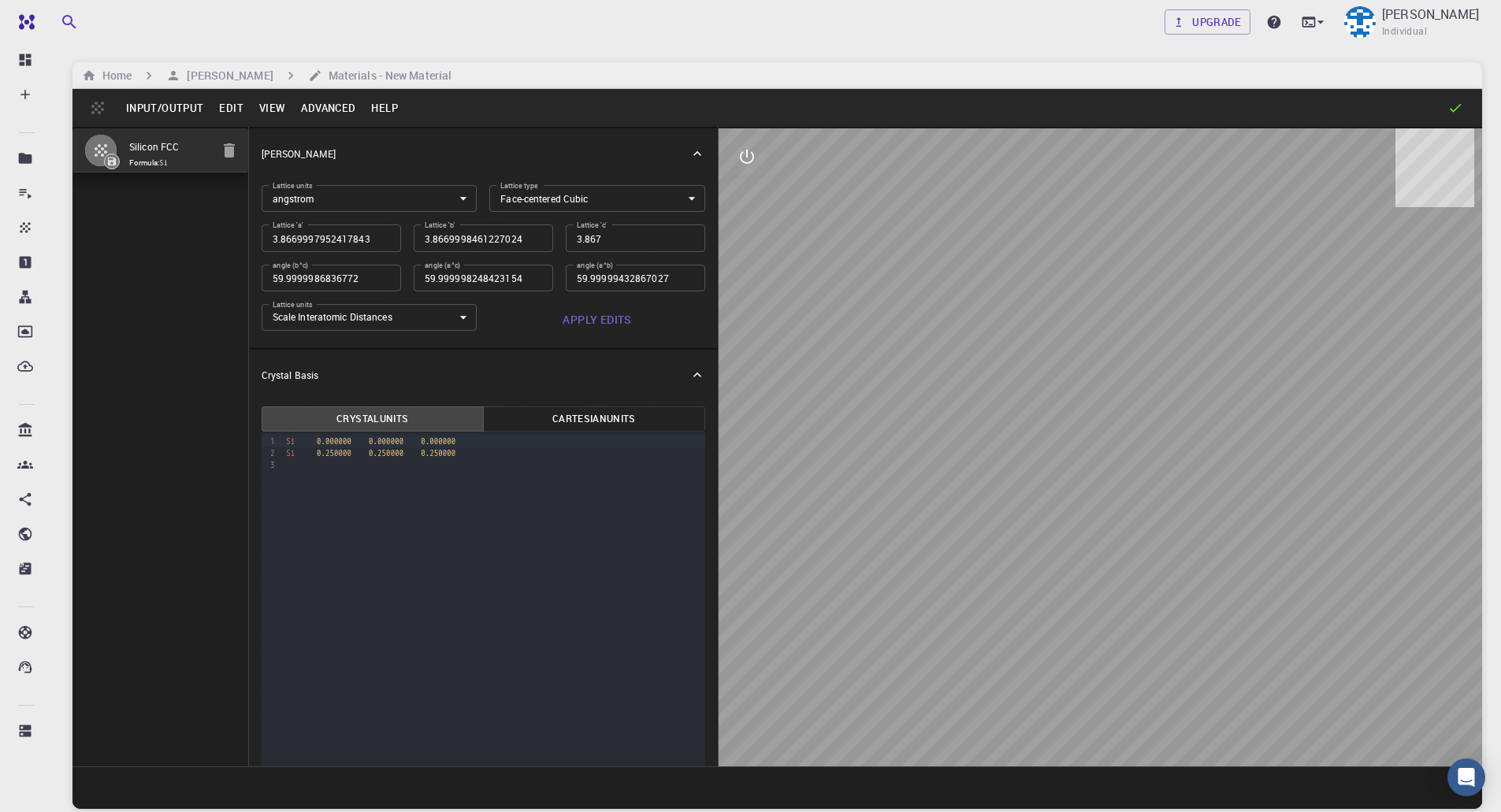 click on "Crystal Lattice" at bounding box center [299, 154] 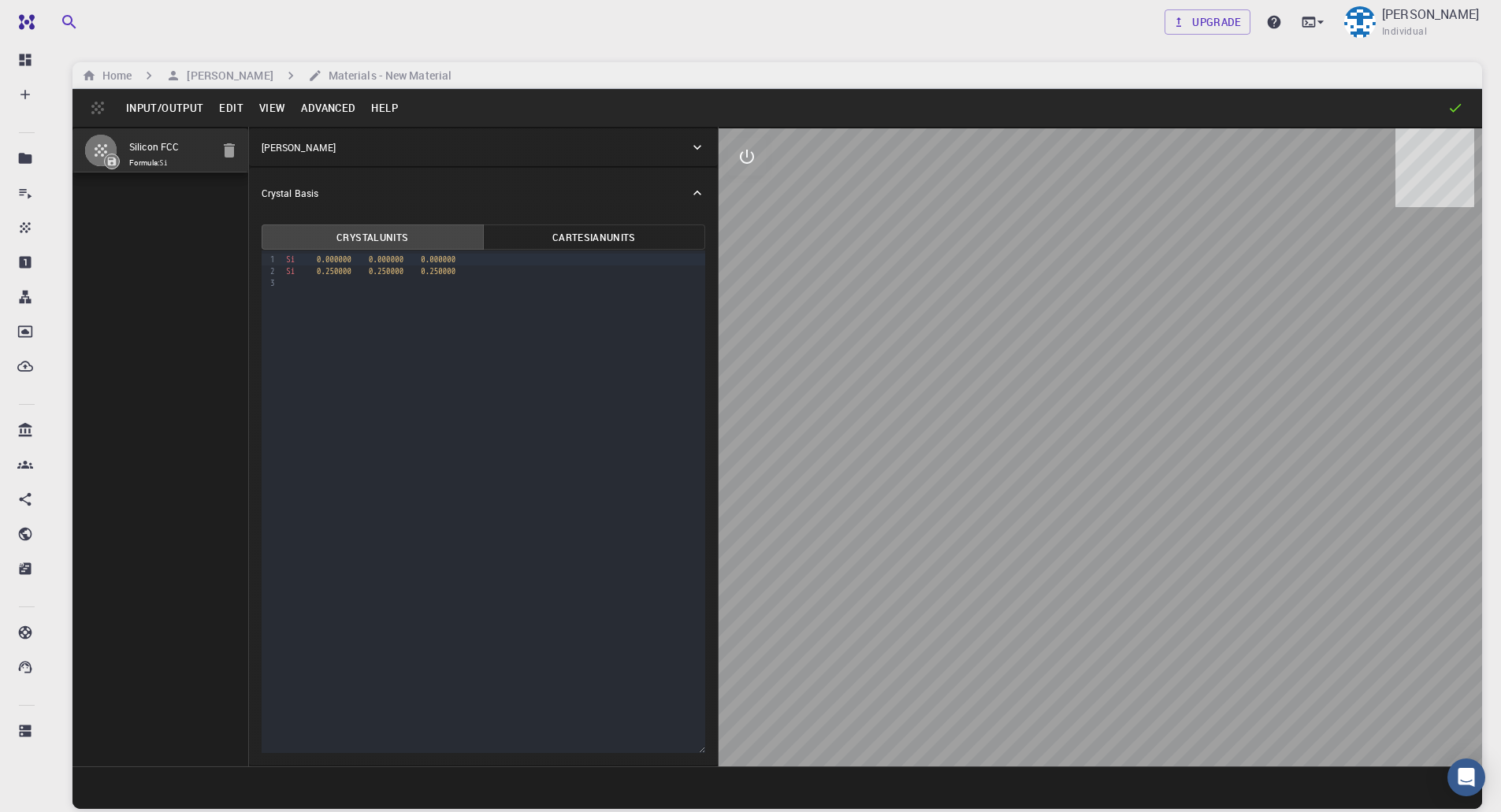 click on "Advanced" at bounding box center [328, 108] 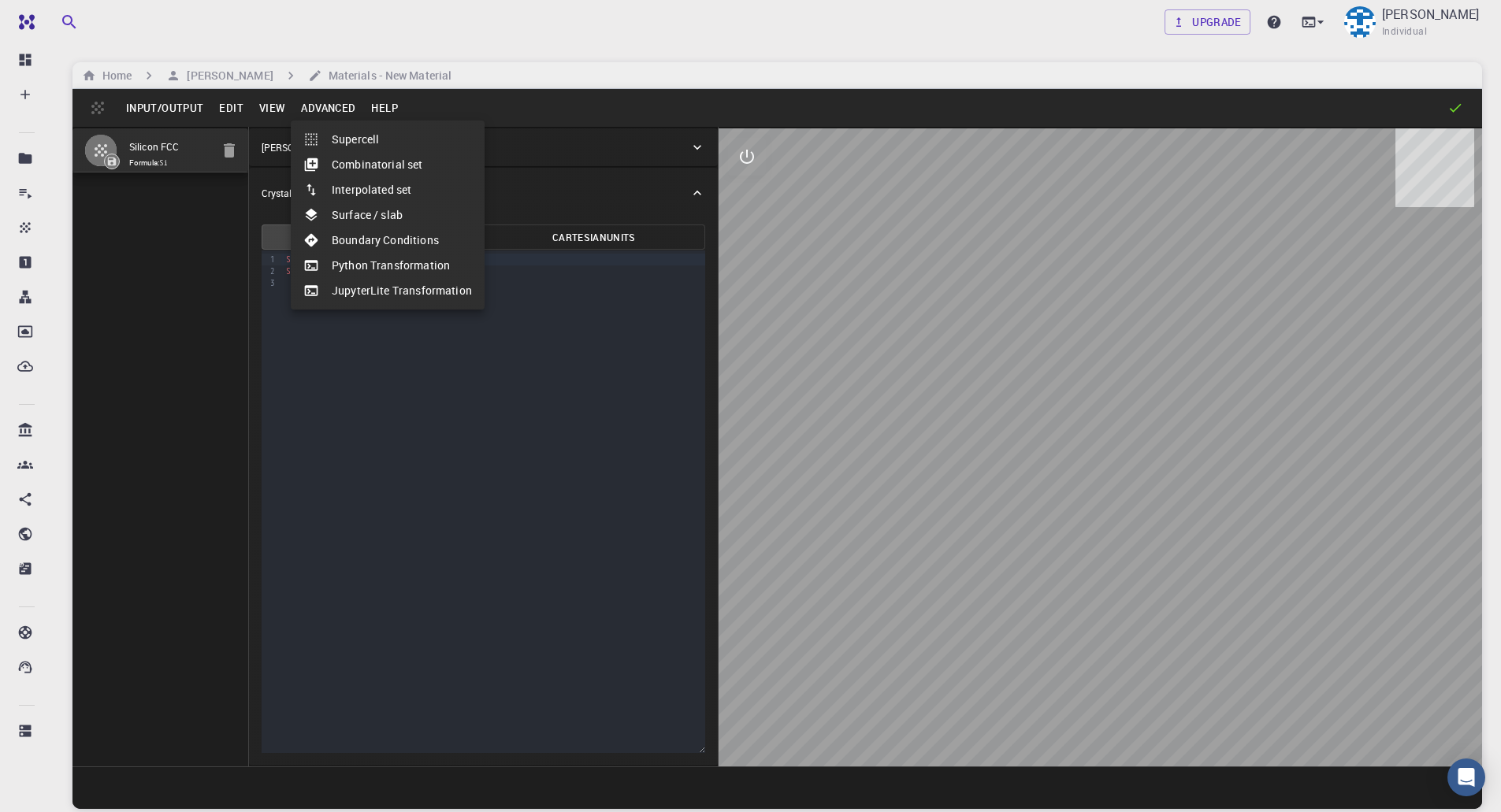 click at bounding box center [750, 406] 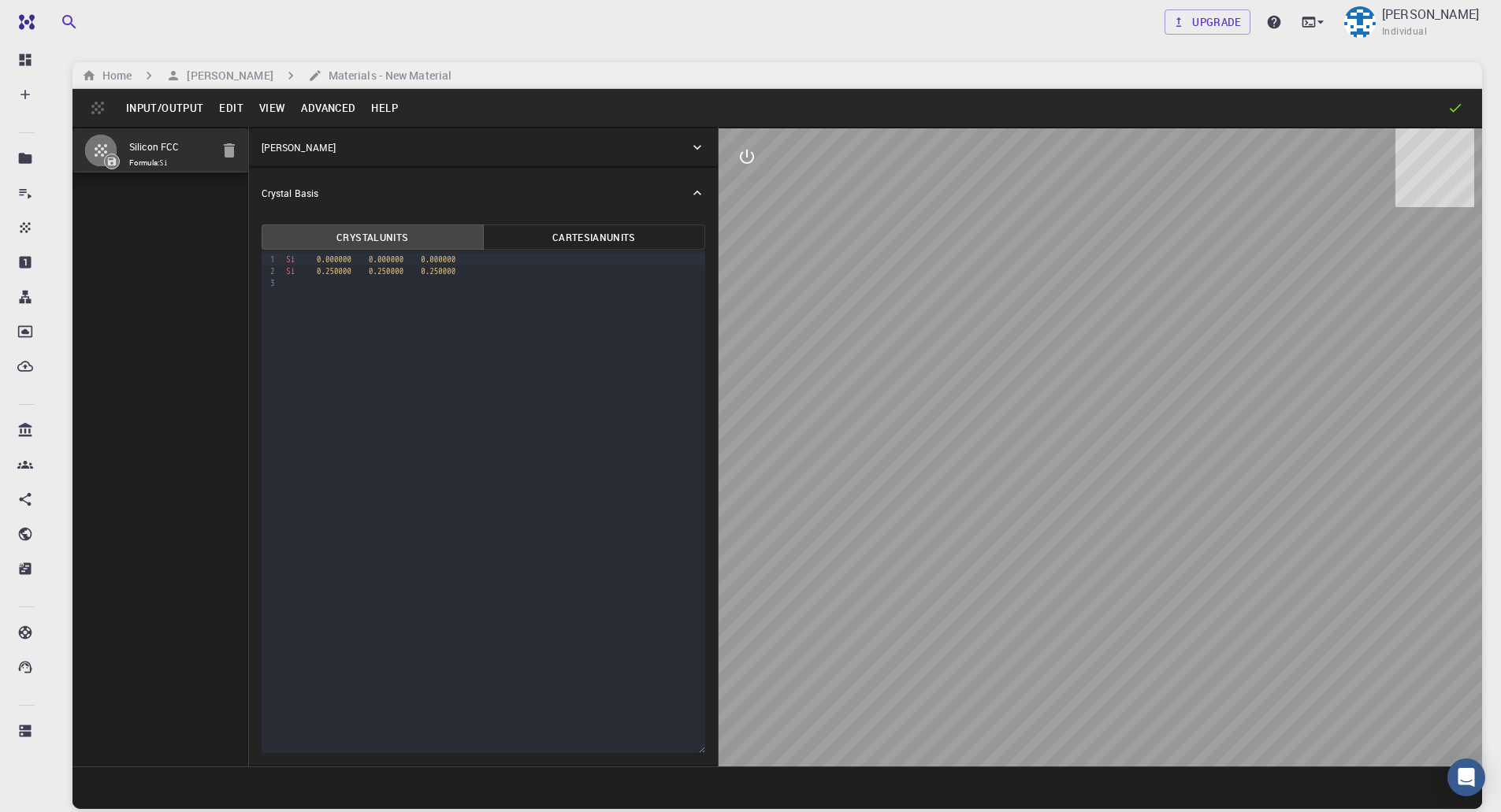 click on "Edit" at bounding box center [231, 108] 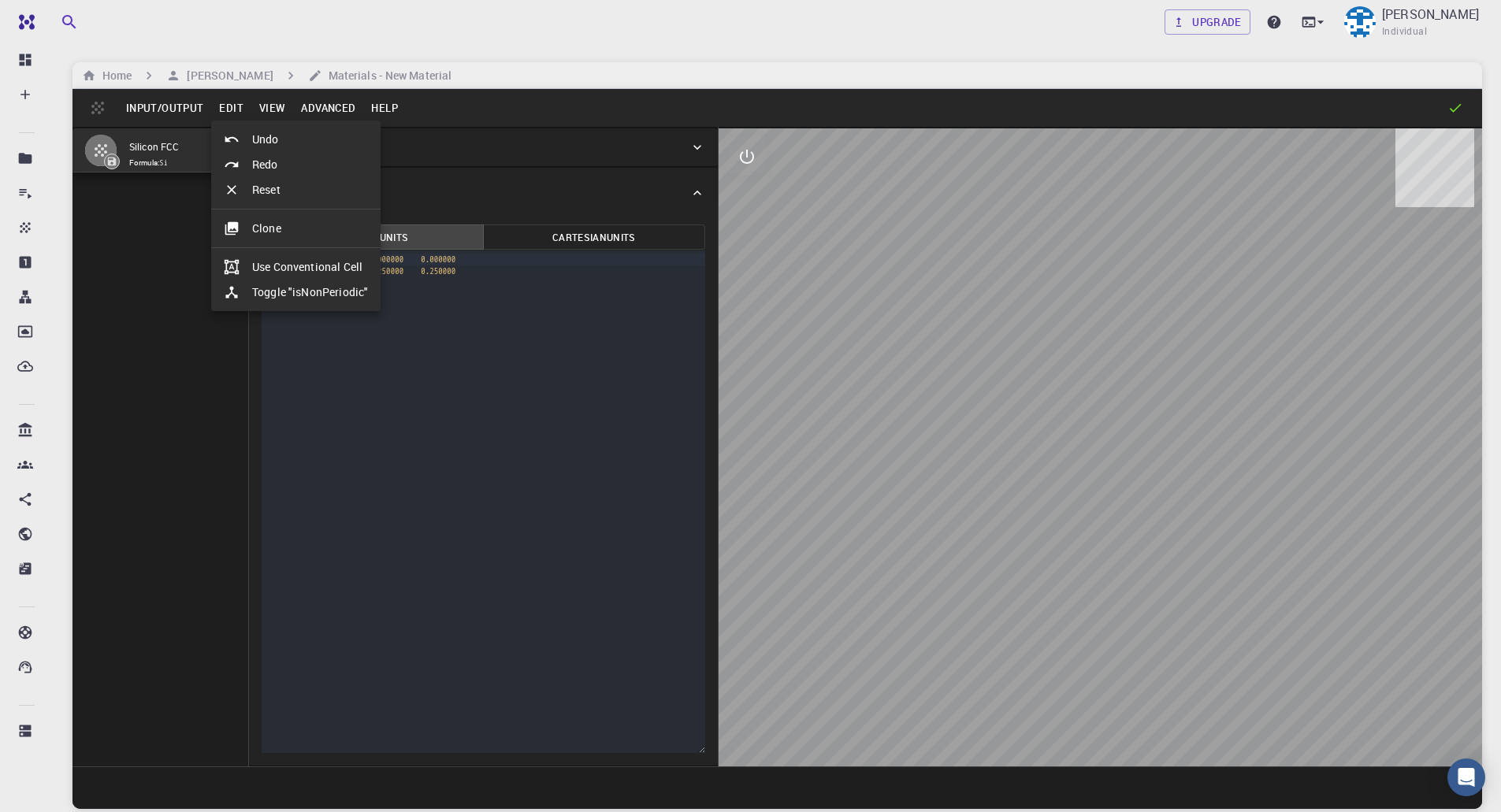 click at bounding box center (750, 406) 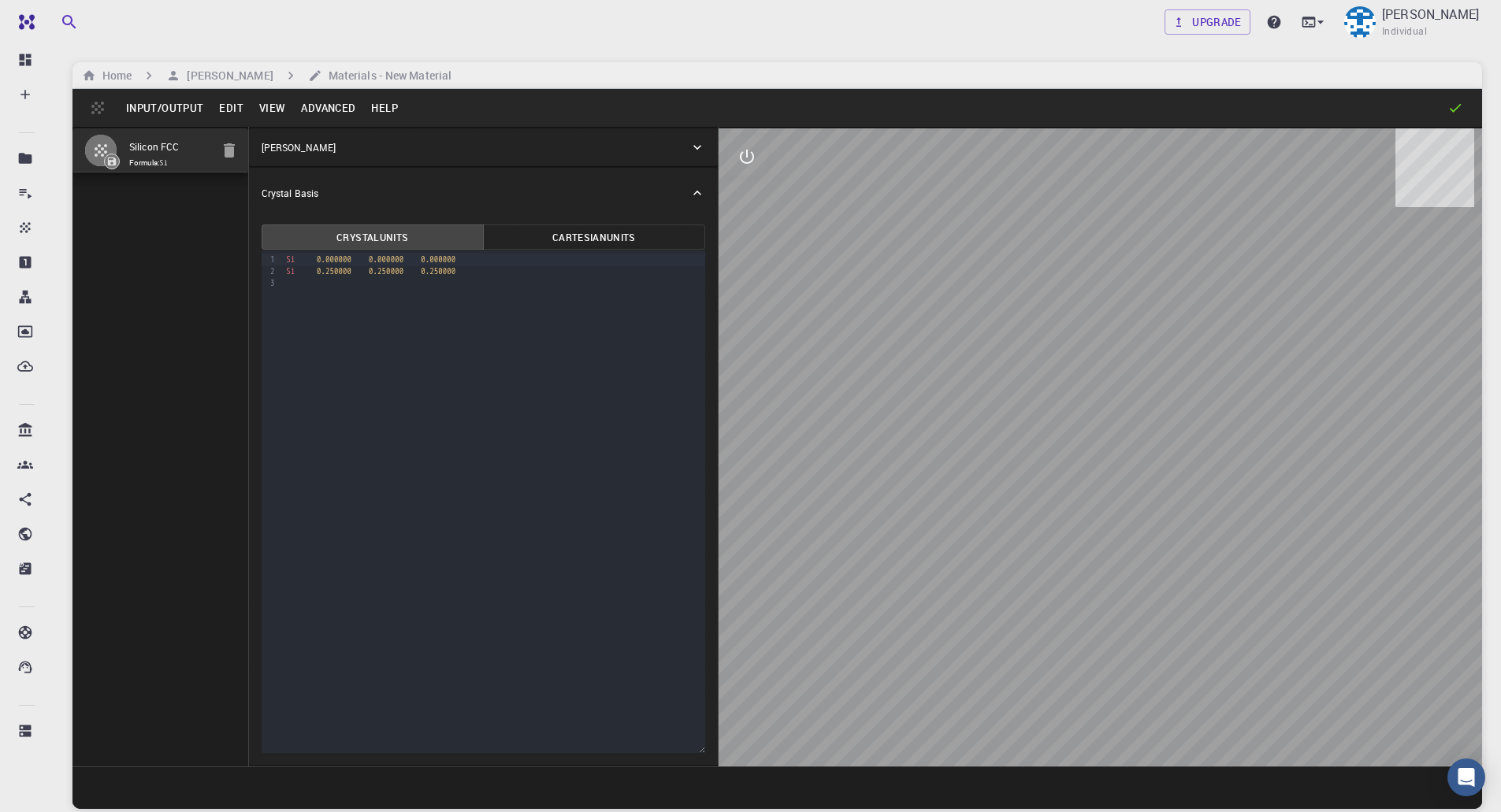 click on "Input/Output" at bounding box center [165, 108] 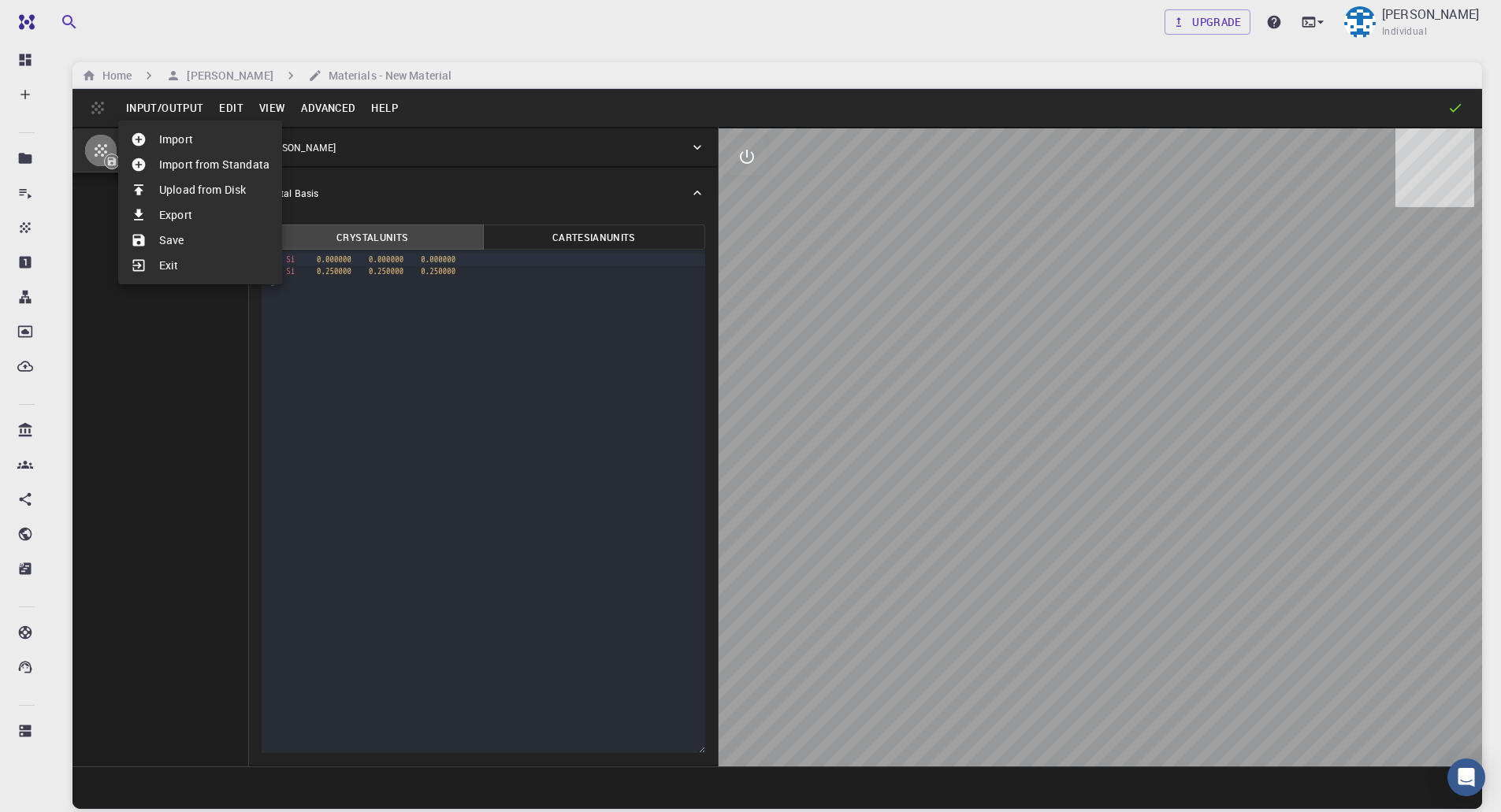 click at bounding box center (750, 406) 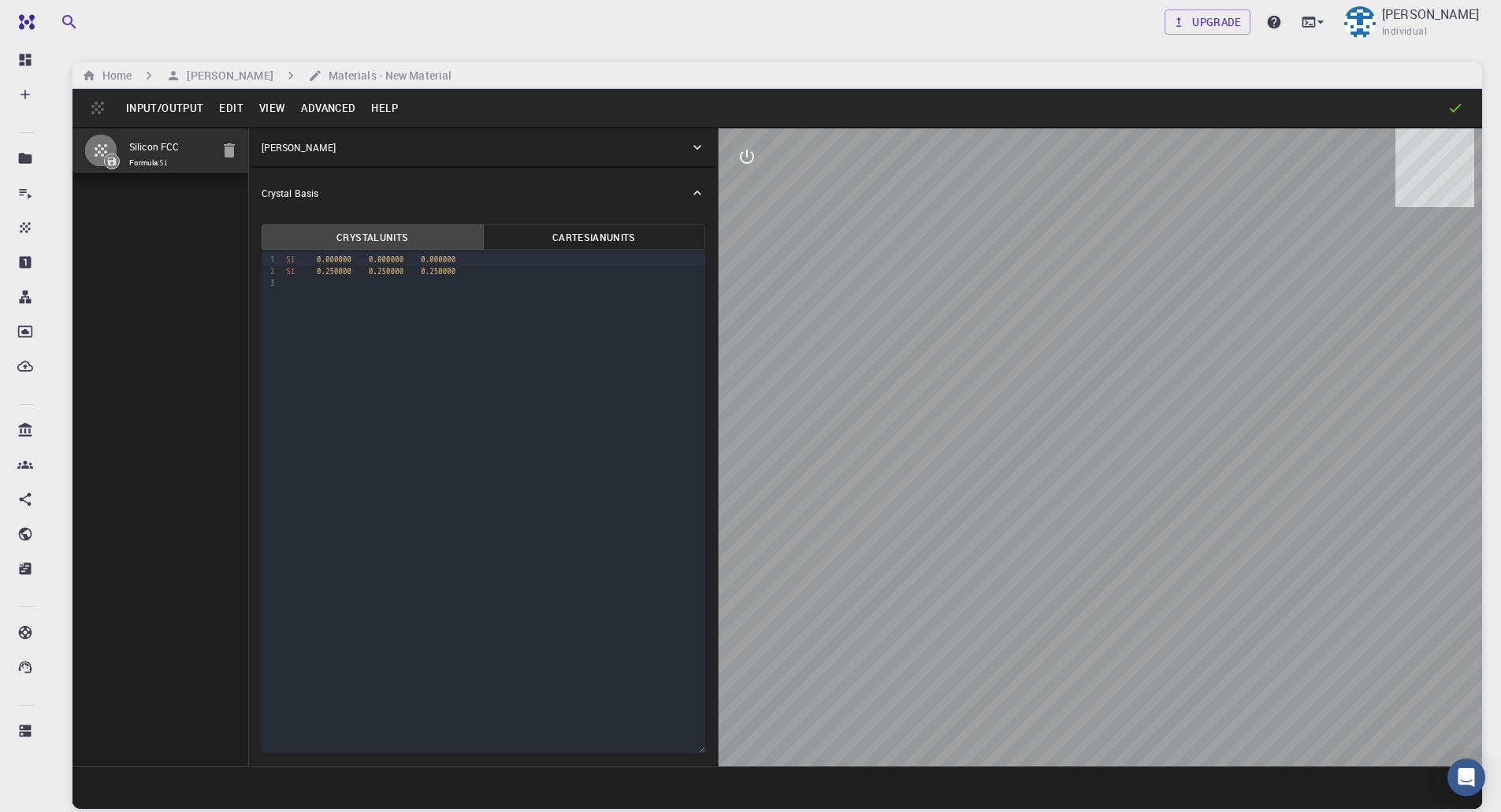 click on "Input/Output" at bounding box center [165, 108] 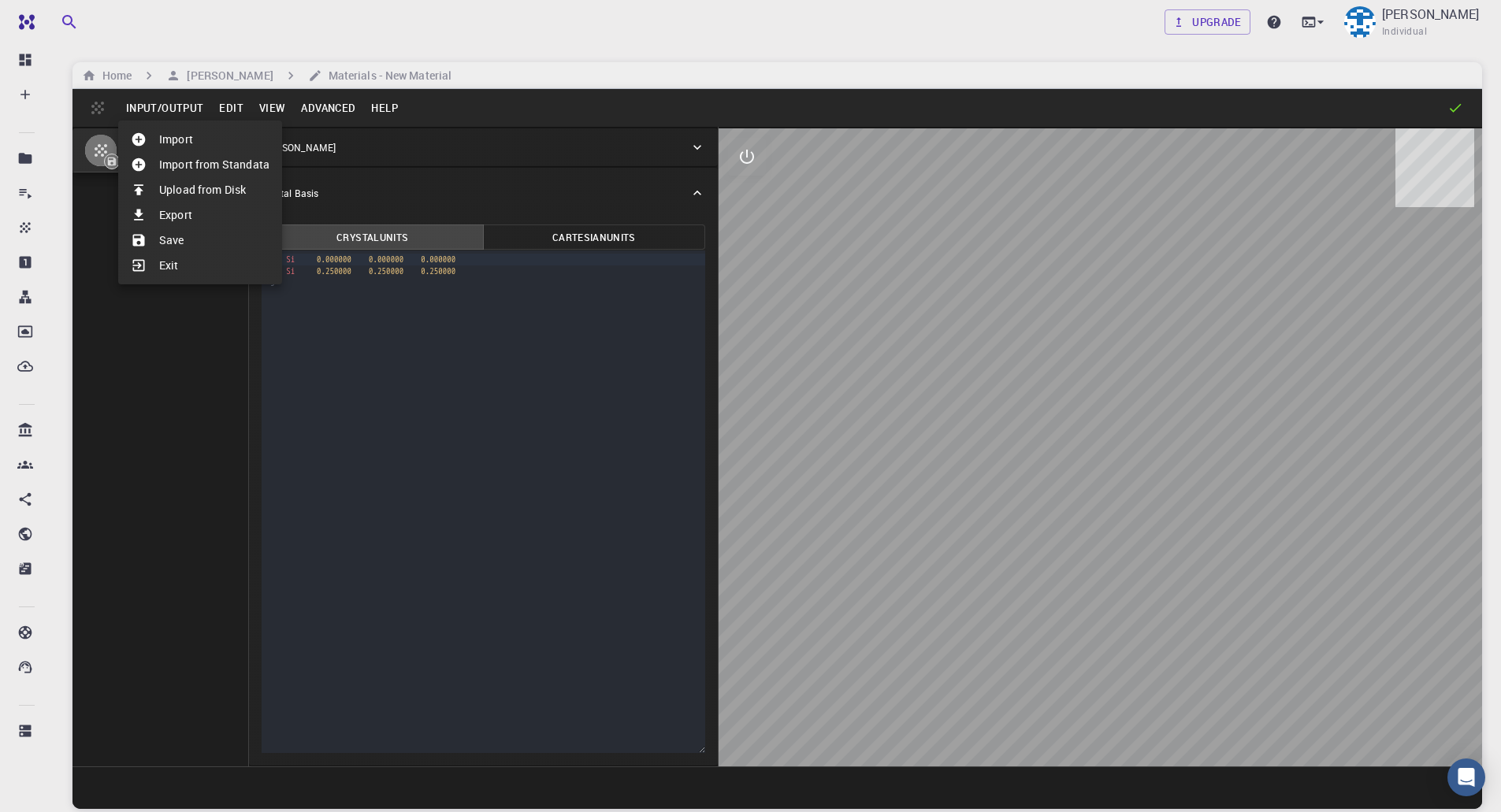 click on "Import" at bounding box center [200, 139] 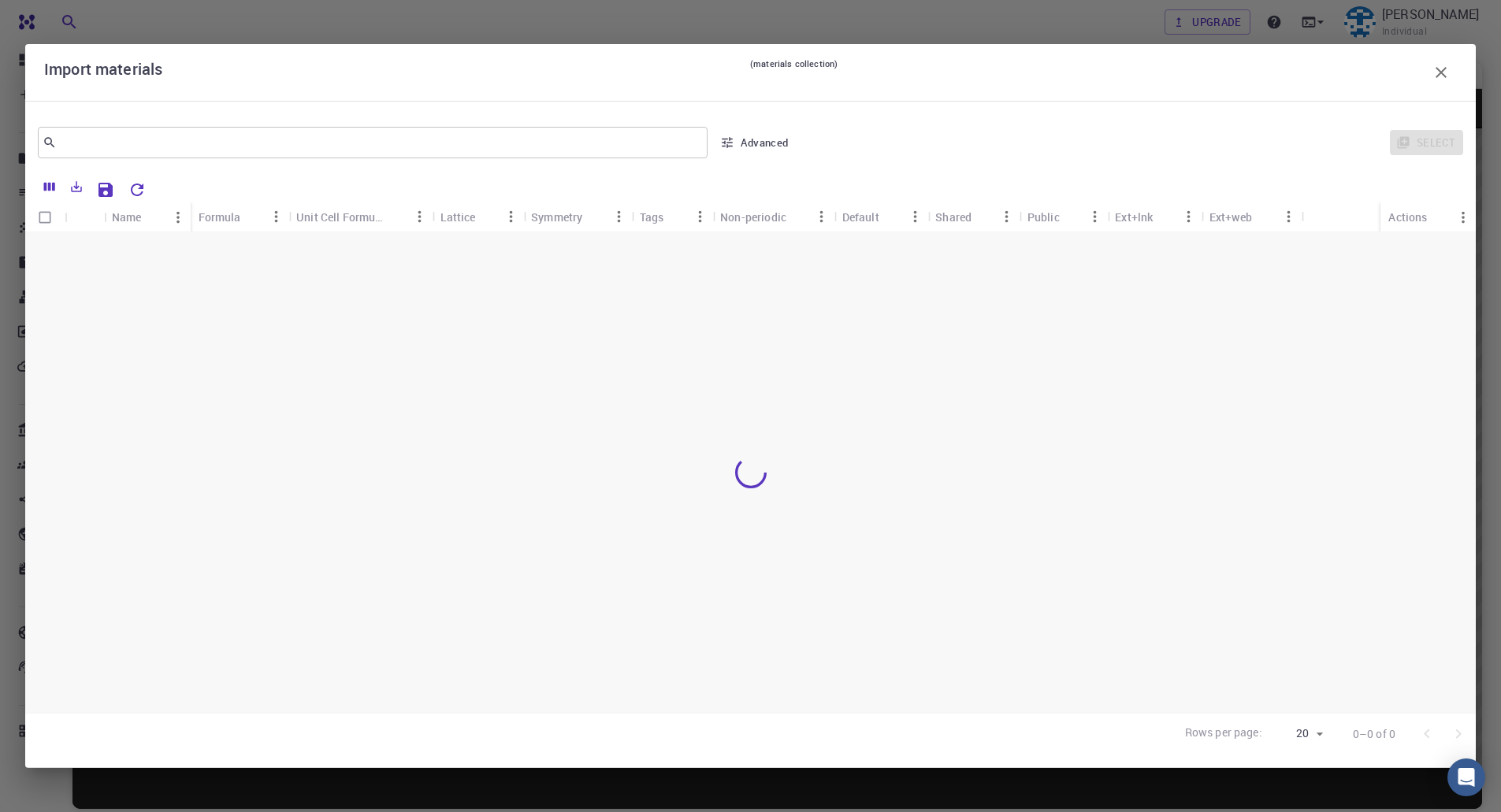 click at bounding box center [1441, 72] 